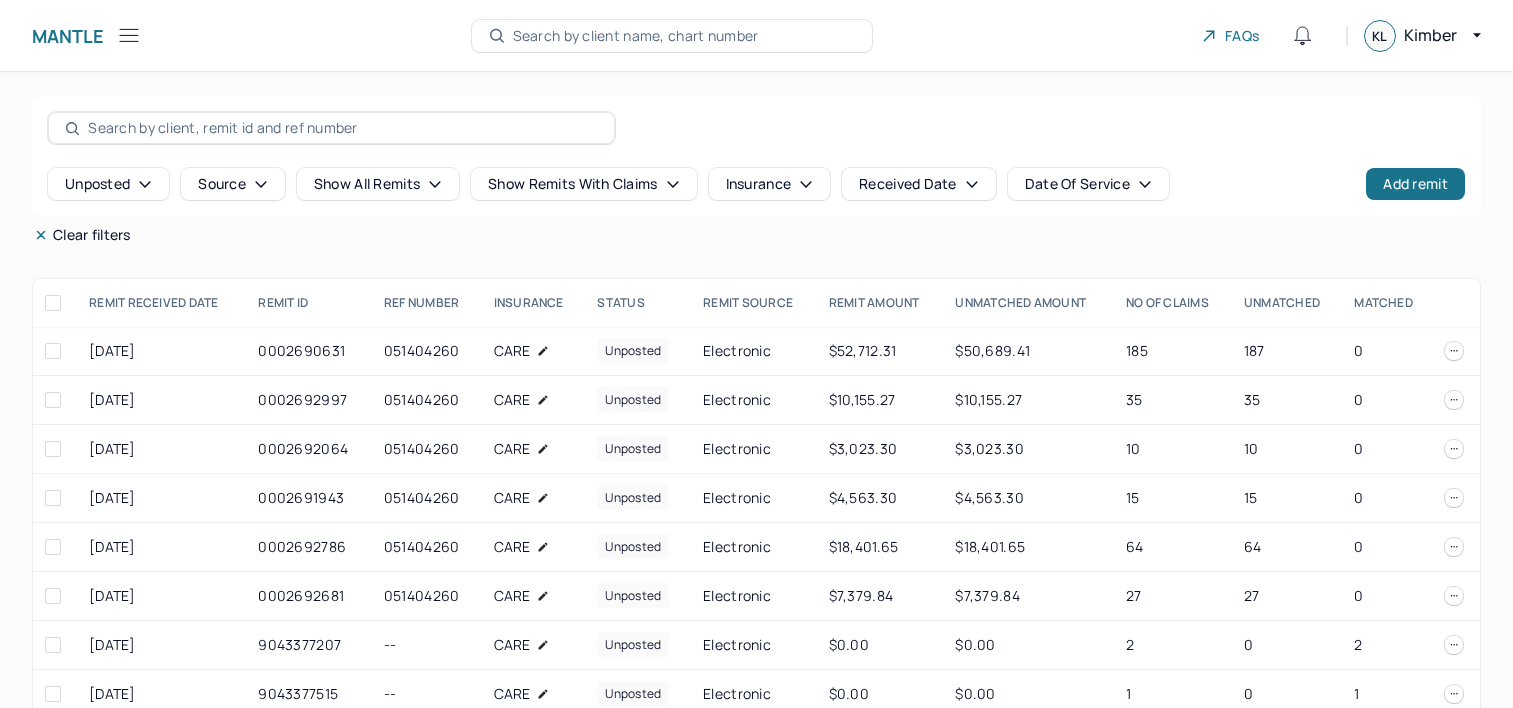 scroll, scrollTop: 33, scrollLeft: 0, axis: vertical 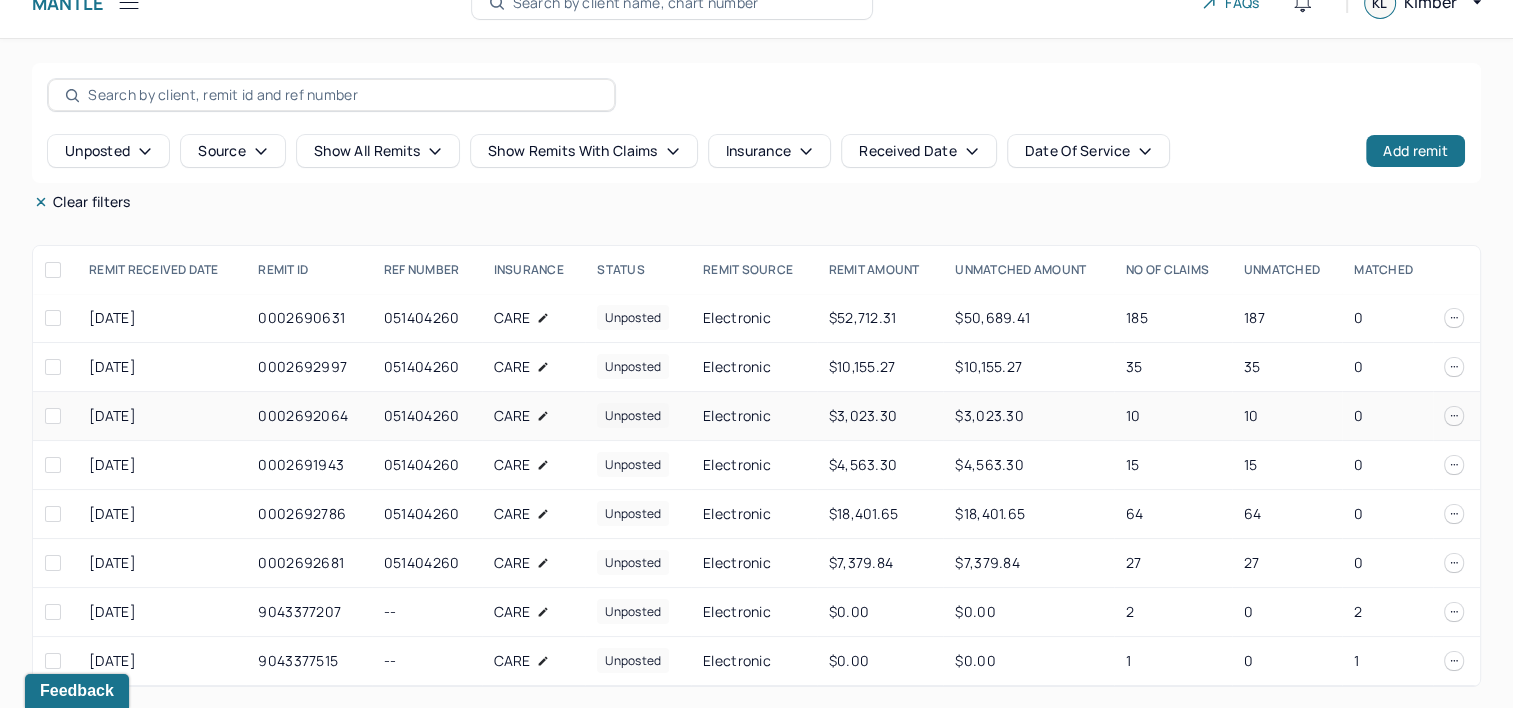 click on "unposted" at bounding box center [633, 415] 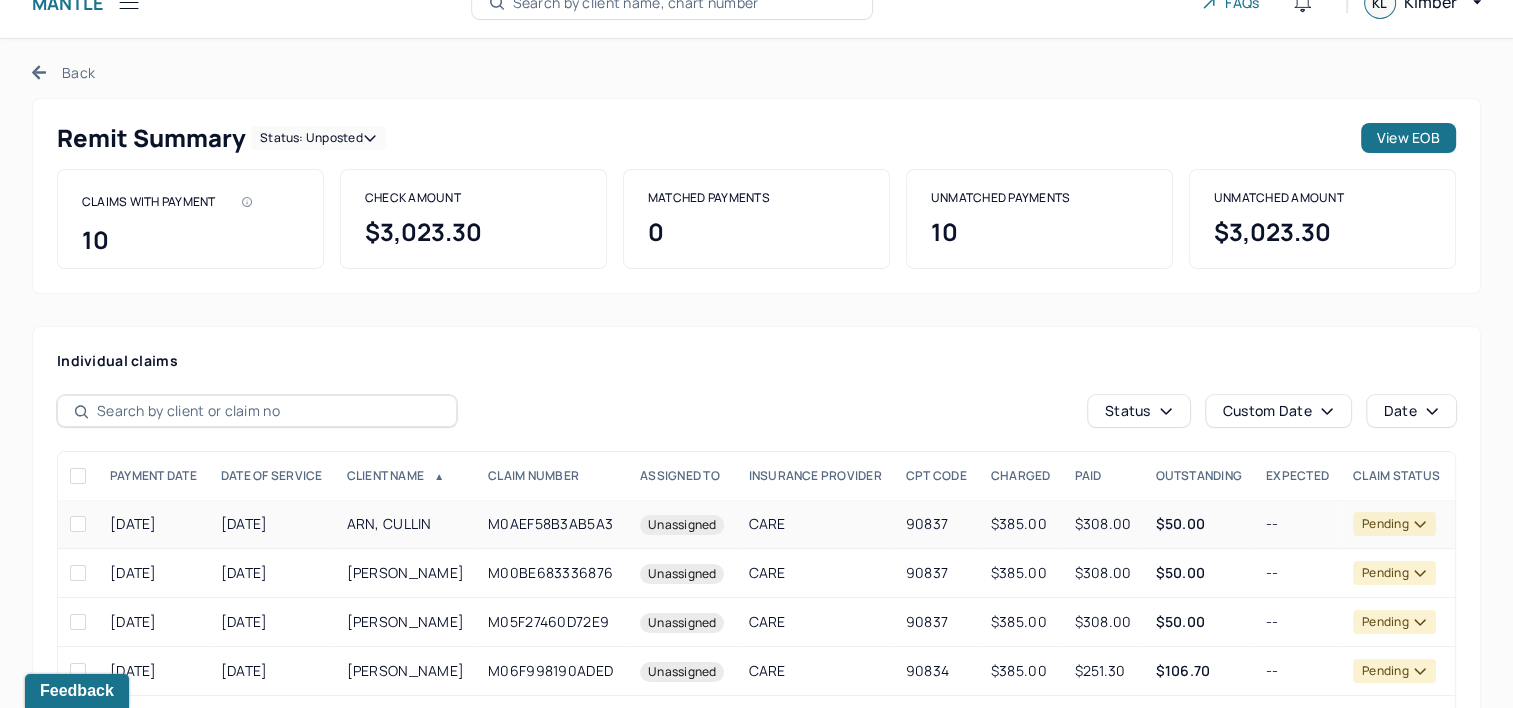 click on "M0AEF58B3AB5A3" at bounding box center (552, 524) 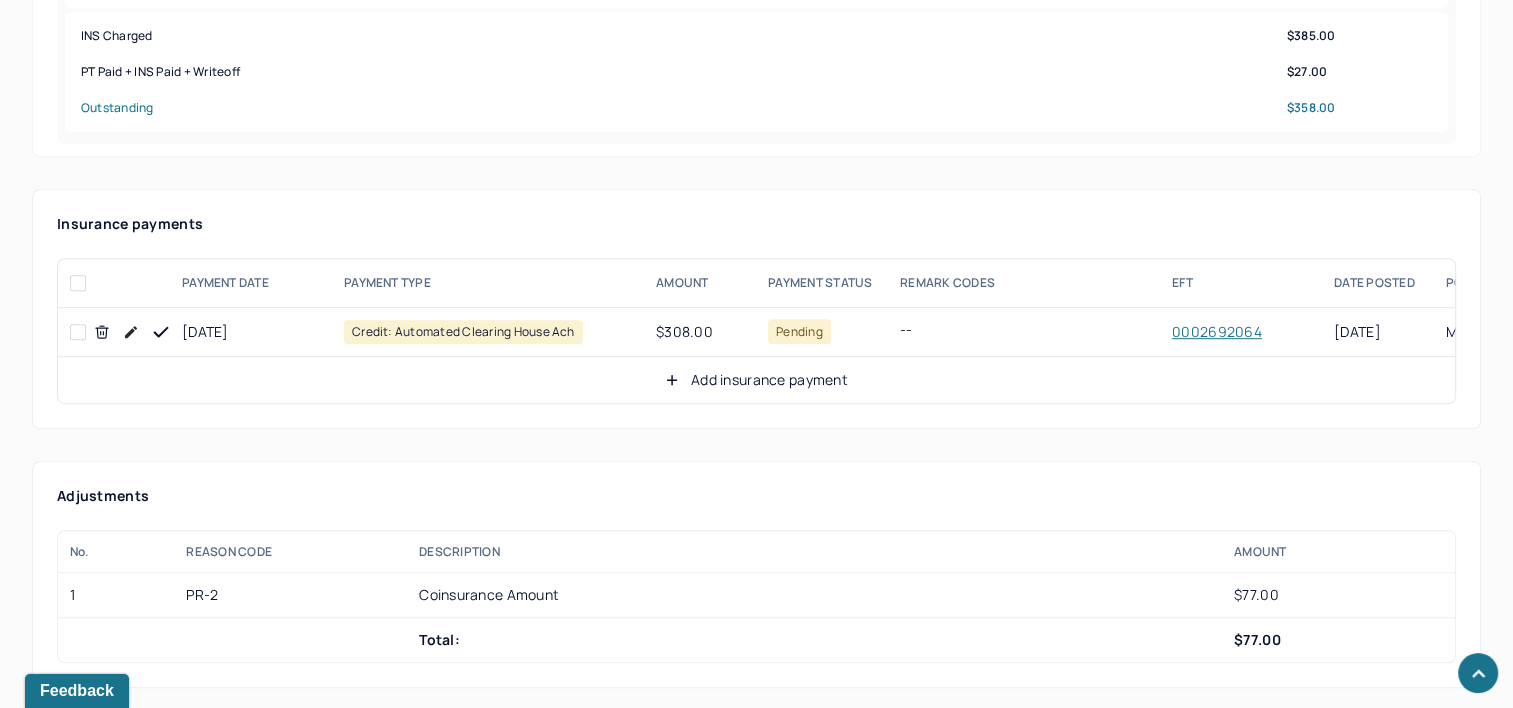 scroll, scrollTop: 933, scrollLeft: 0, axis: vertical 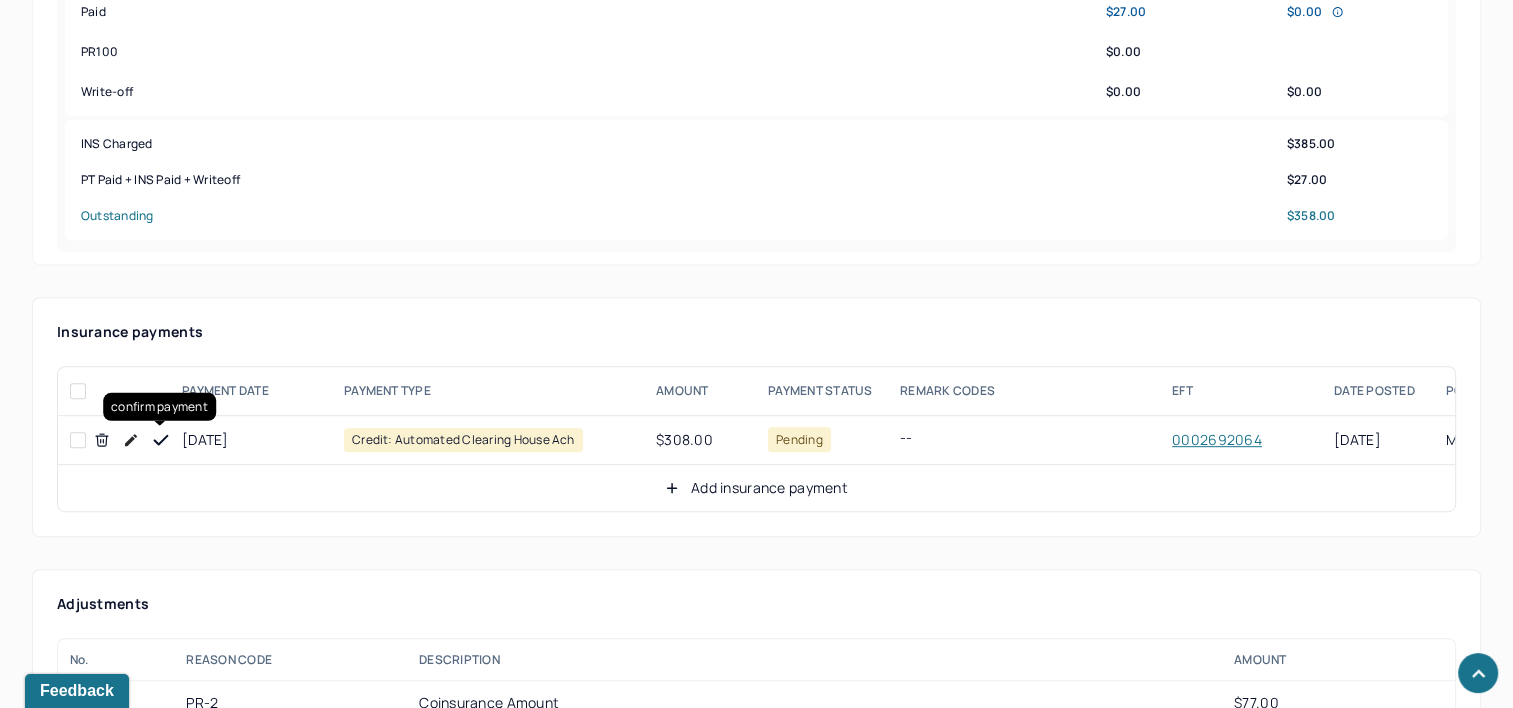 click 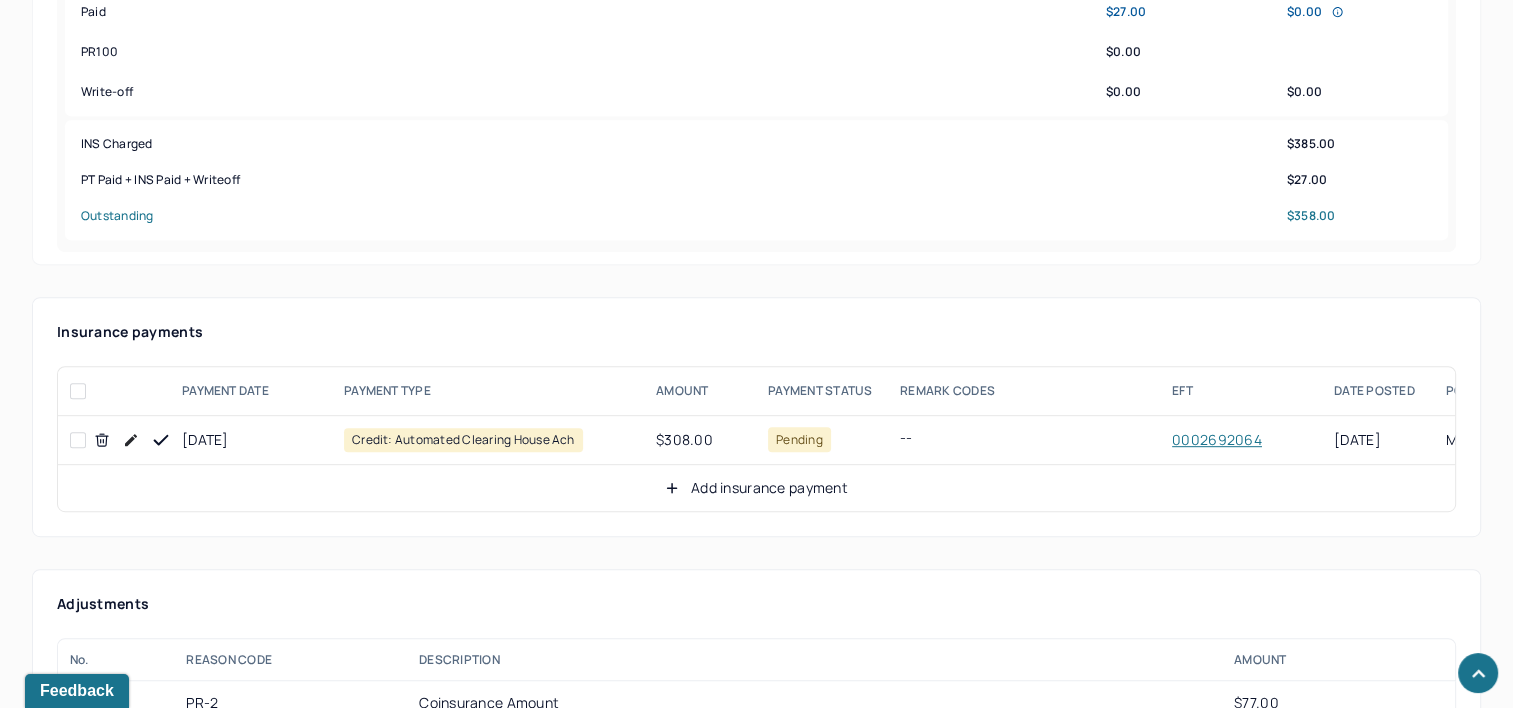 click on "Add insurance payment" at bounding box center (756, 488) 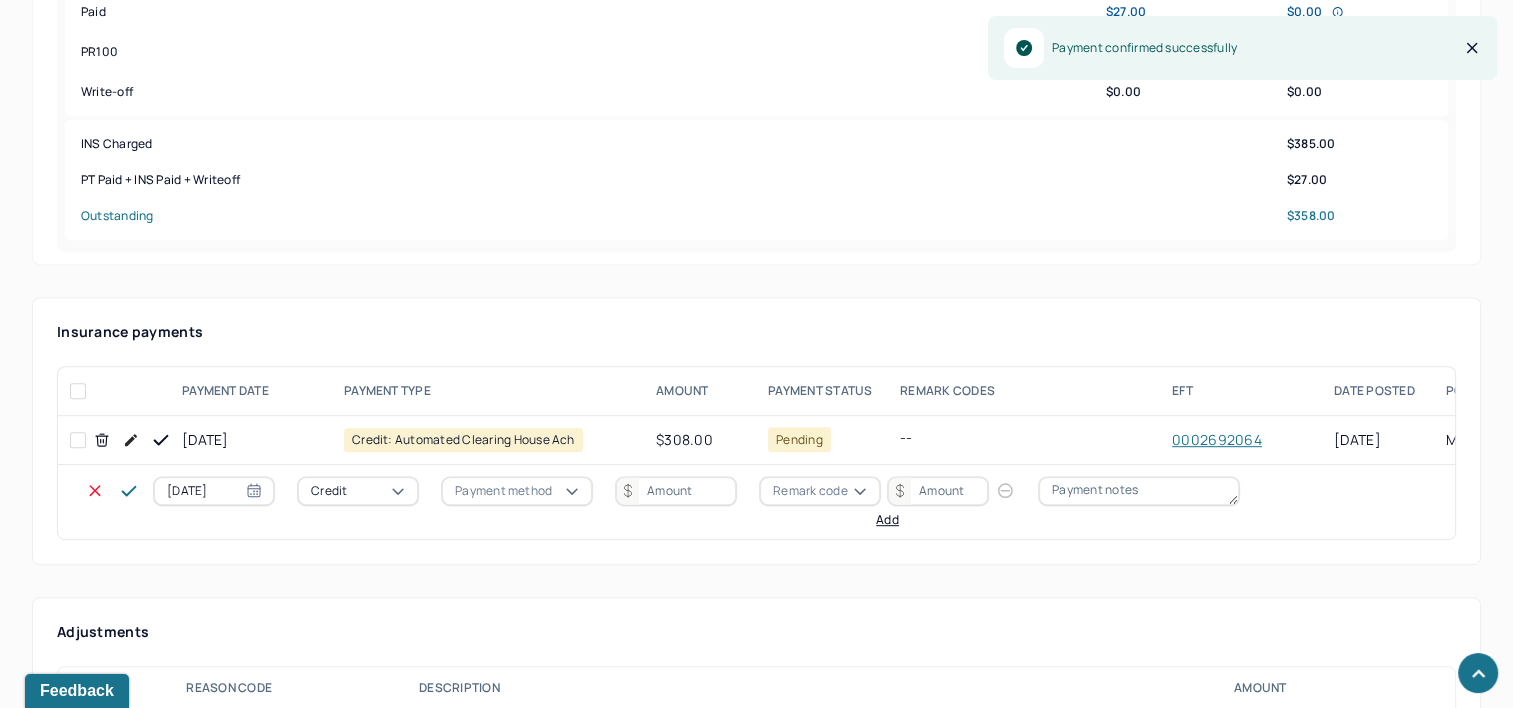 click on "[DATE]" at bounding box center (214, 491) 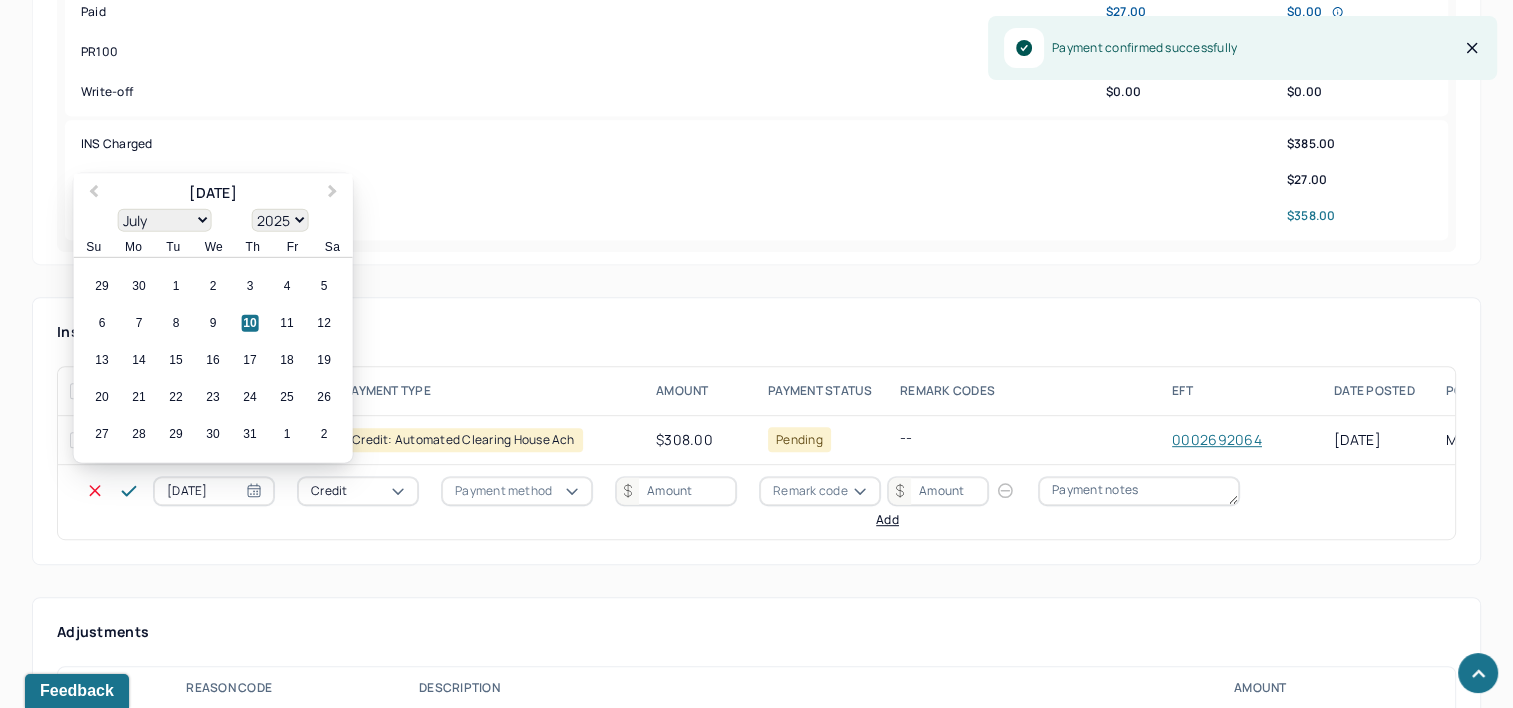 select on "6" 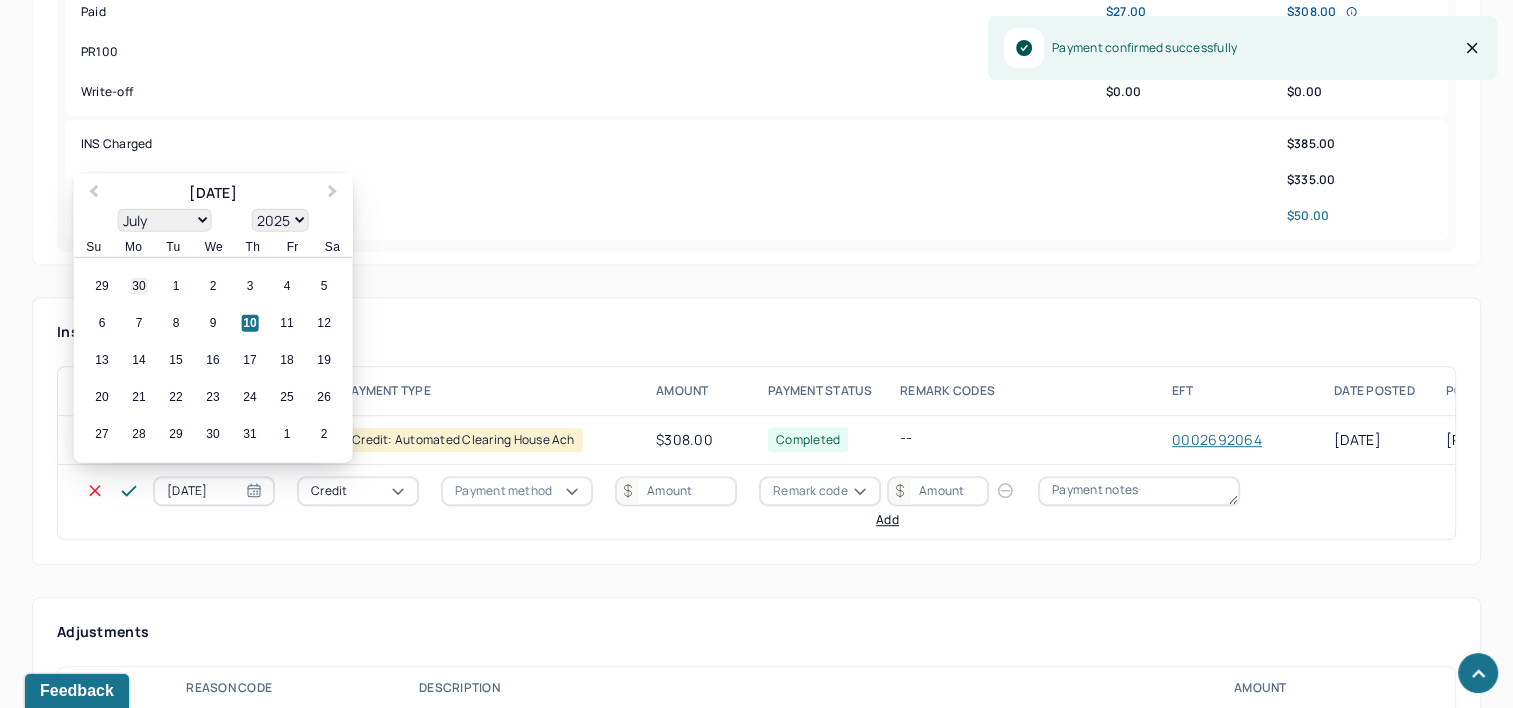 click on "30" at bounding box center (139, 286) 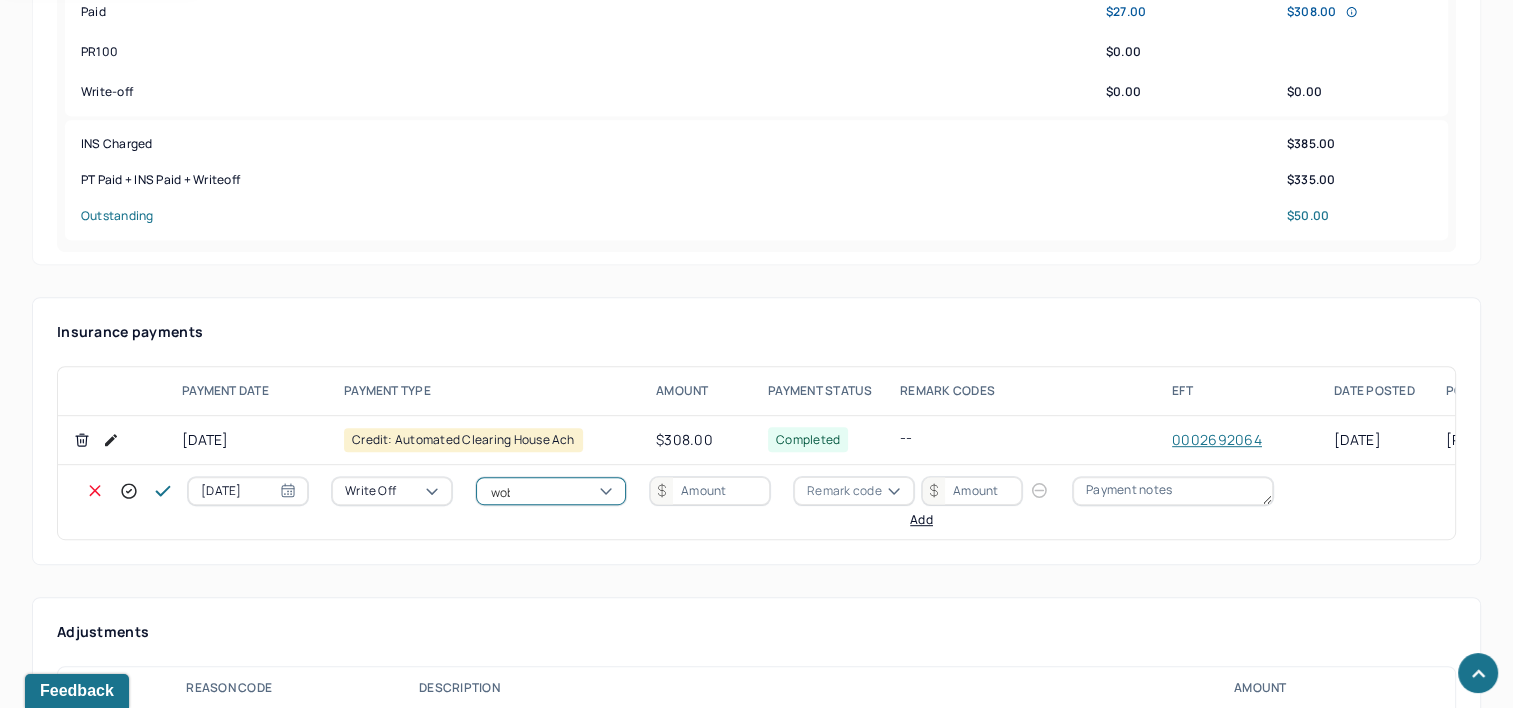 type on "wobal" 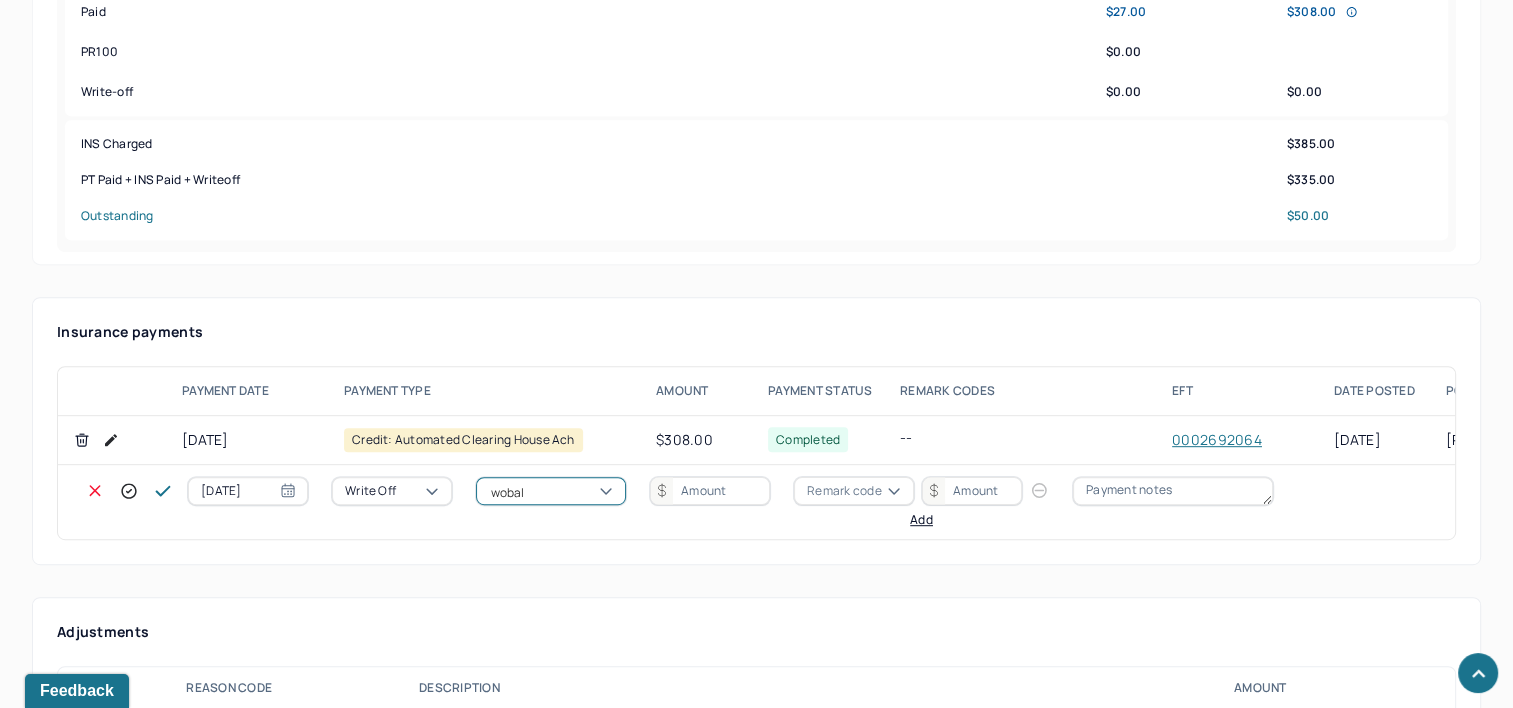 type 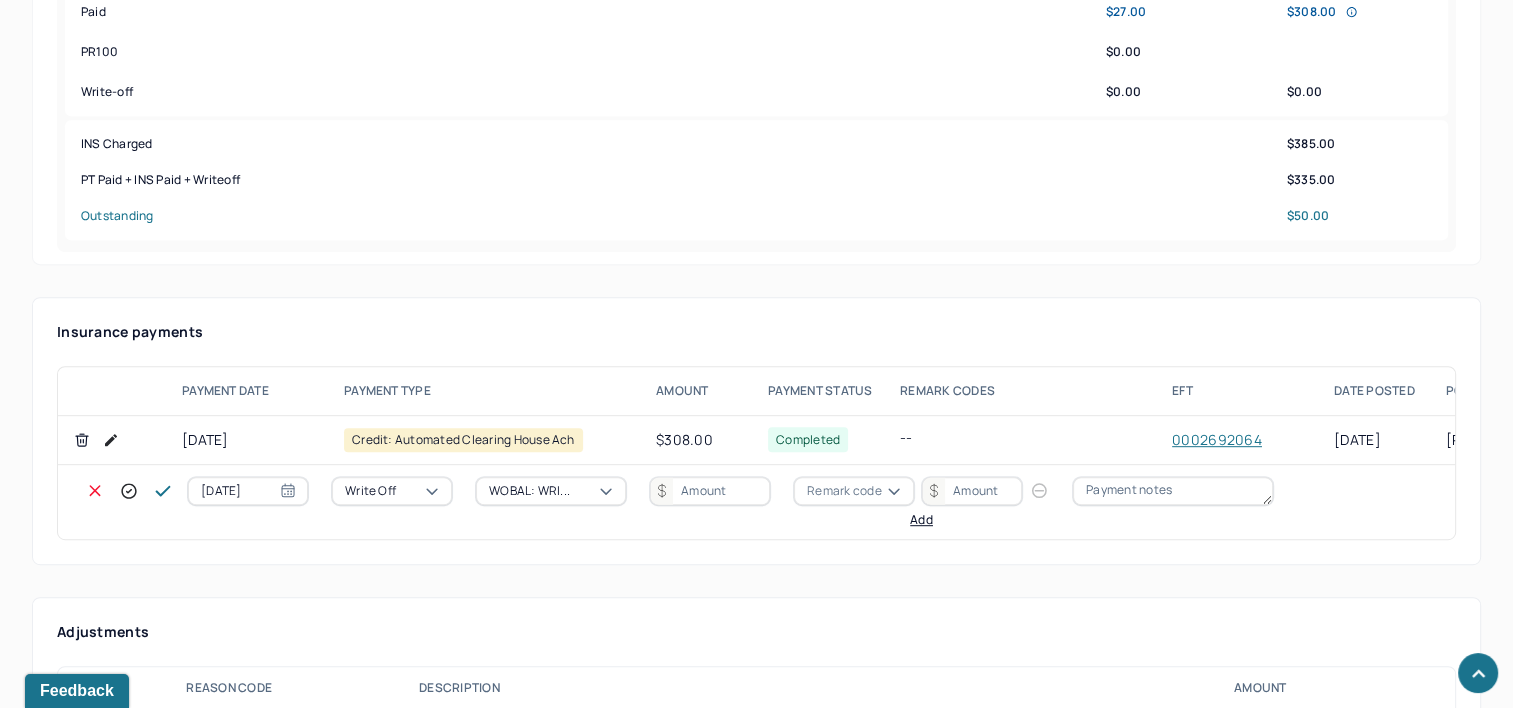 type on "0" 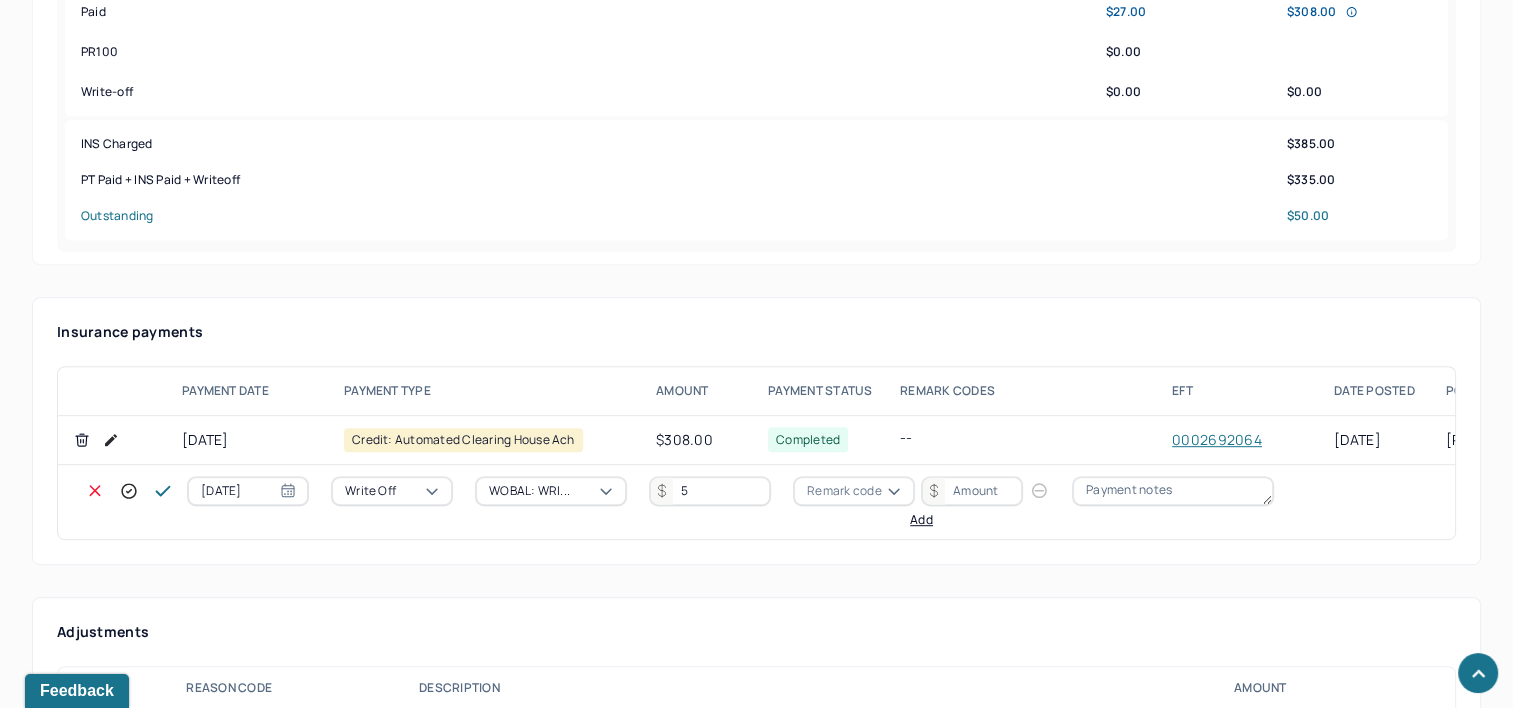 type on "5" 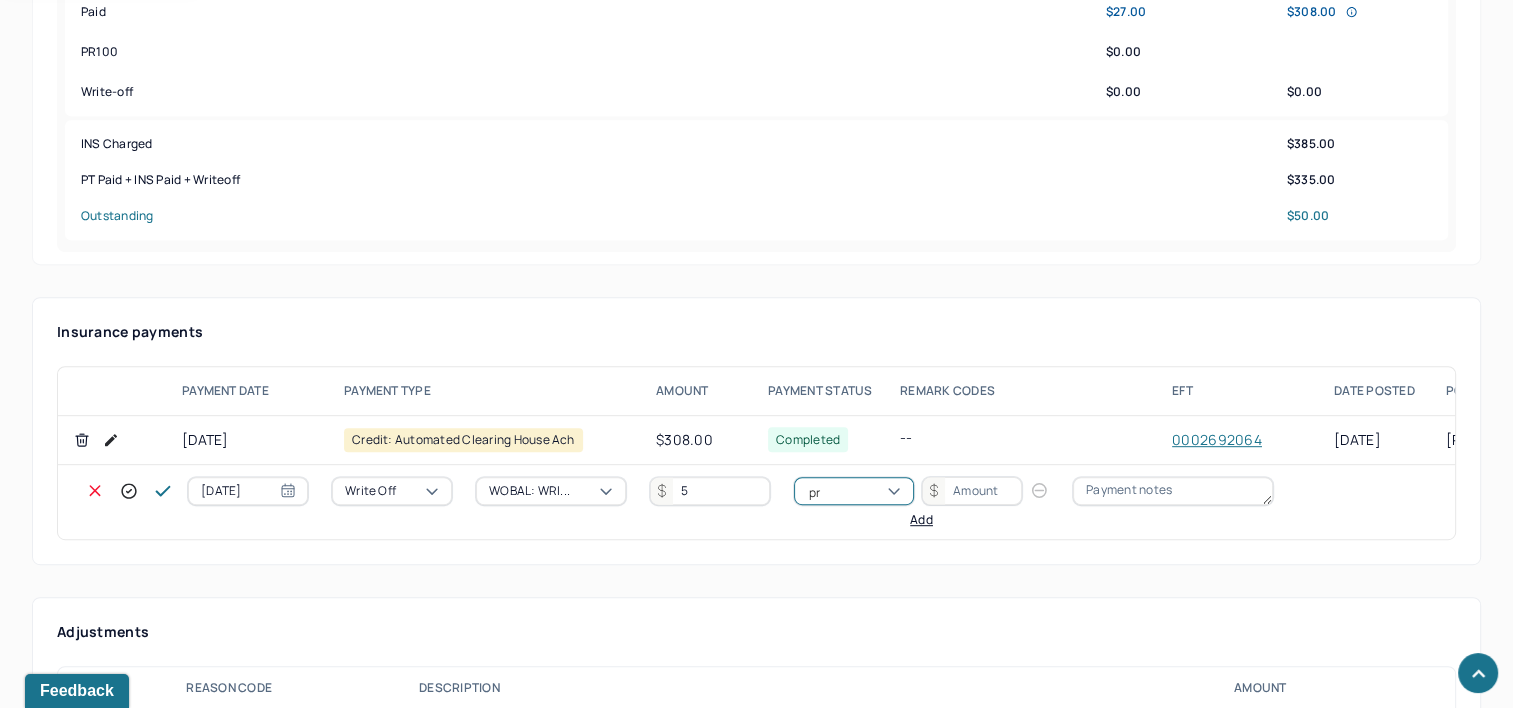 type on "pr2" 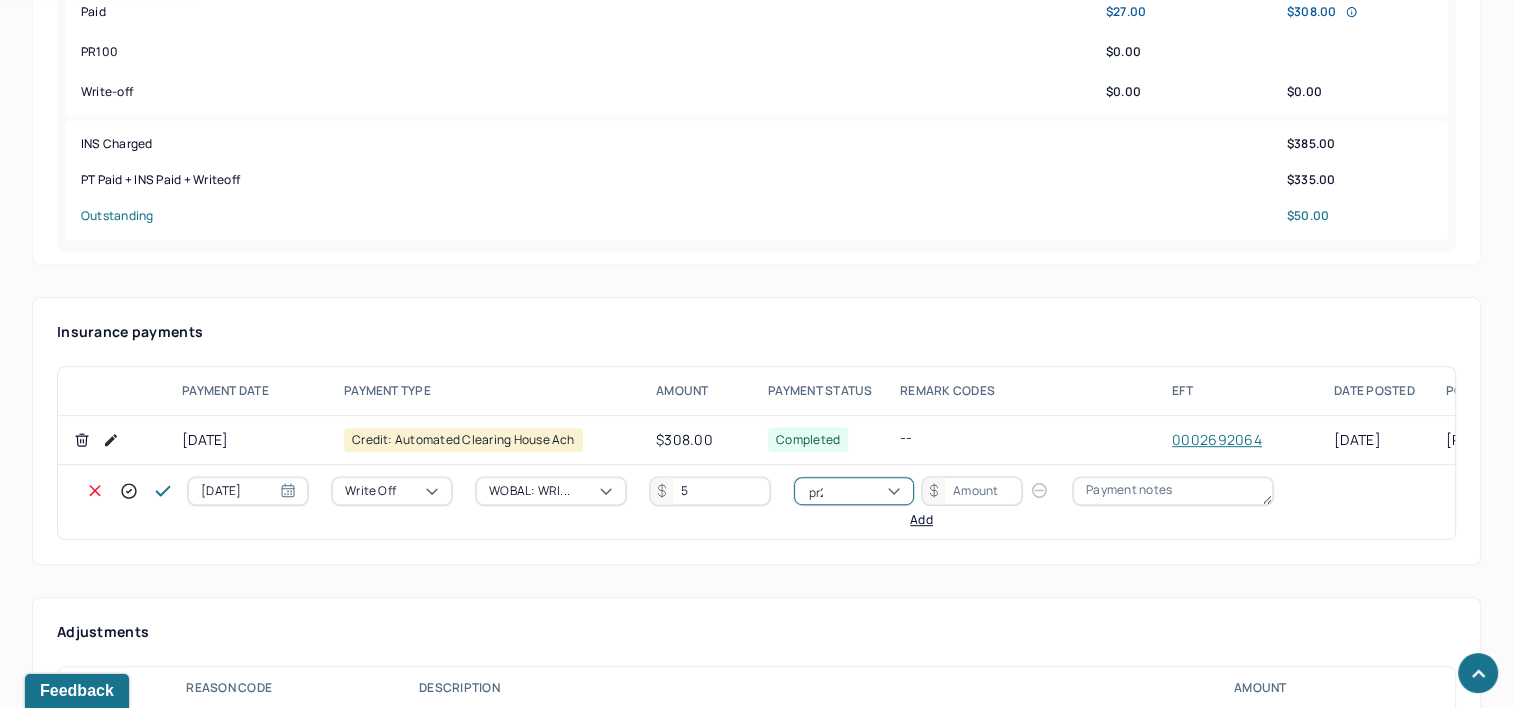 type 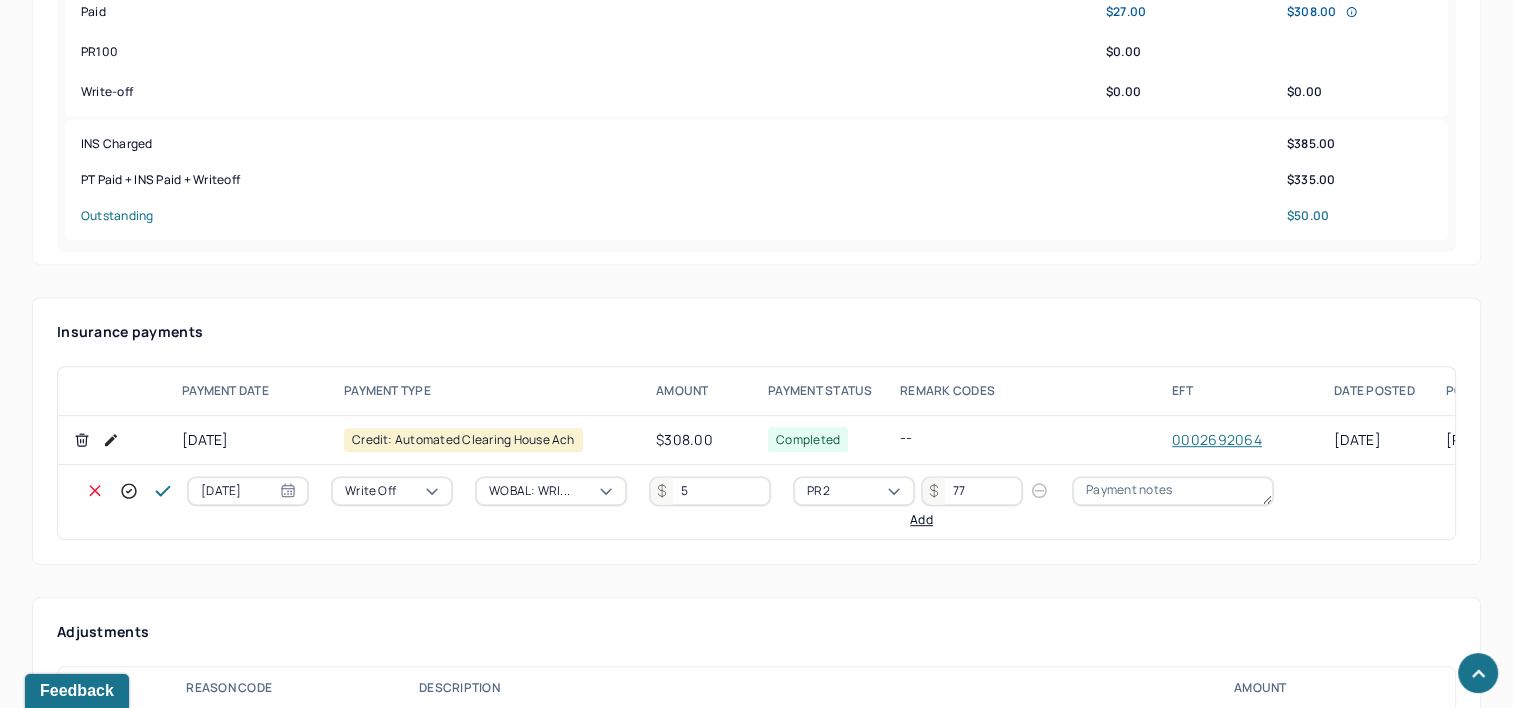 type on "77" 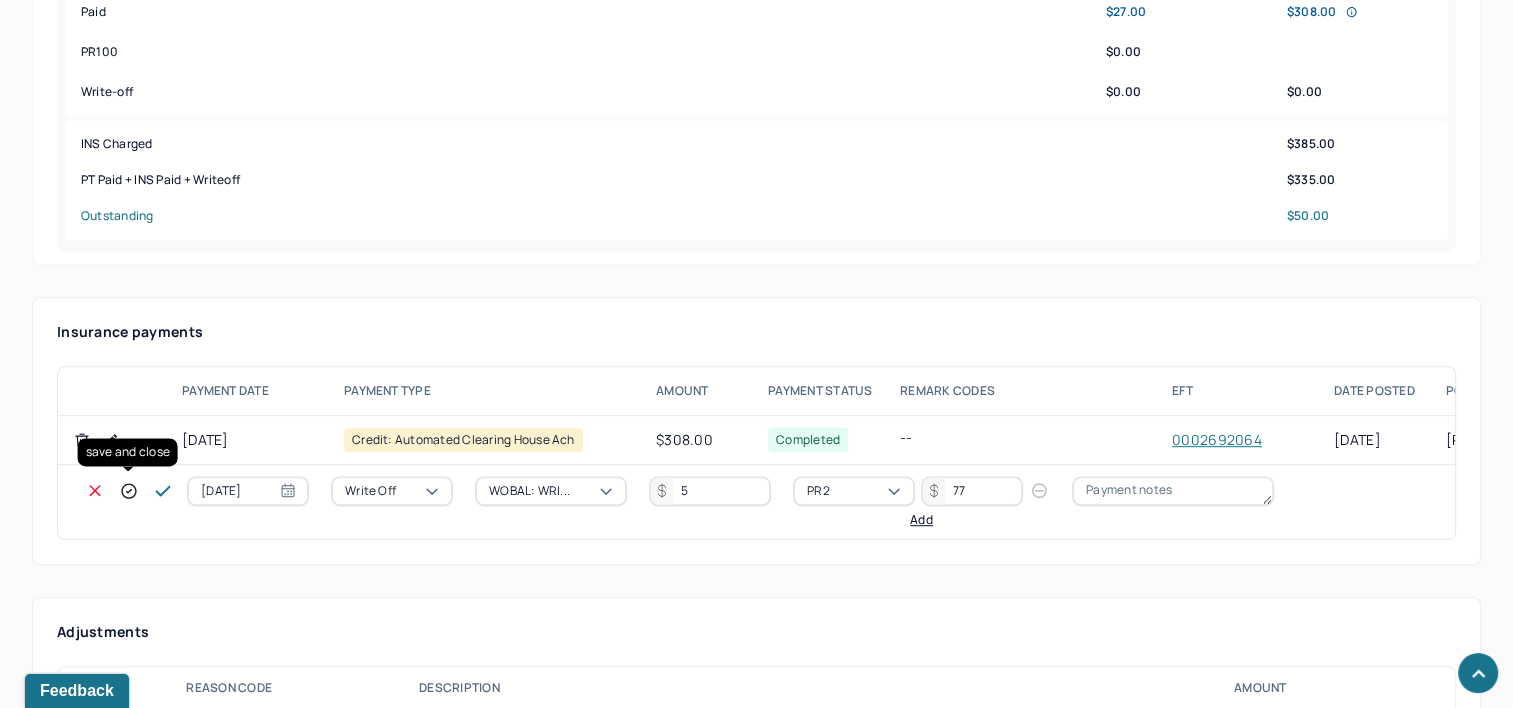 click 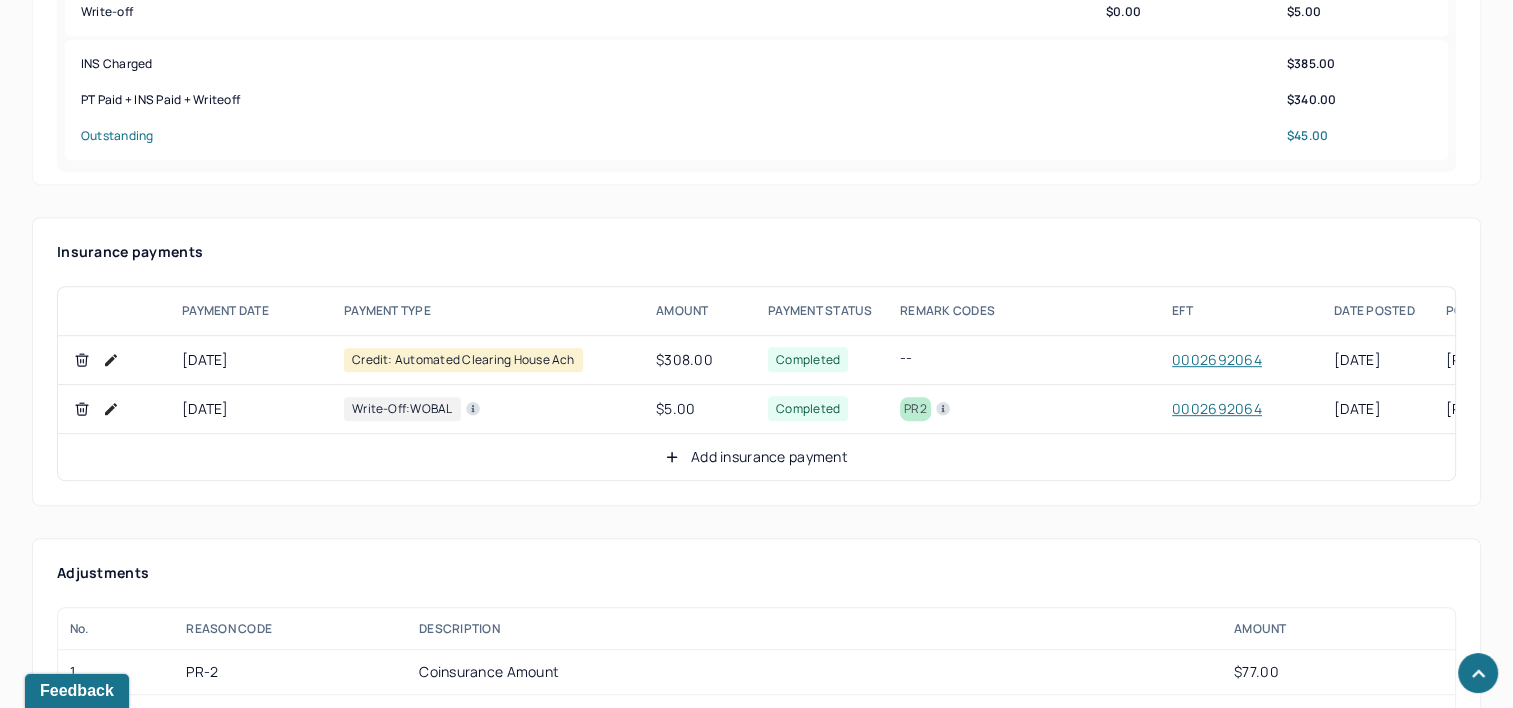 scroll, scrollTop: 1033, scrollLeft: 0, axis: vertical 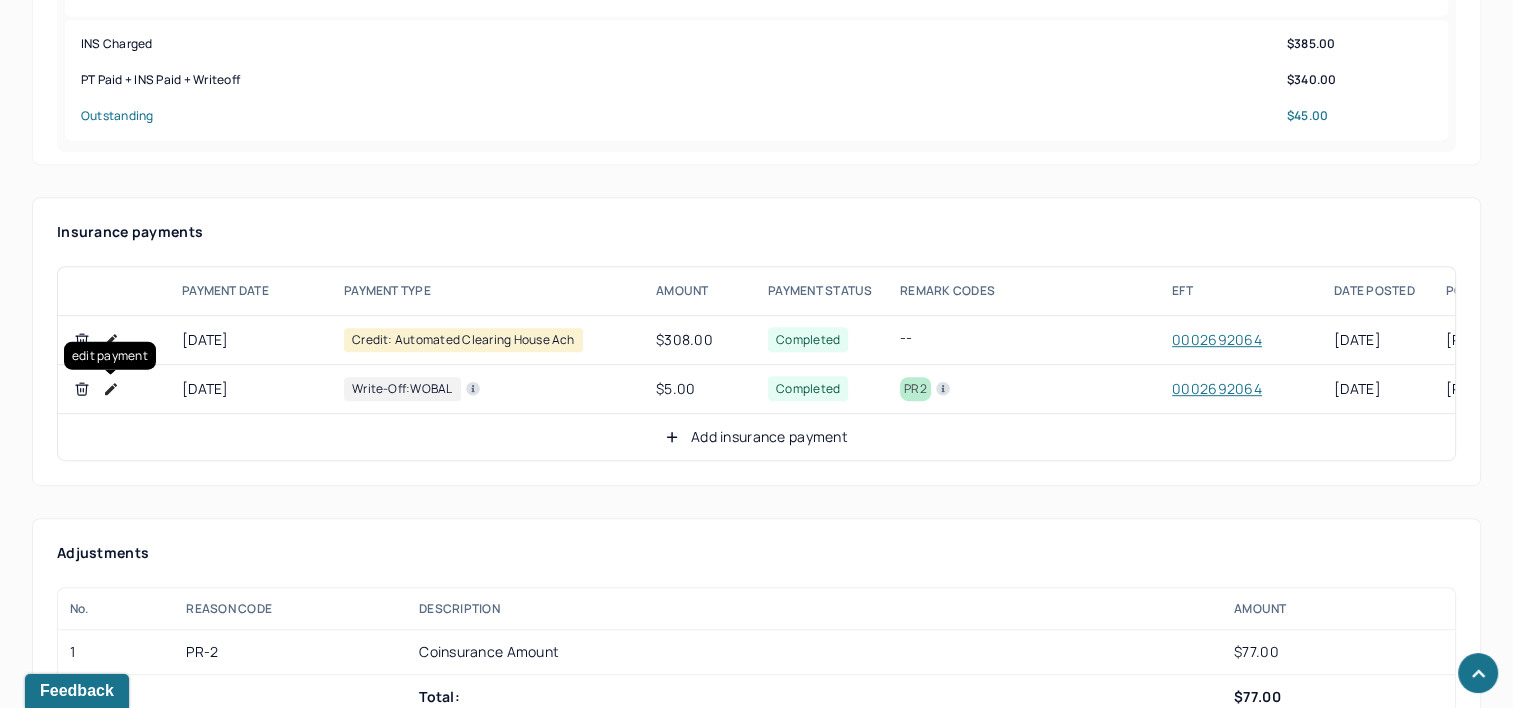 click 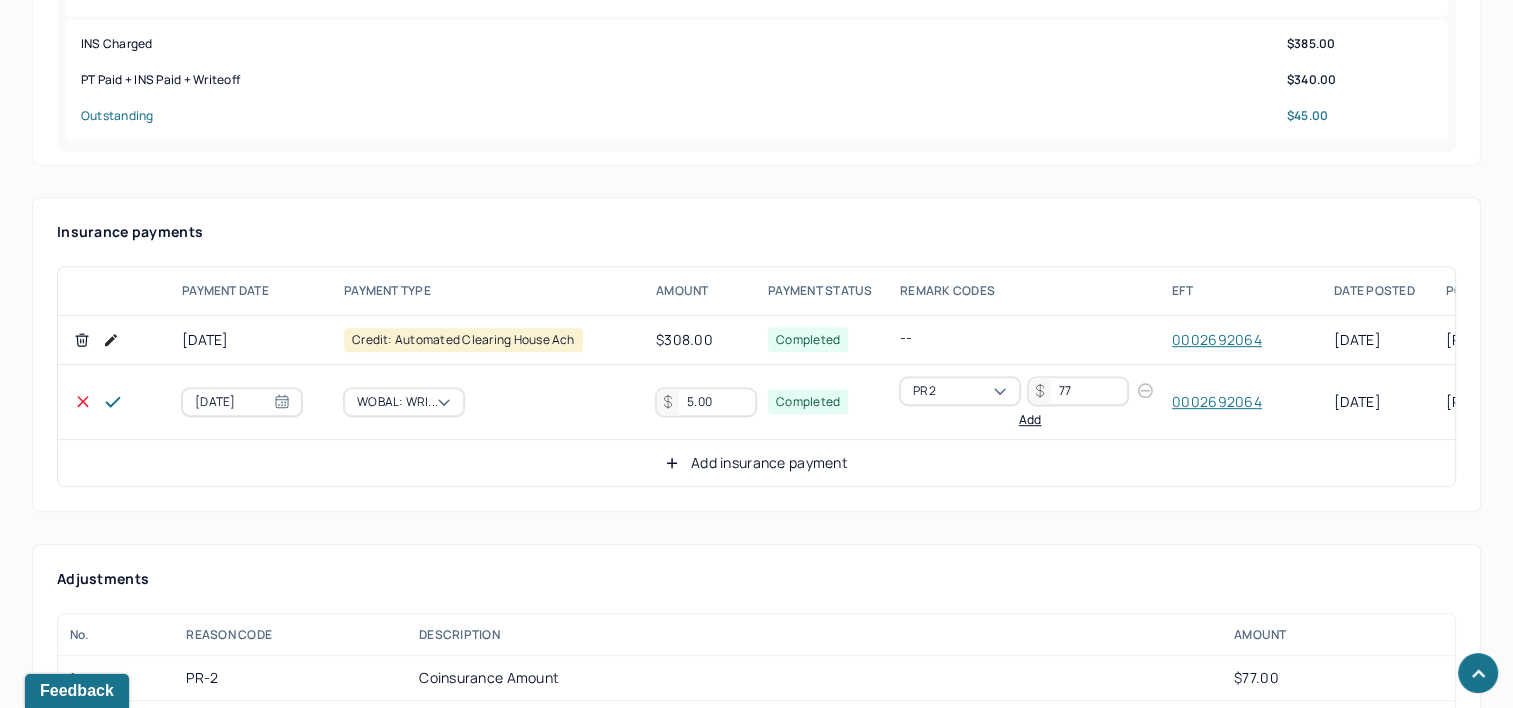 click on "5.00" at bounding box center (706, 402) 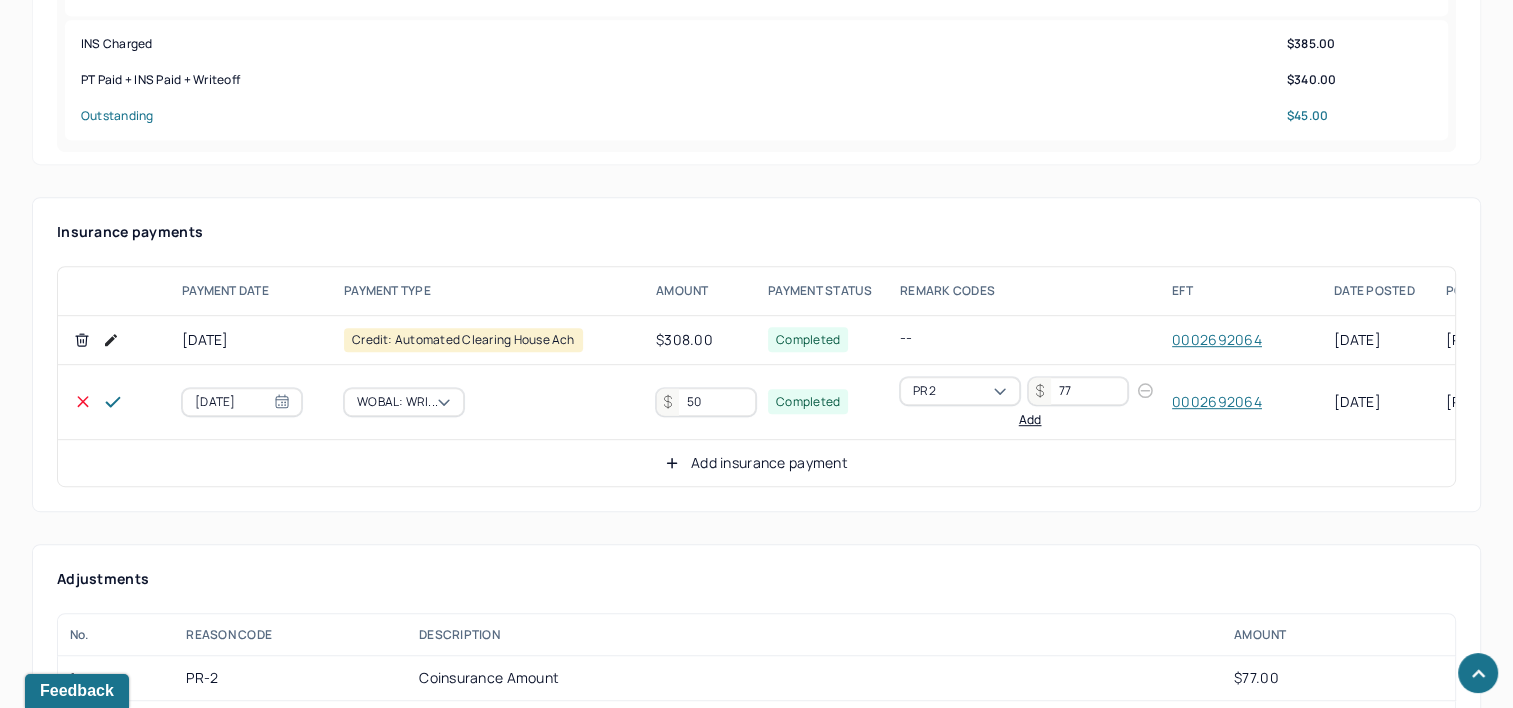 type on "50" 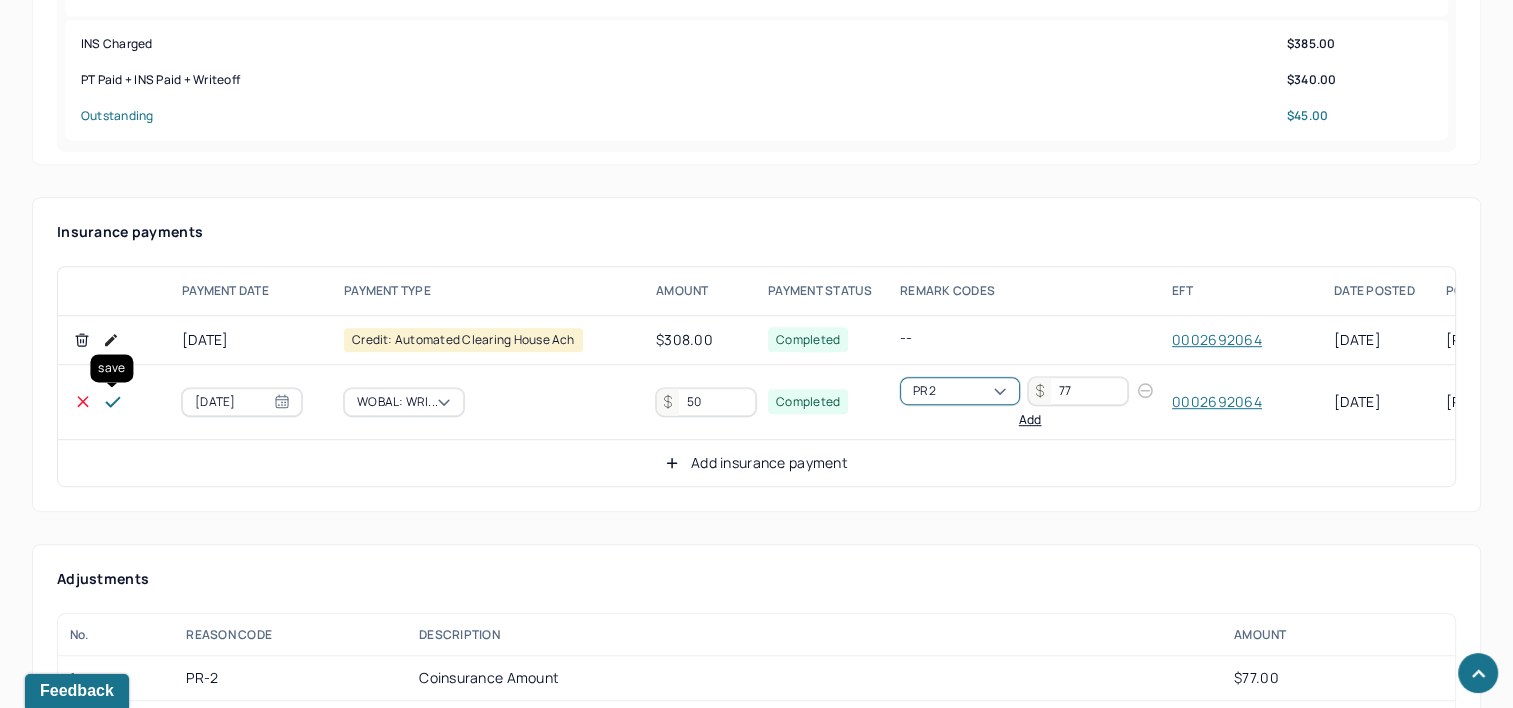 click 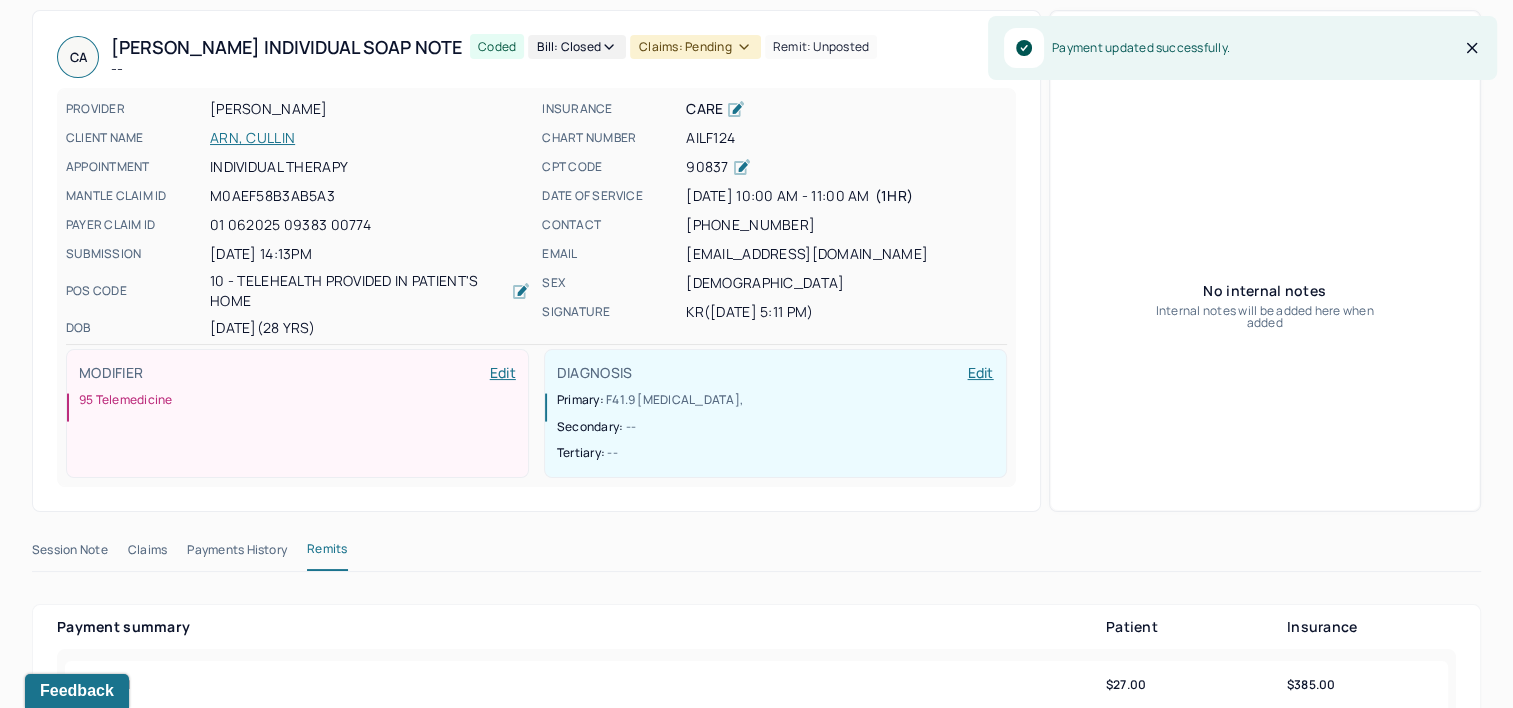 scroll, scrollTop: 0, scrollLeft: 0, axis: both 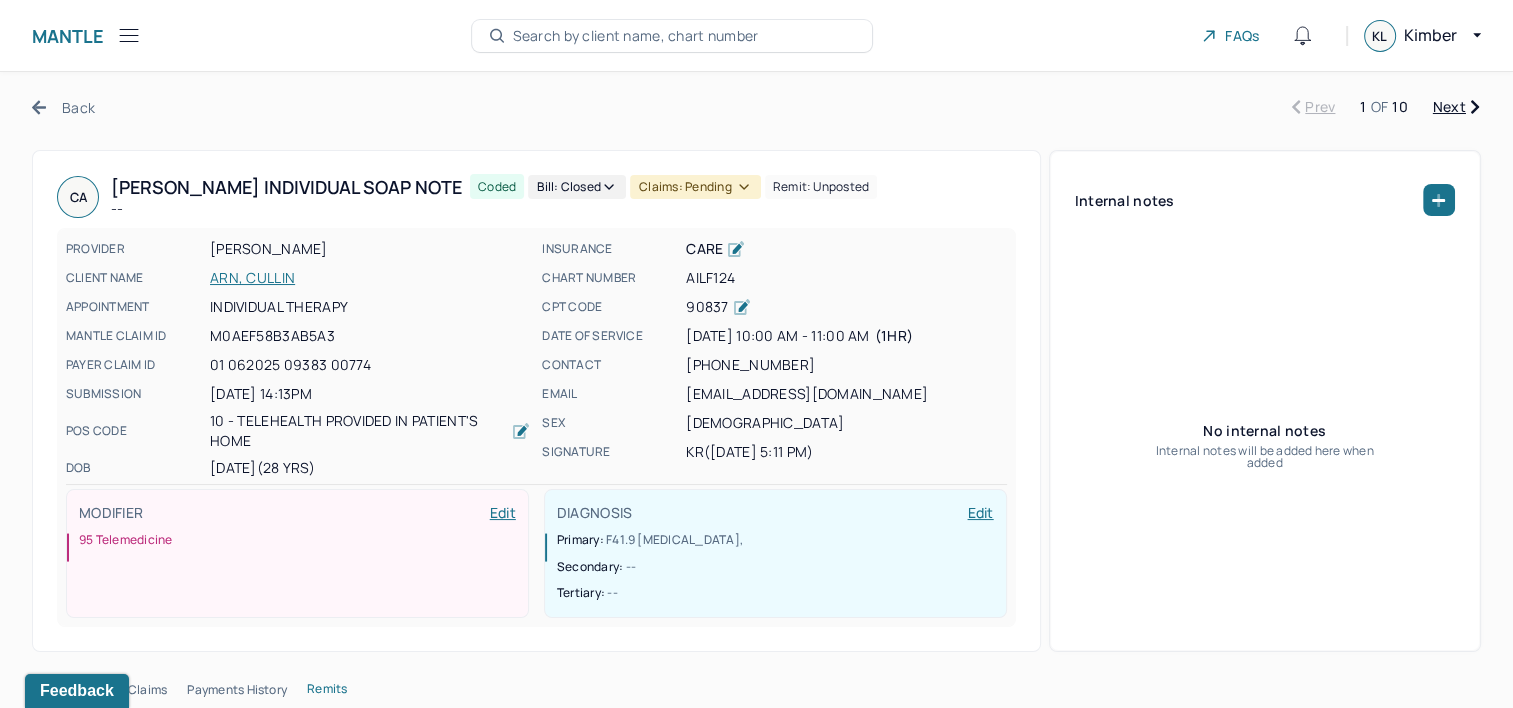 click on "Claims: pending" at bounding box center (695, 187) 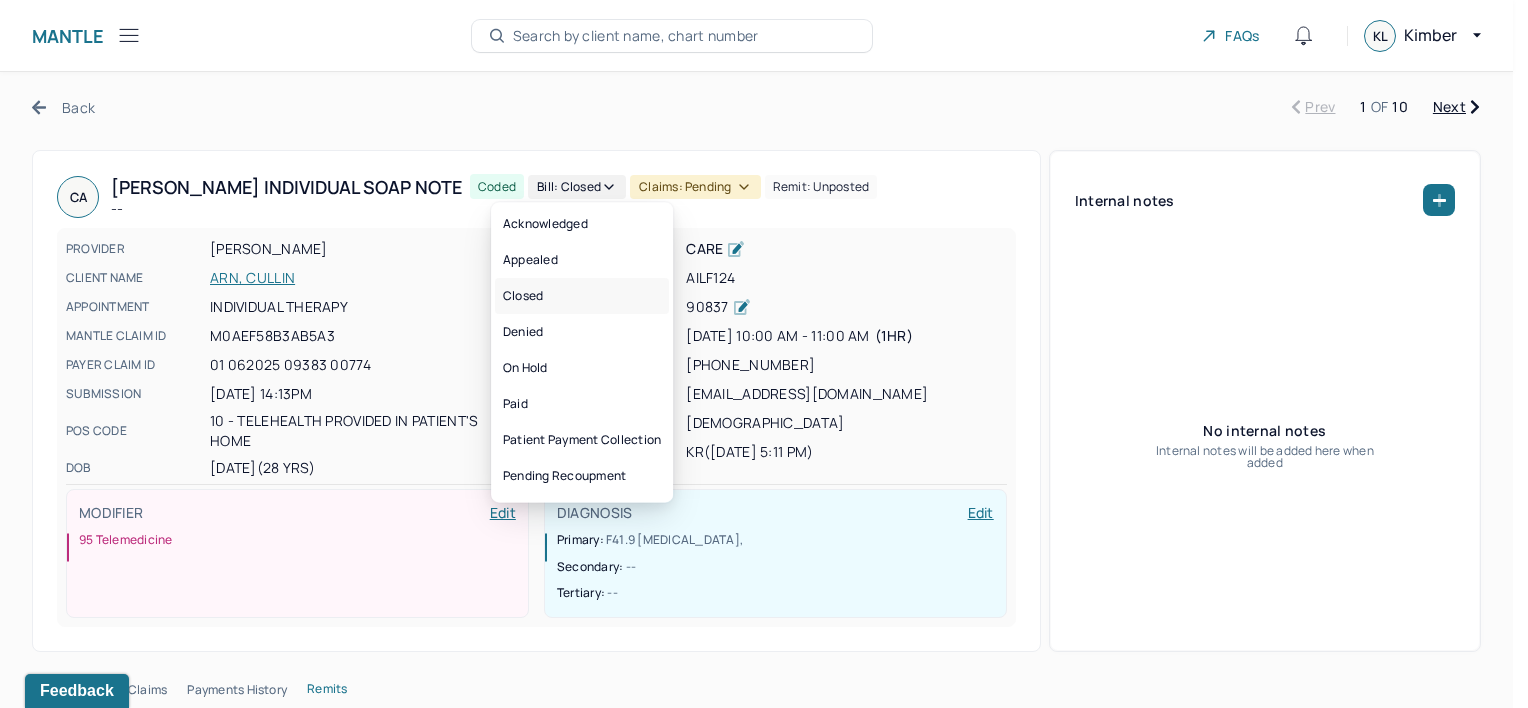 click on "Closed" at bounding box center (582, 296) 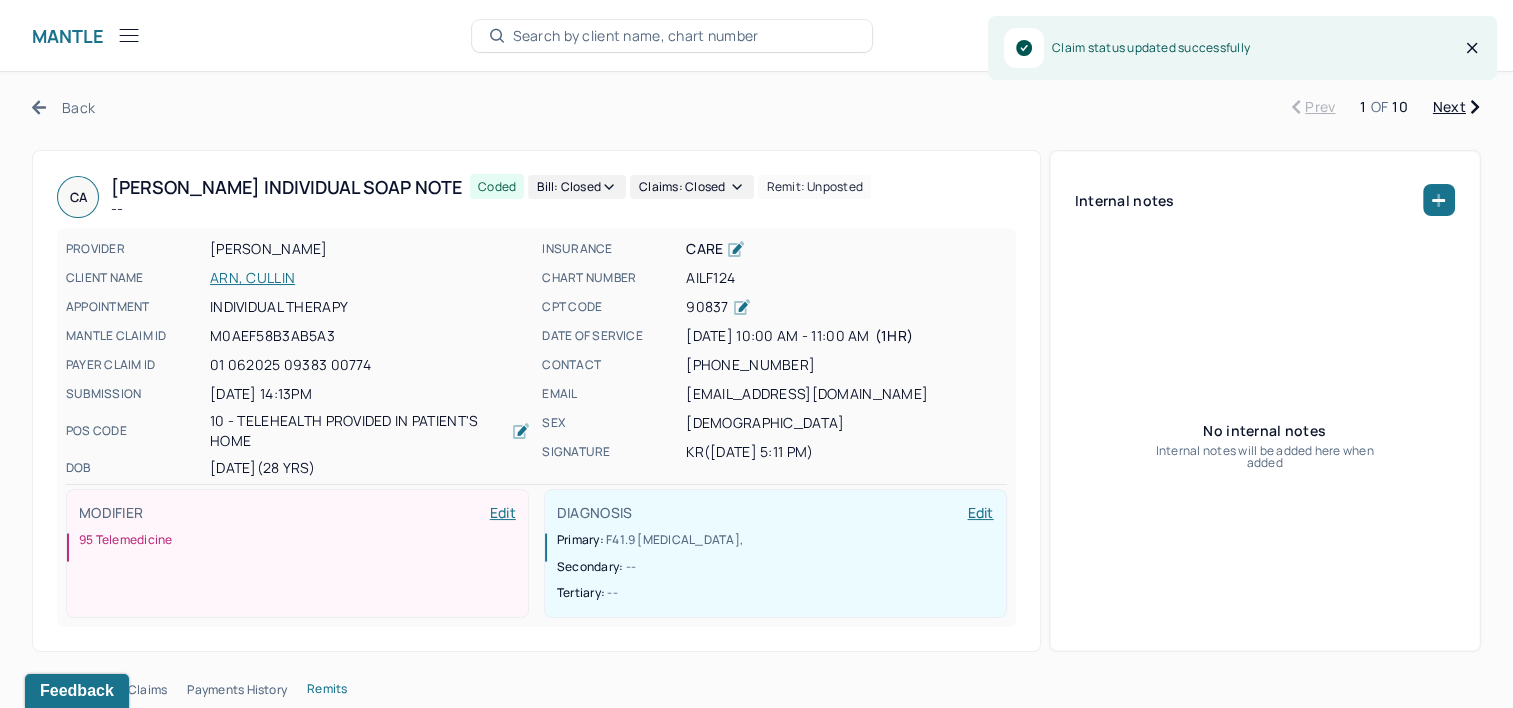 click on "Next" at bounding box center (1456, 107) 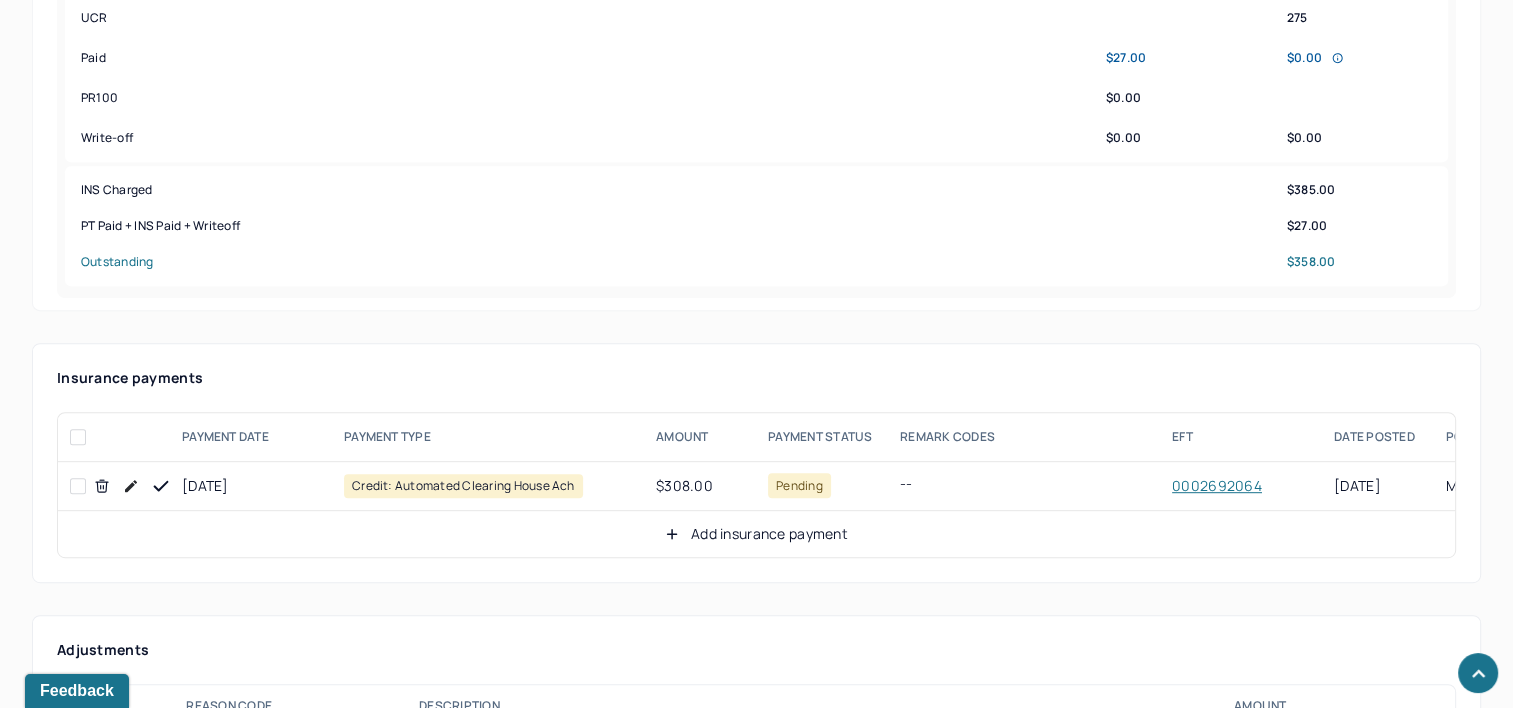 scroll, scrollTop: 1000, scrollLeft: 0, axis: vertical 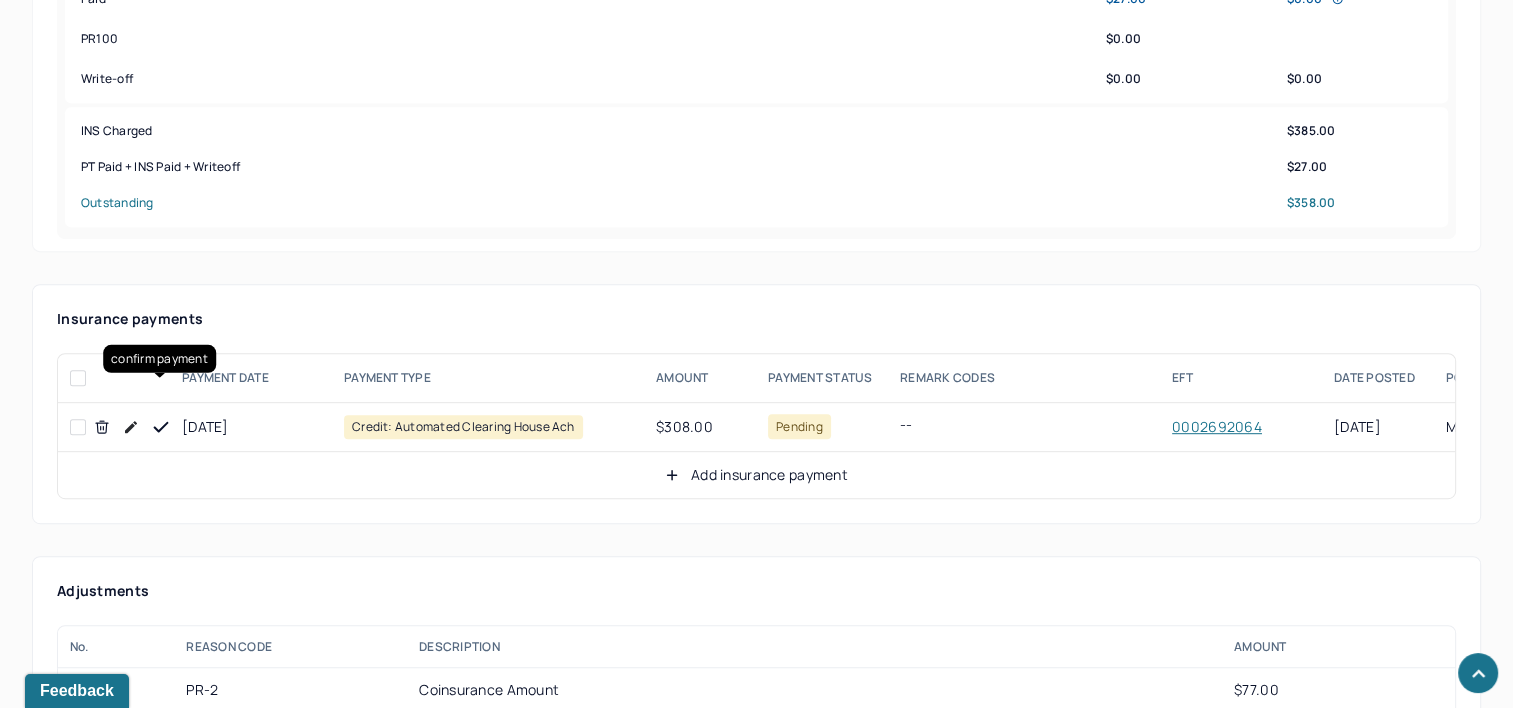 click 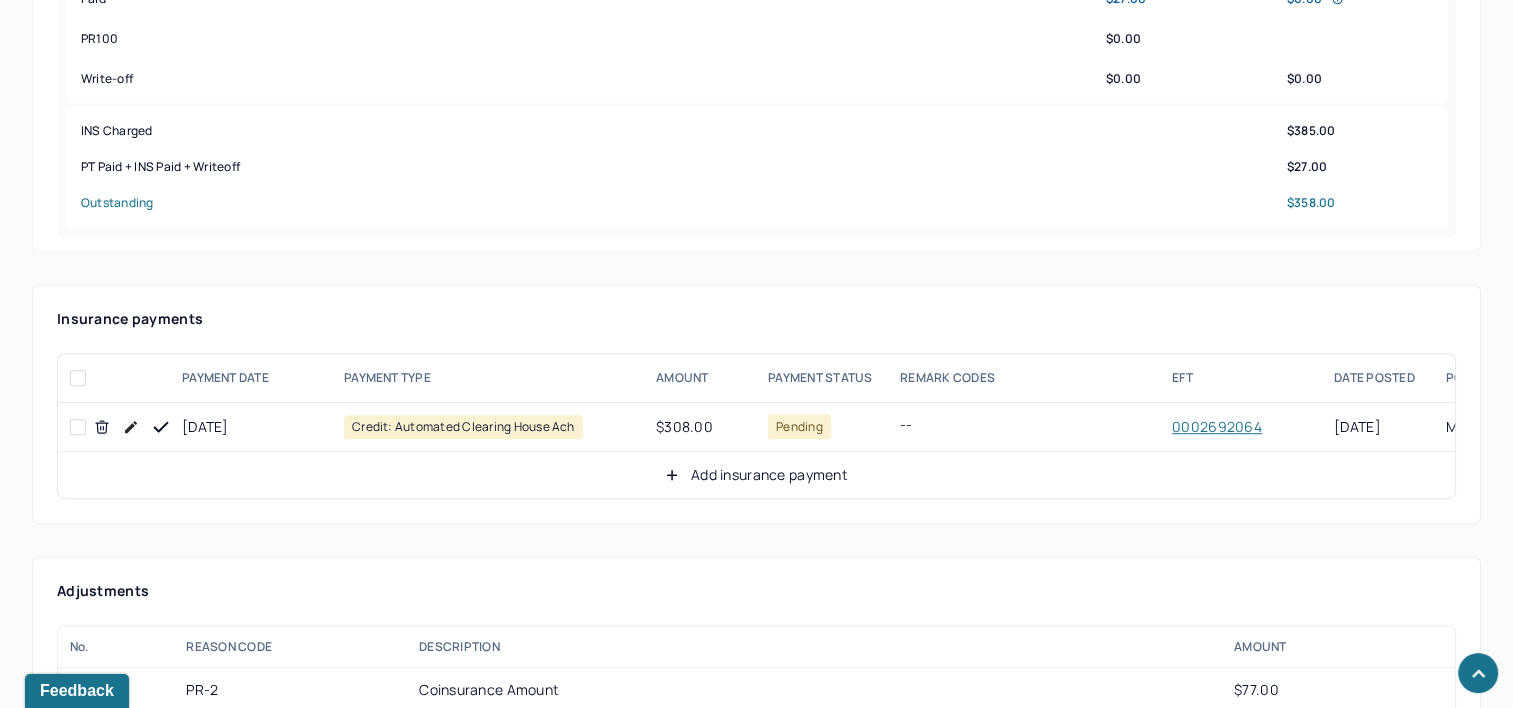 click on "Add insurance payment" at bounding box center (756, 475) 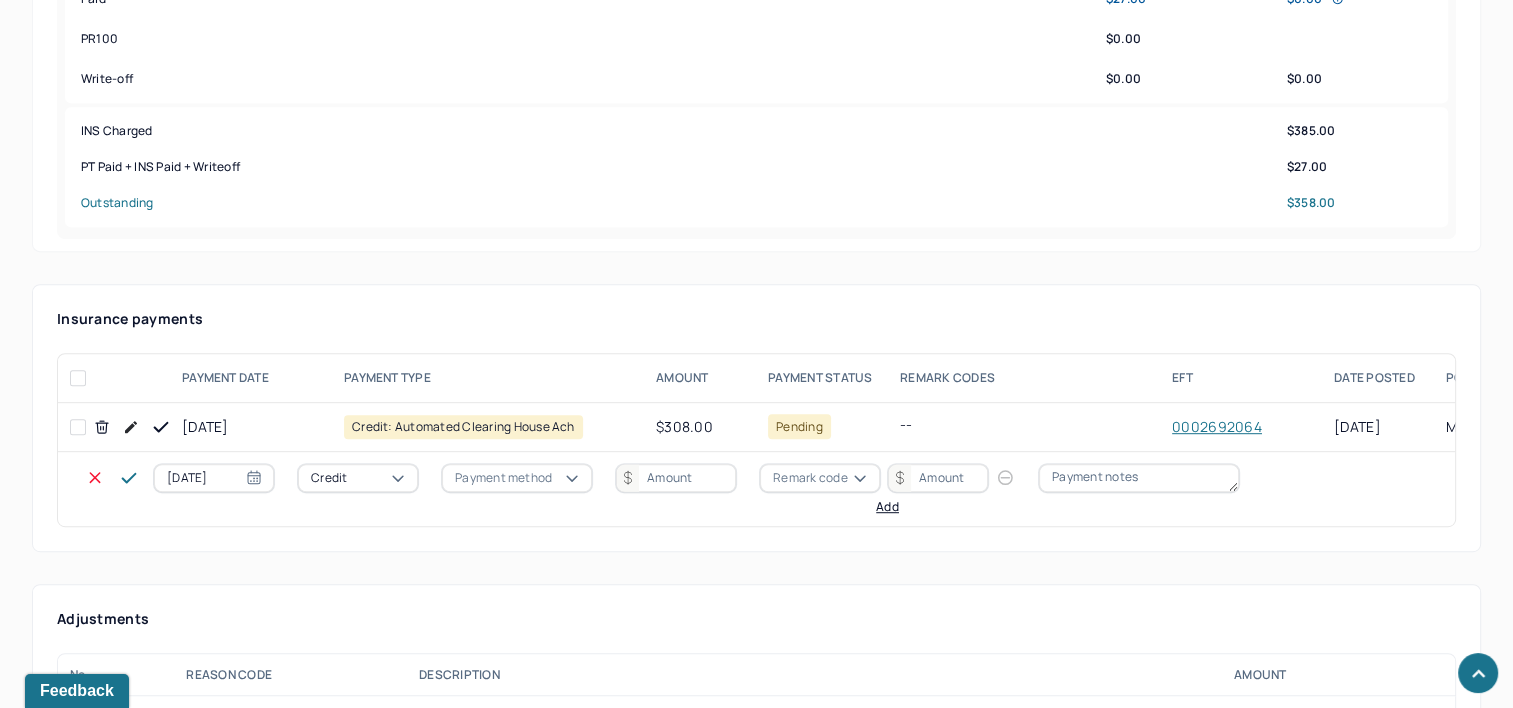 click on "[DATE]" at bounding box center (214, 478) 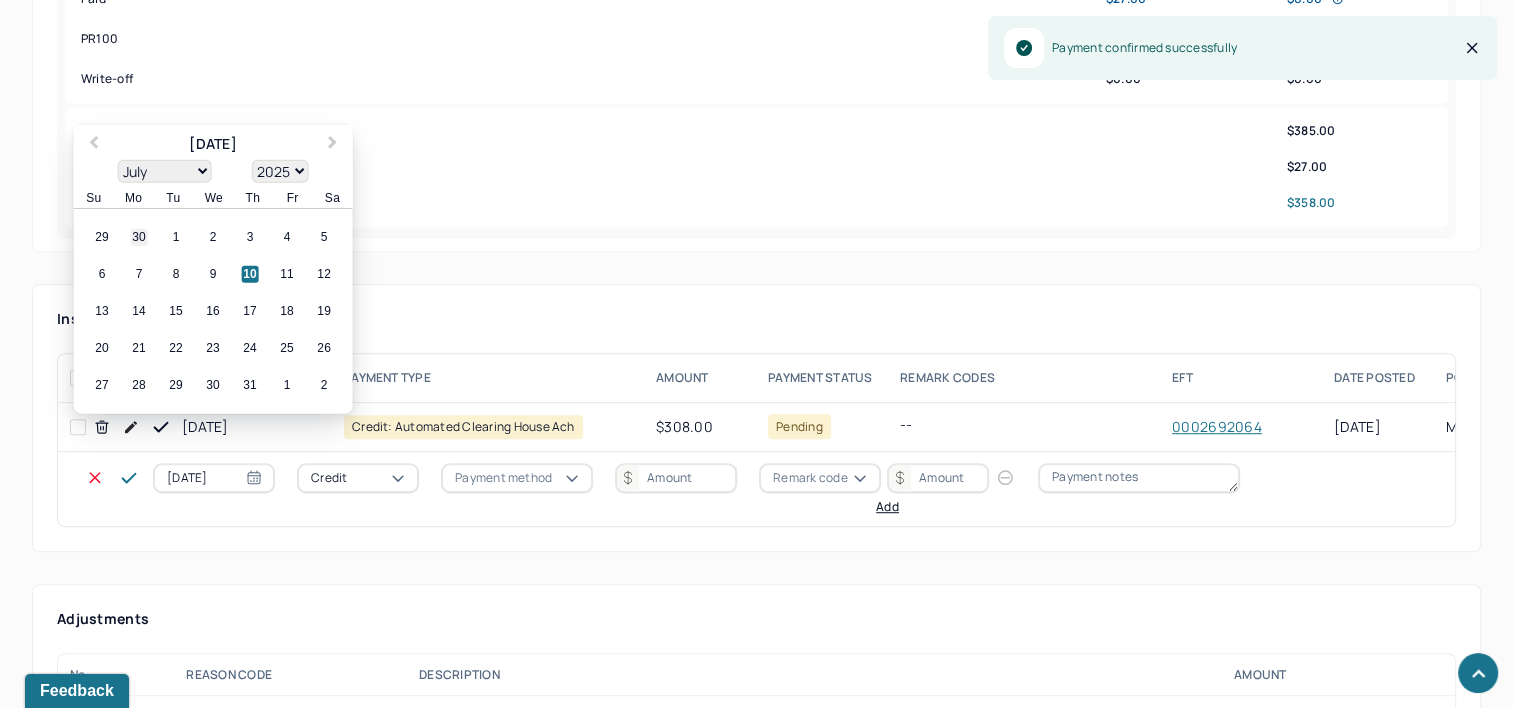 click on "30" at bounding box center [139, 237] 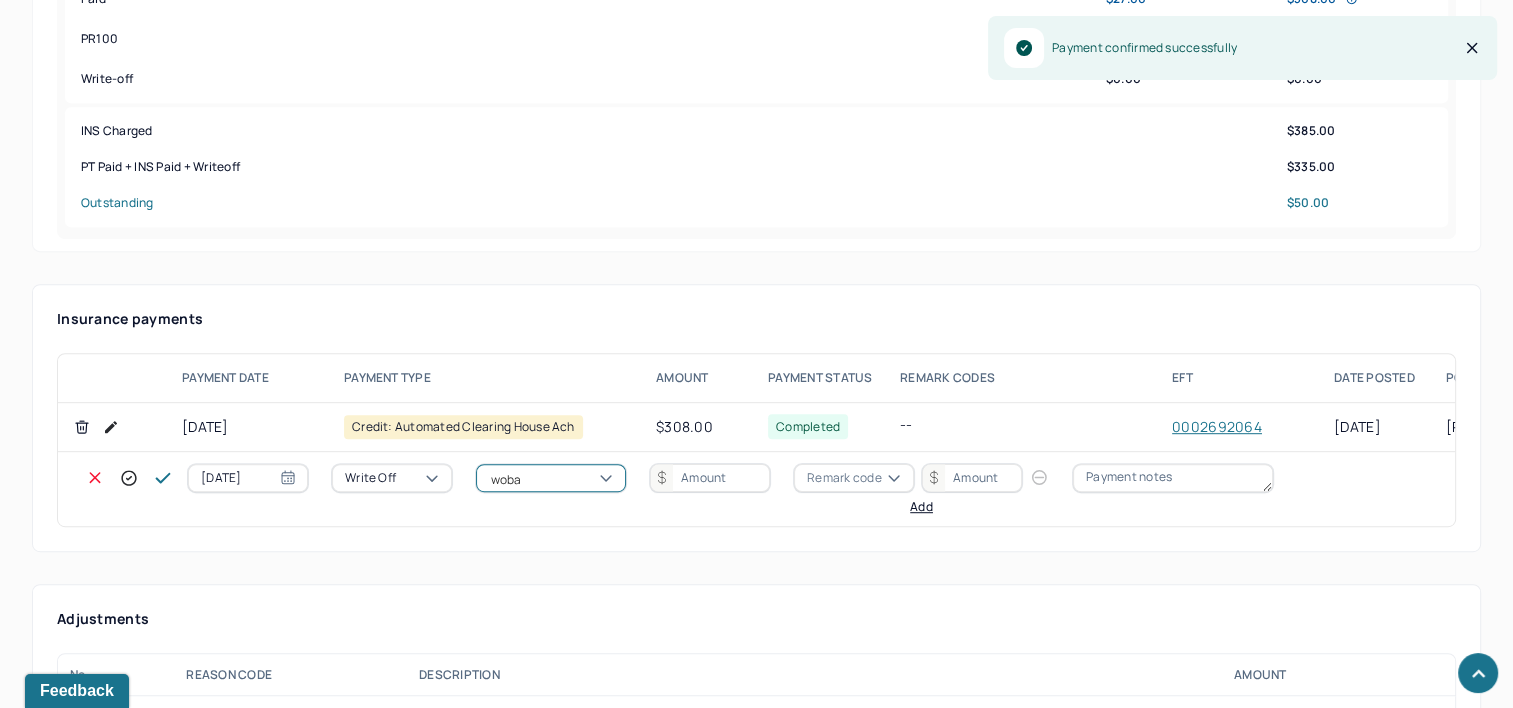 type on "wobal" 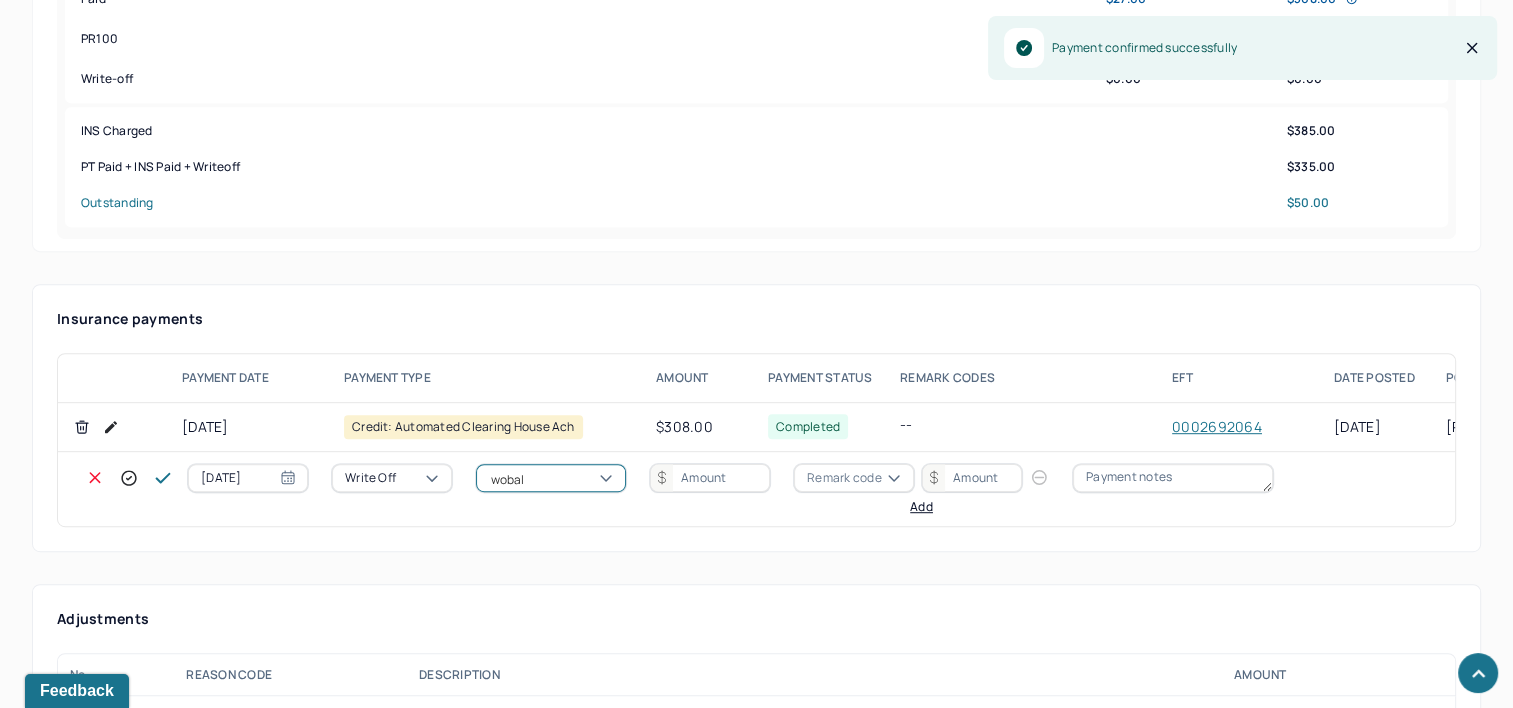 type 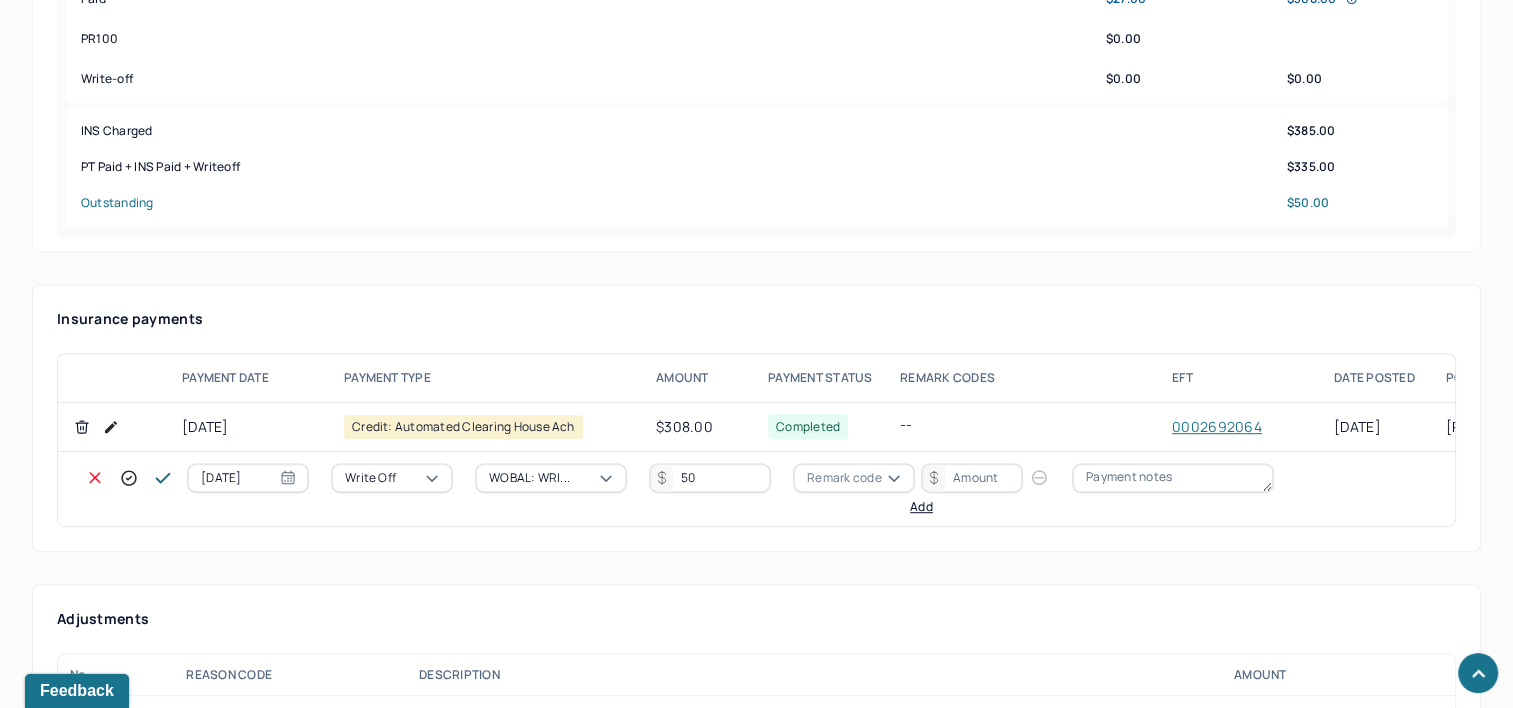 type on "50" 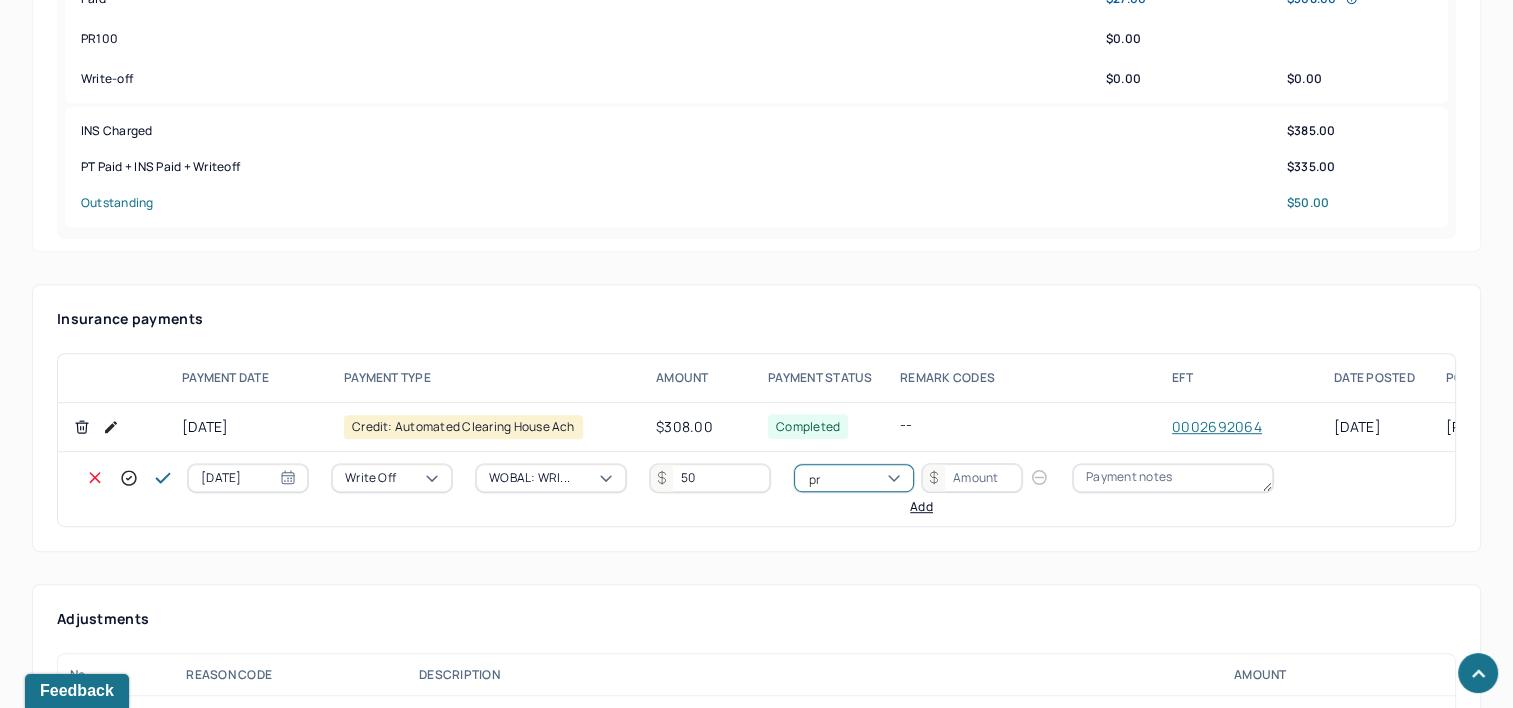type on "pr2" 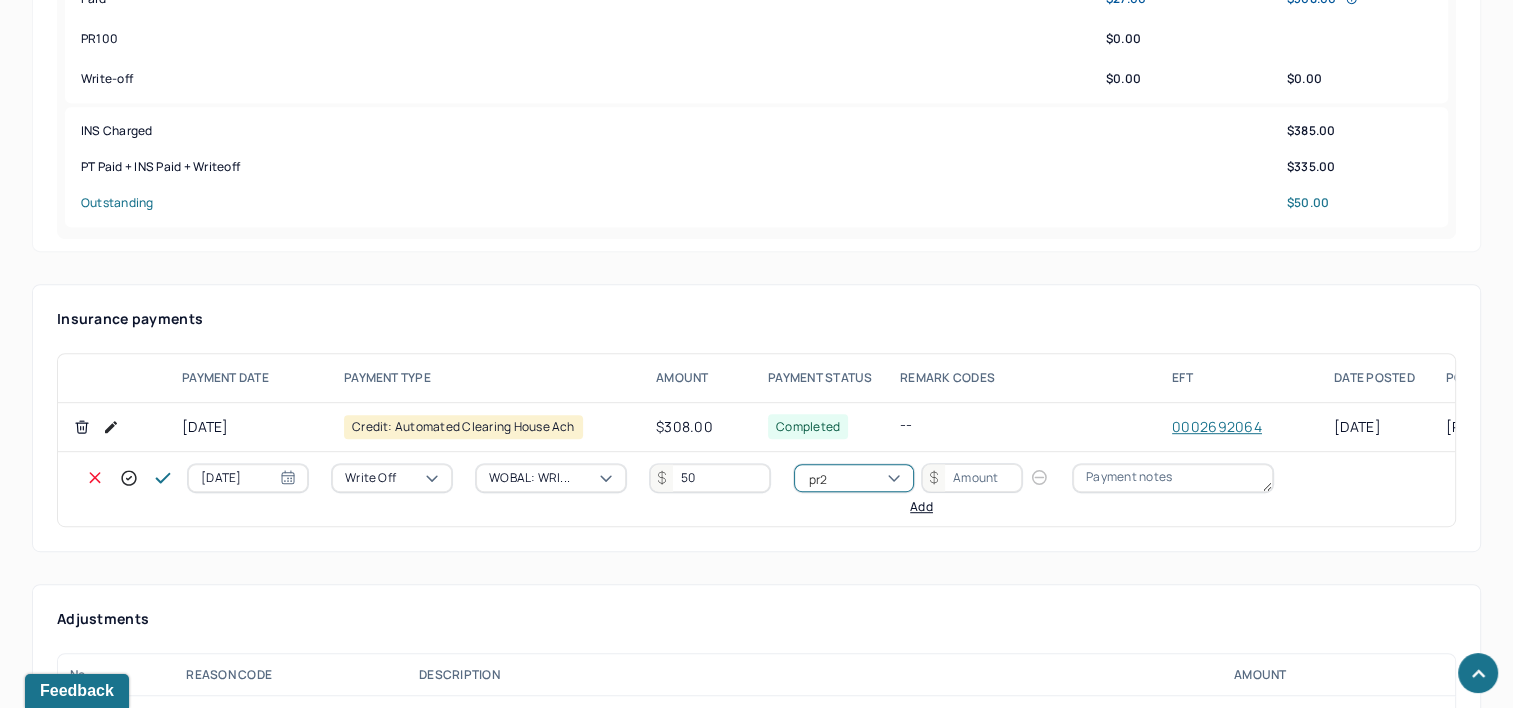 type 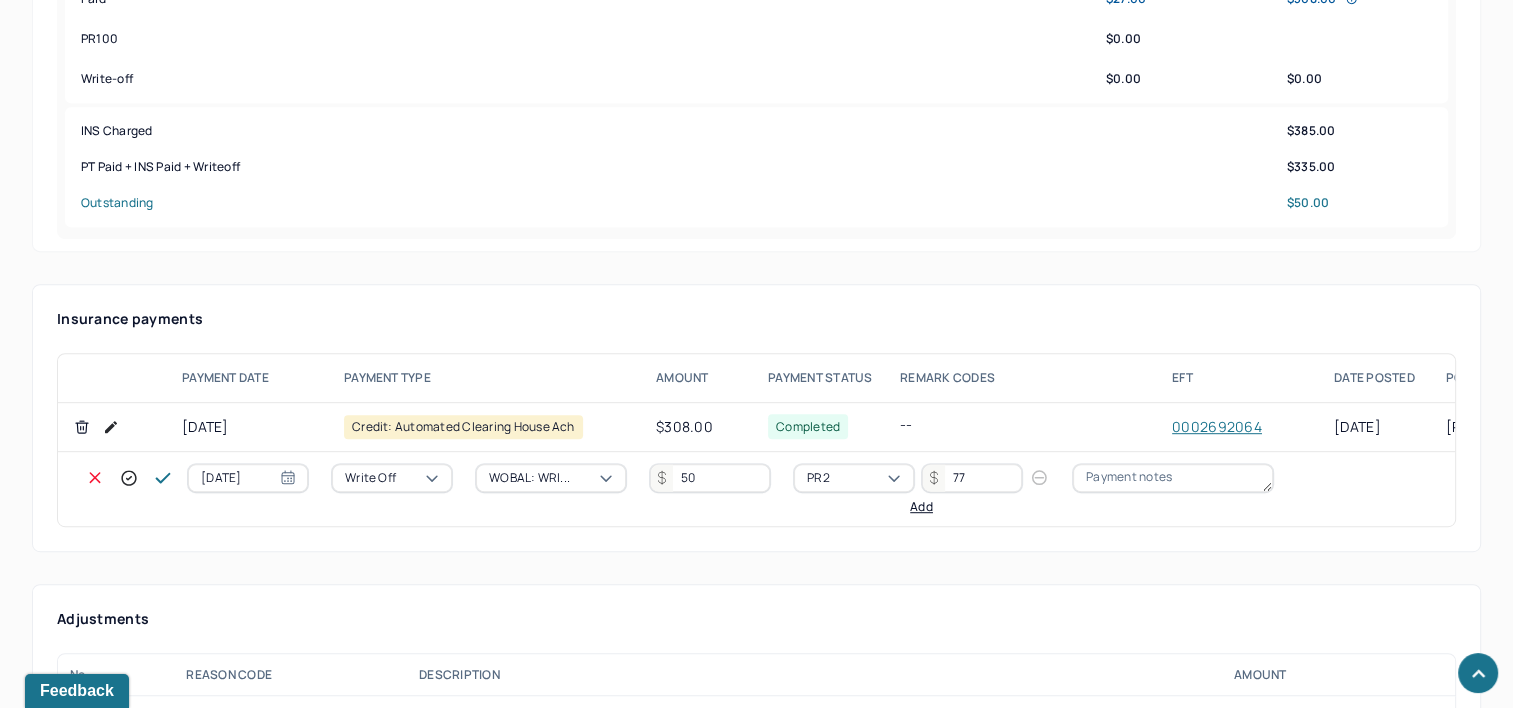 type on "77" 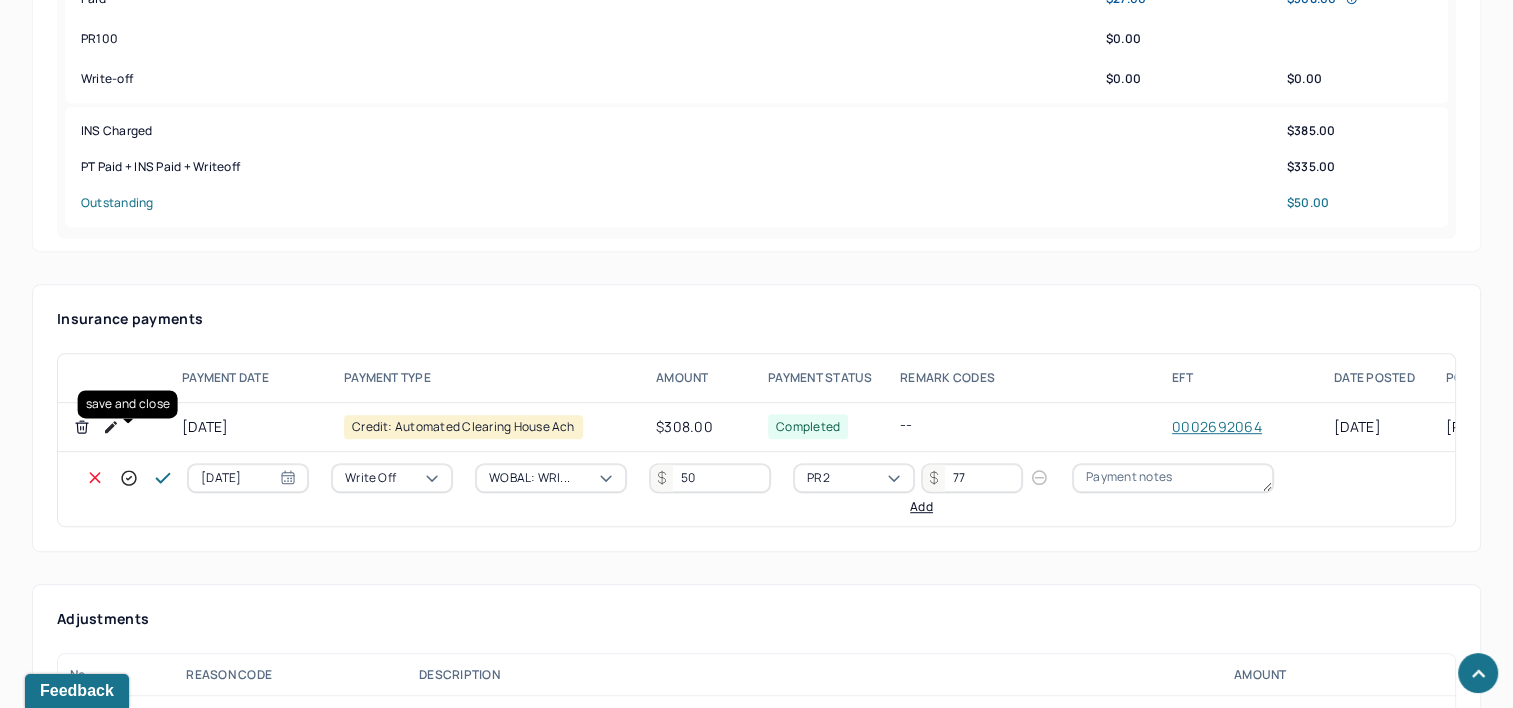 click 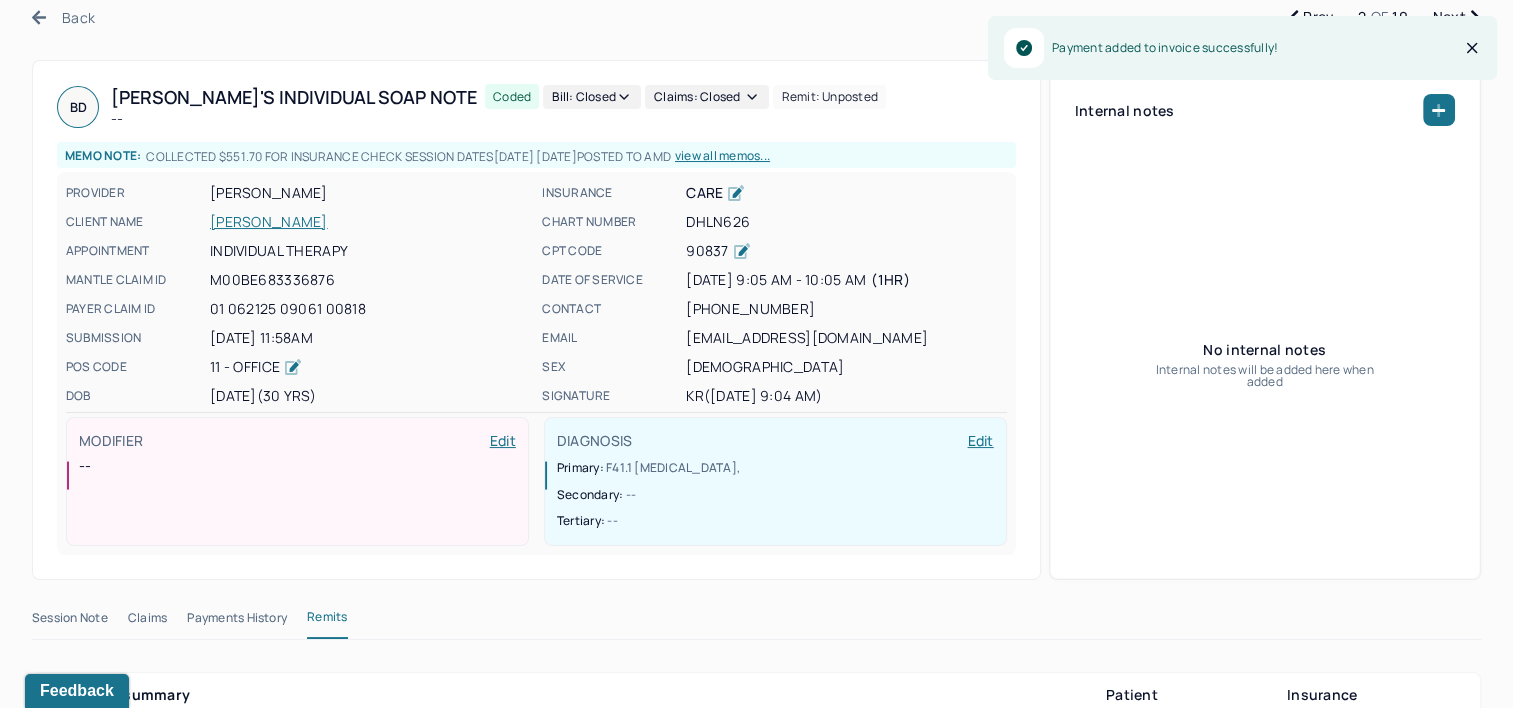 scroll, scrollTop: 0, scrollLeft: 0, axis: both 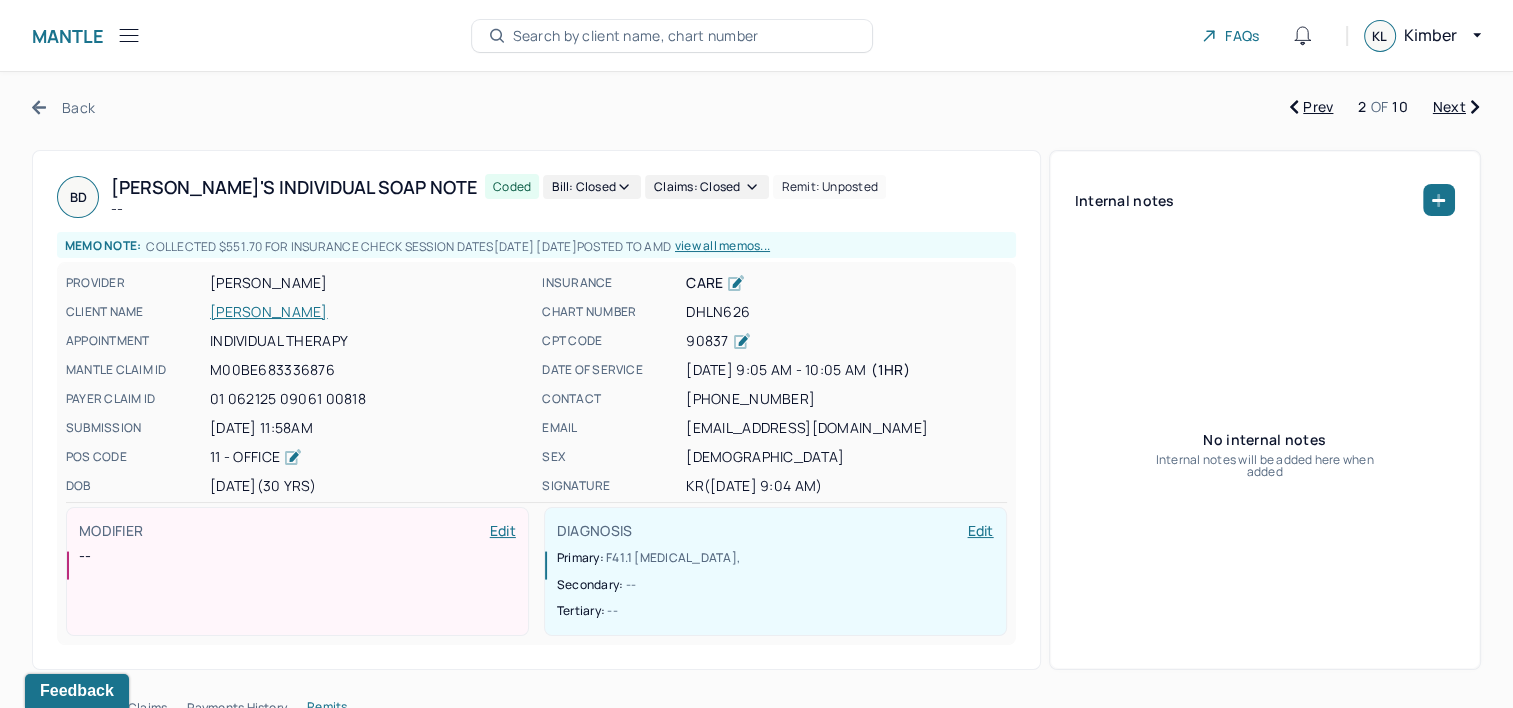 click on "Next" at bounding box center [1456, 107] 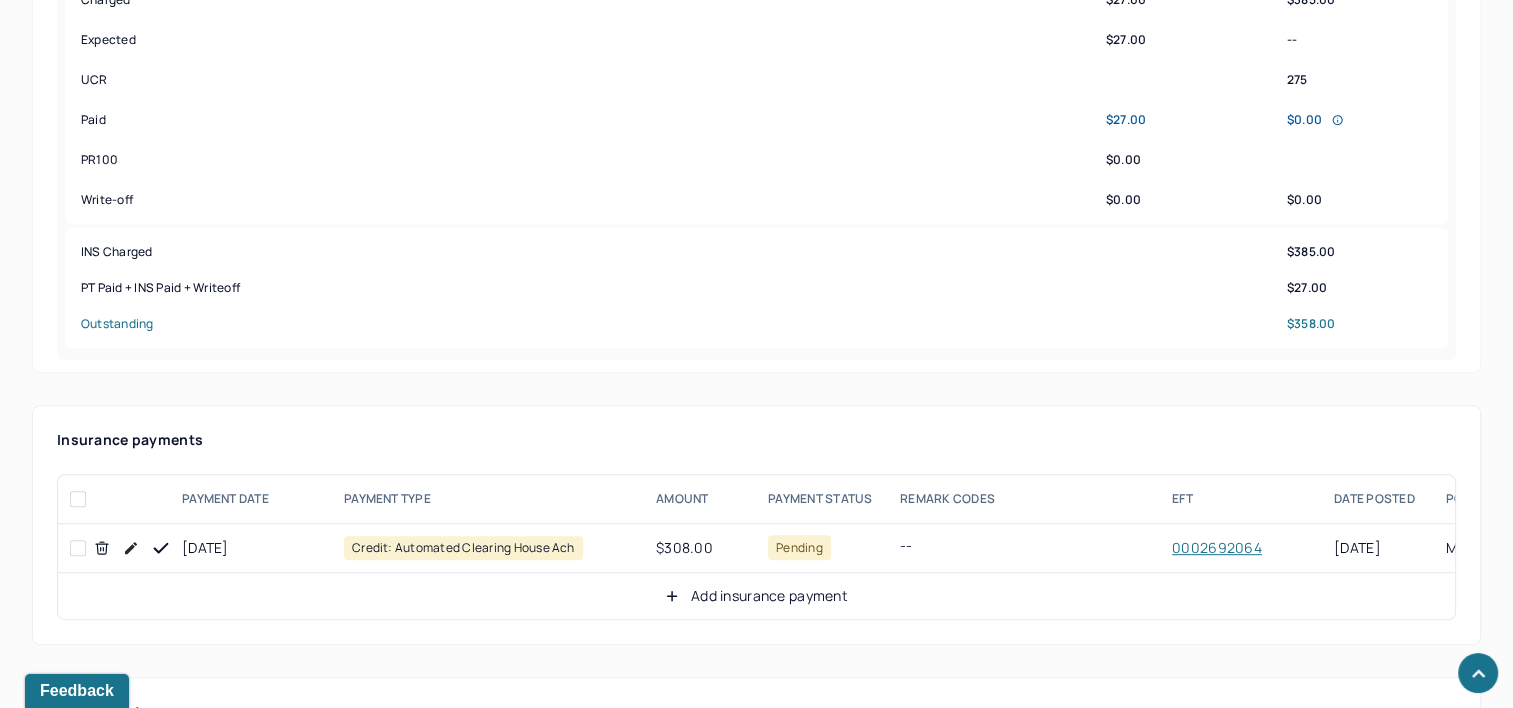 scroll, scrollTop: 900, scrollLeft: 0, axis: vertical 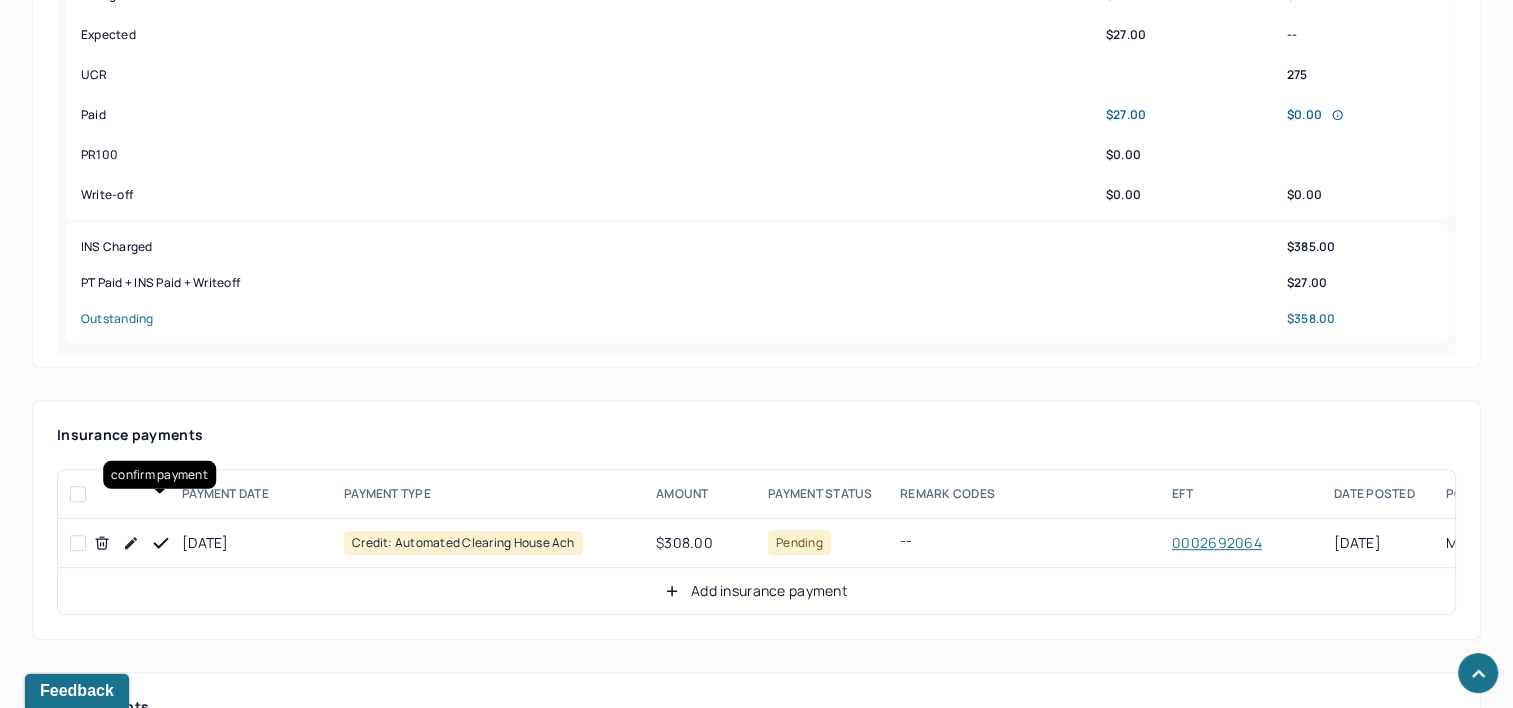 click 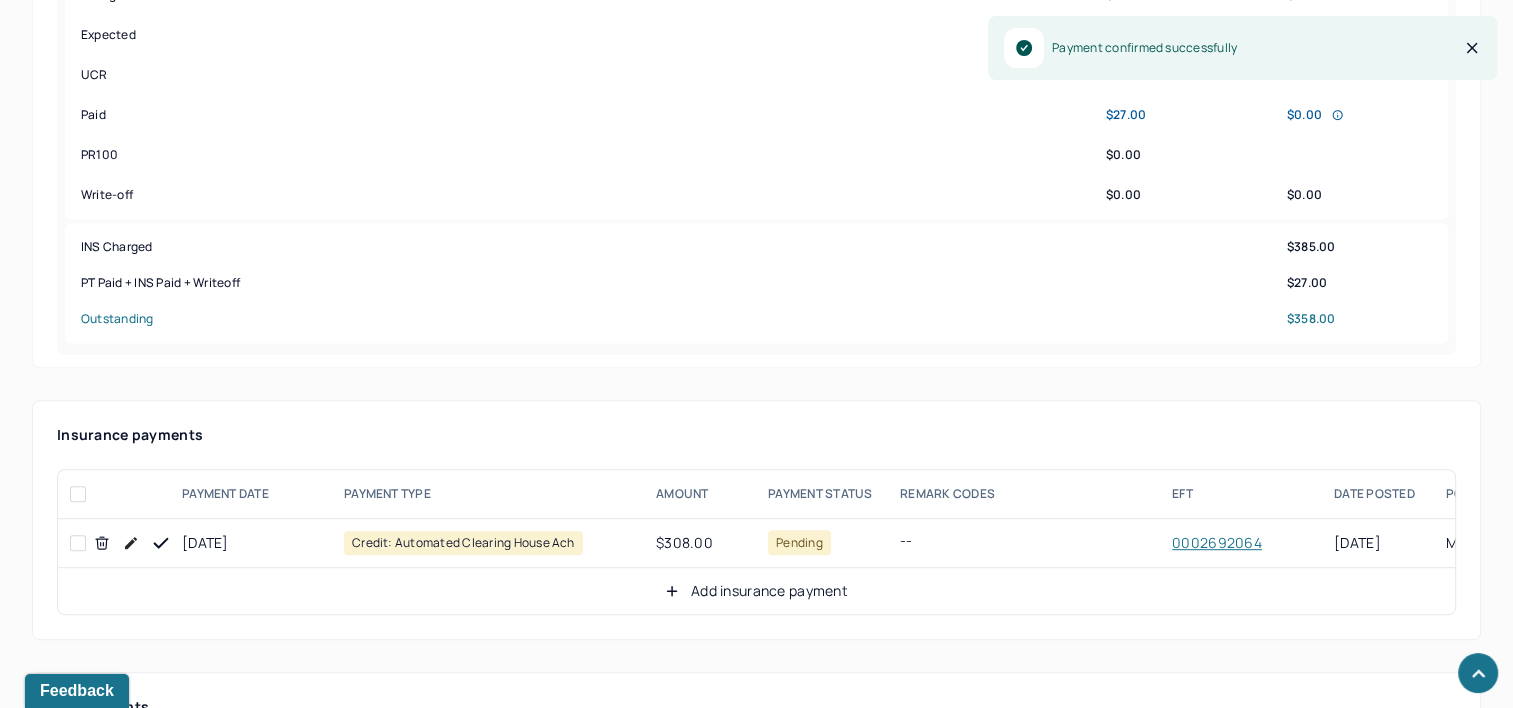 click on "Add insurance payment" at bounding box center [756, 591] 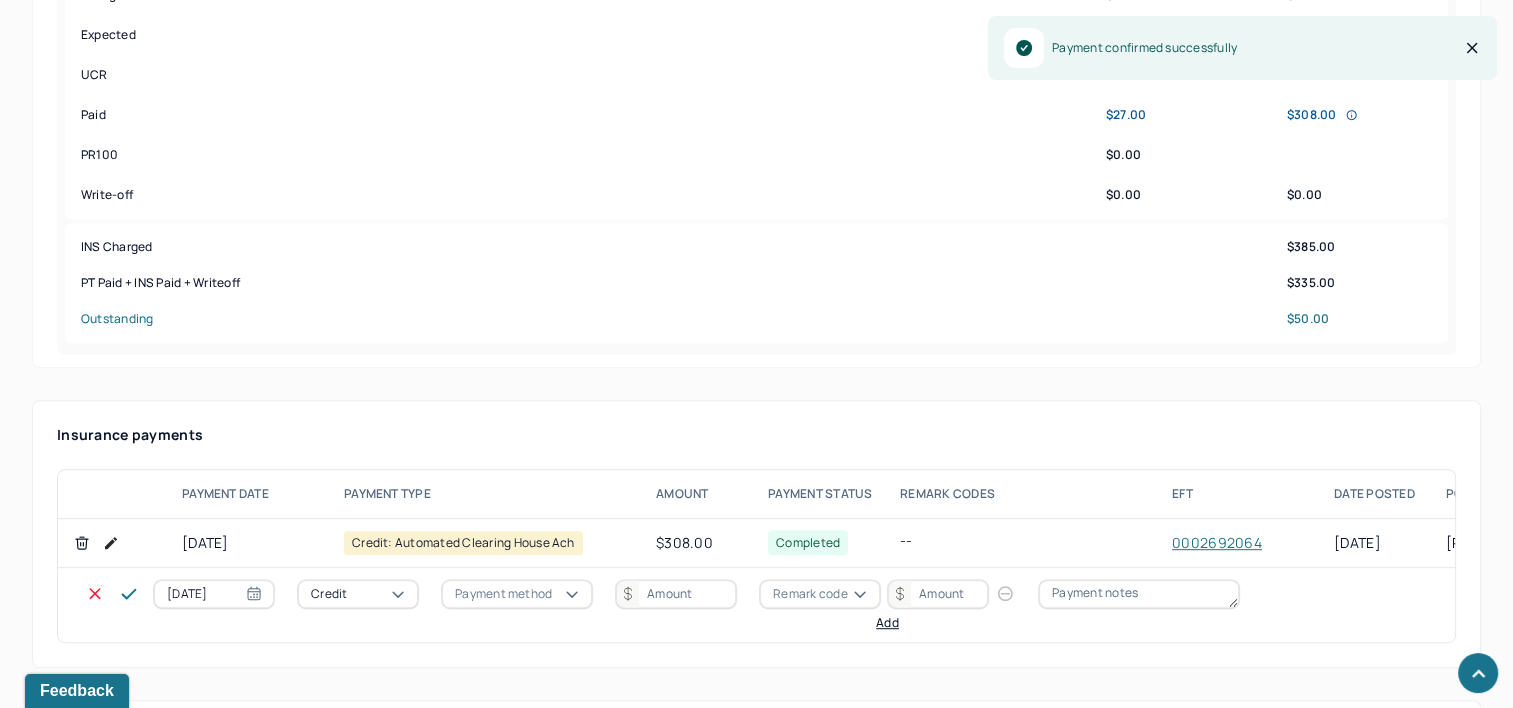 click on "[DATE]" at bounding box center [214, 594] 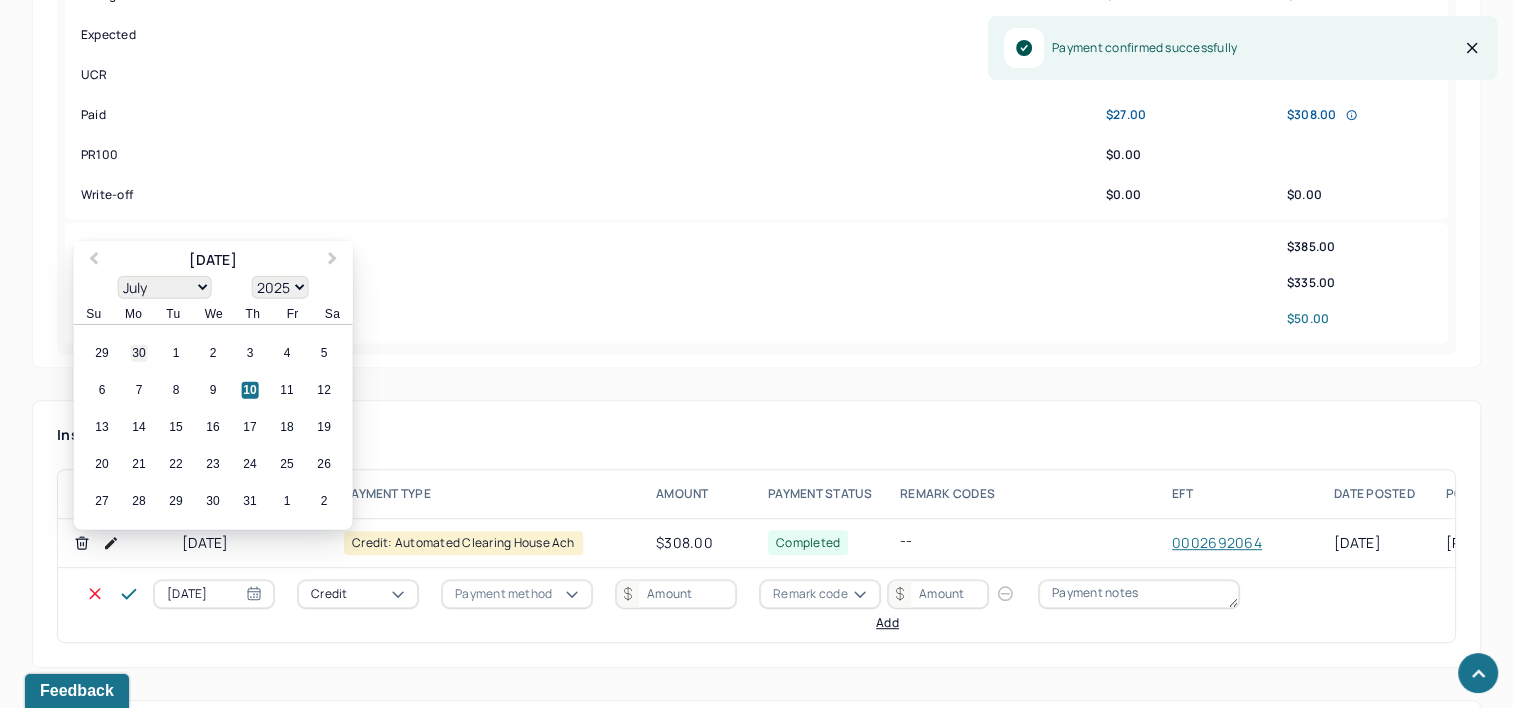 click on "30" at bounding box center [139, 353] 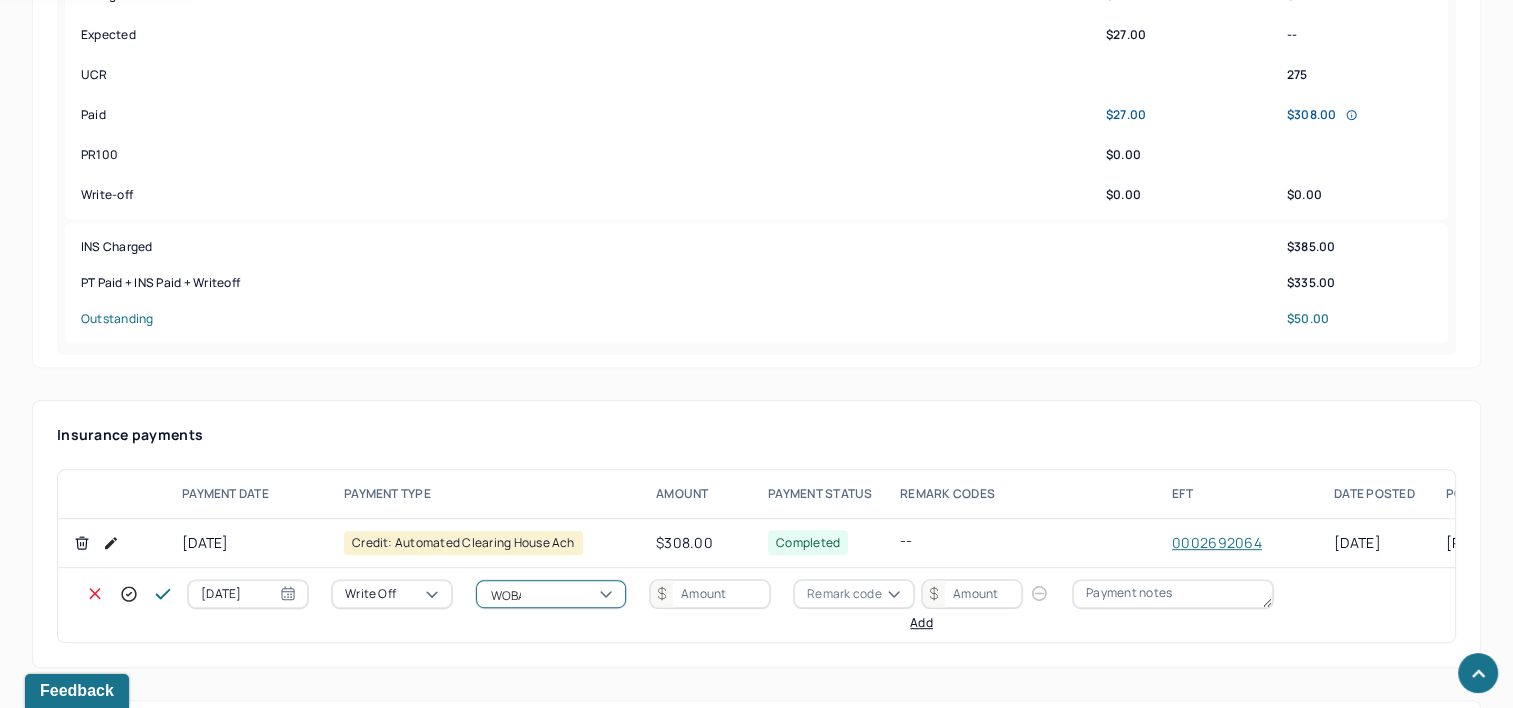 type on "WOBAL" 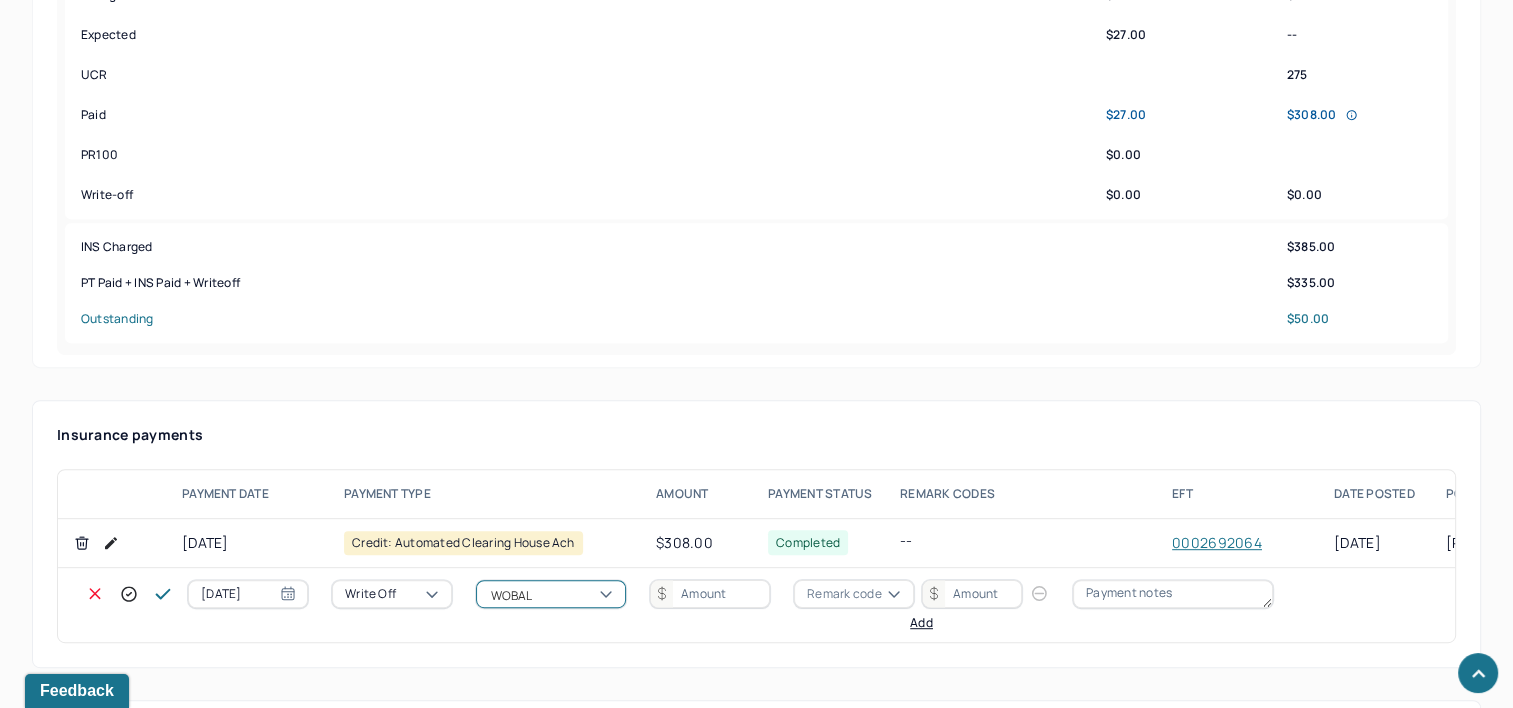 type 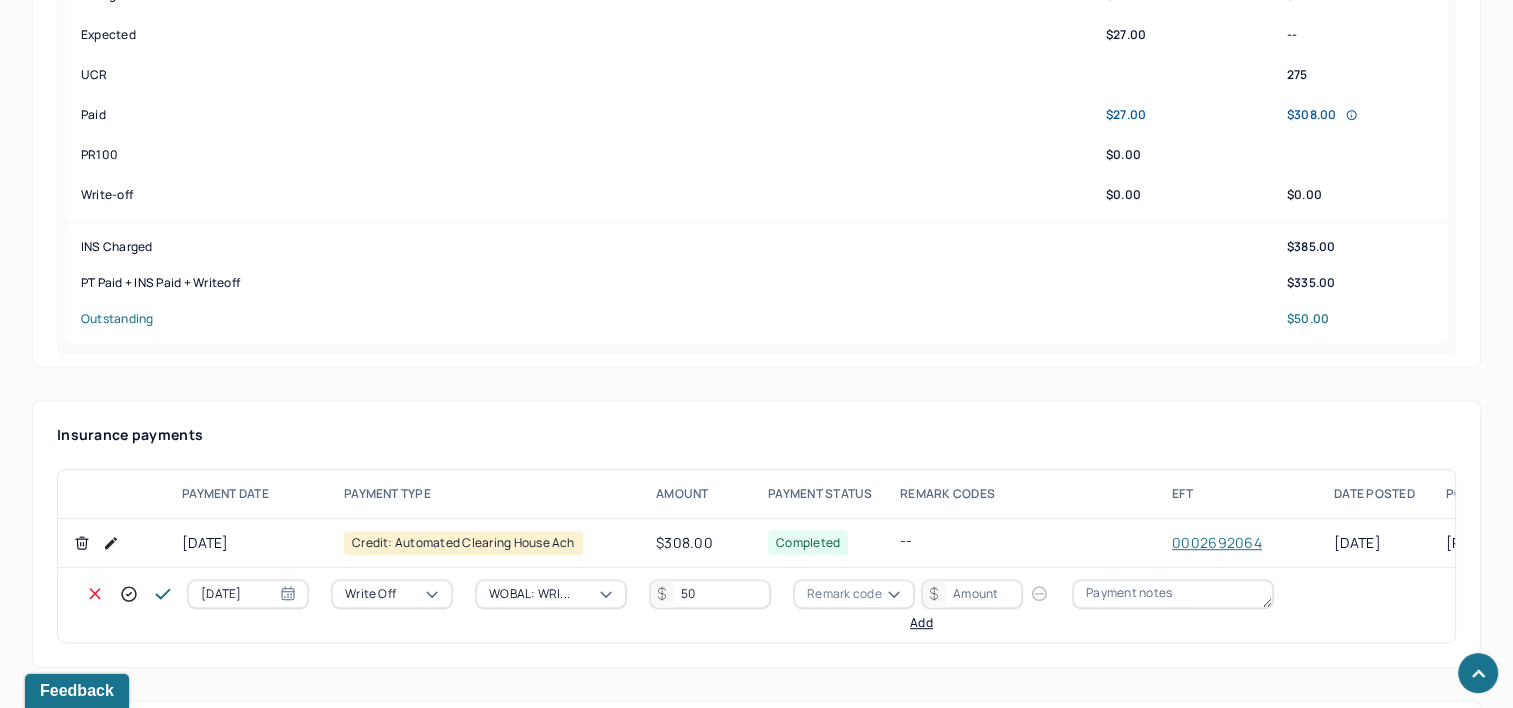 type on "50" 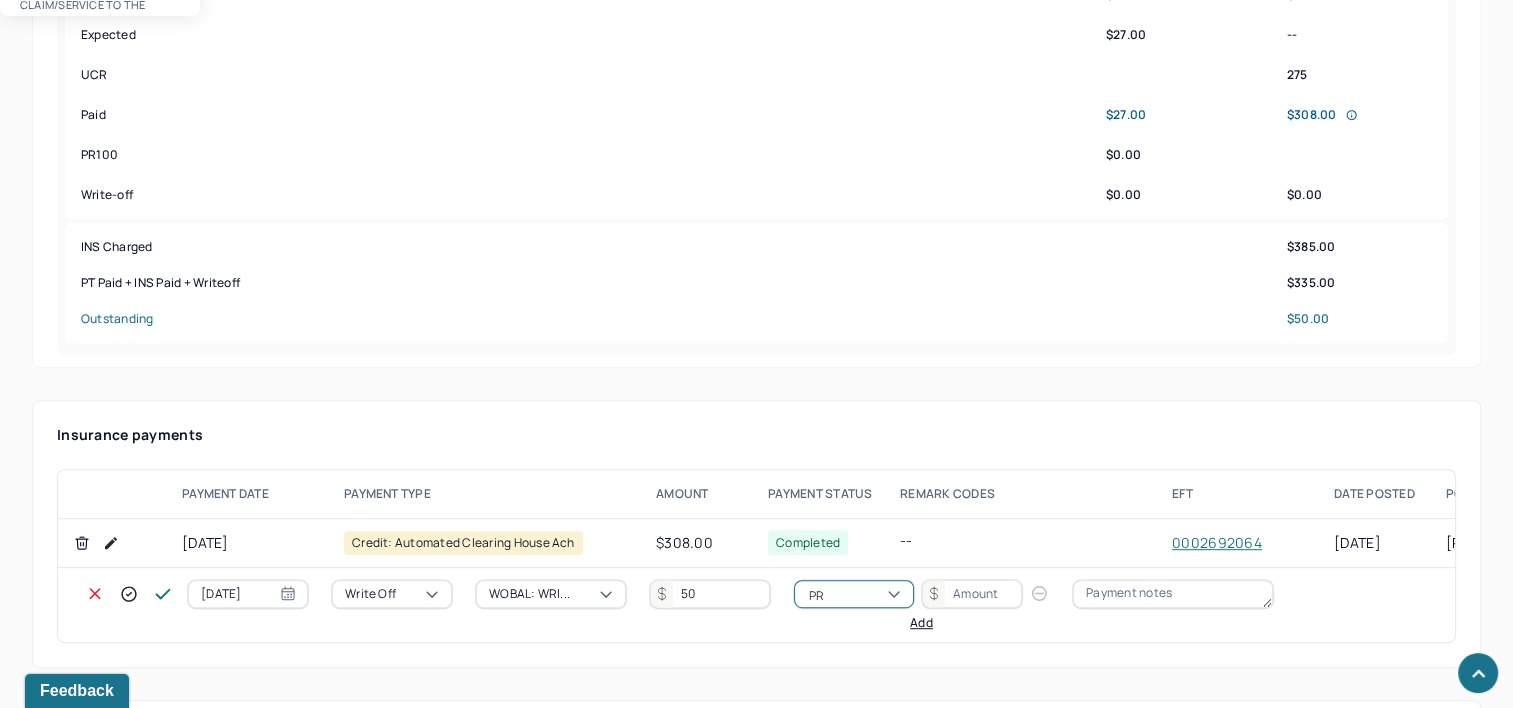 type on "PR2" 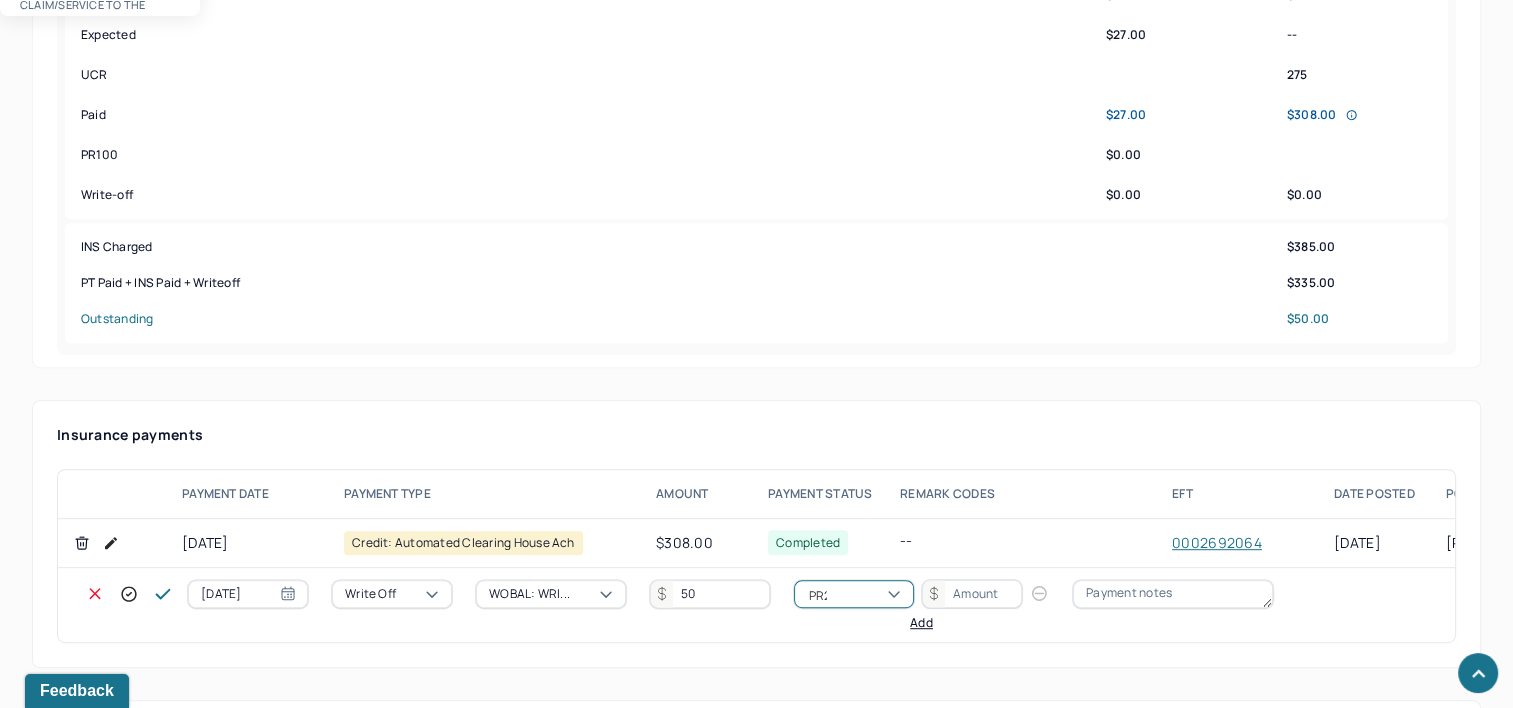 type 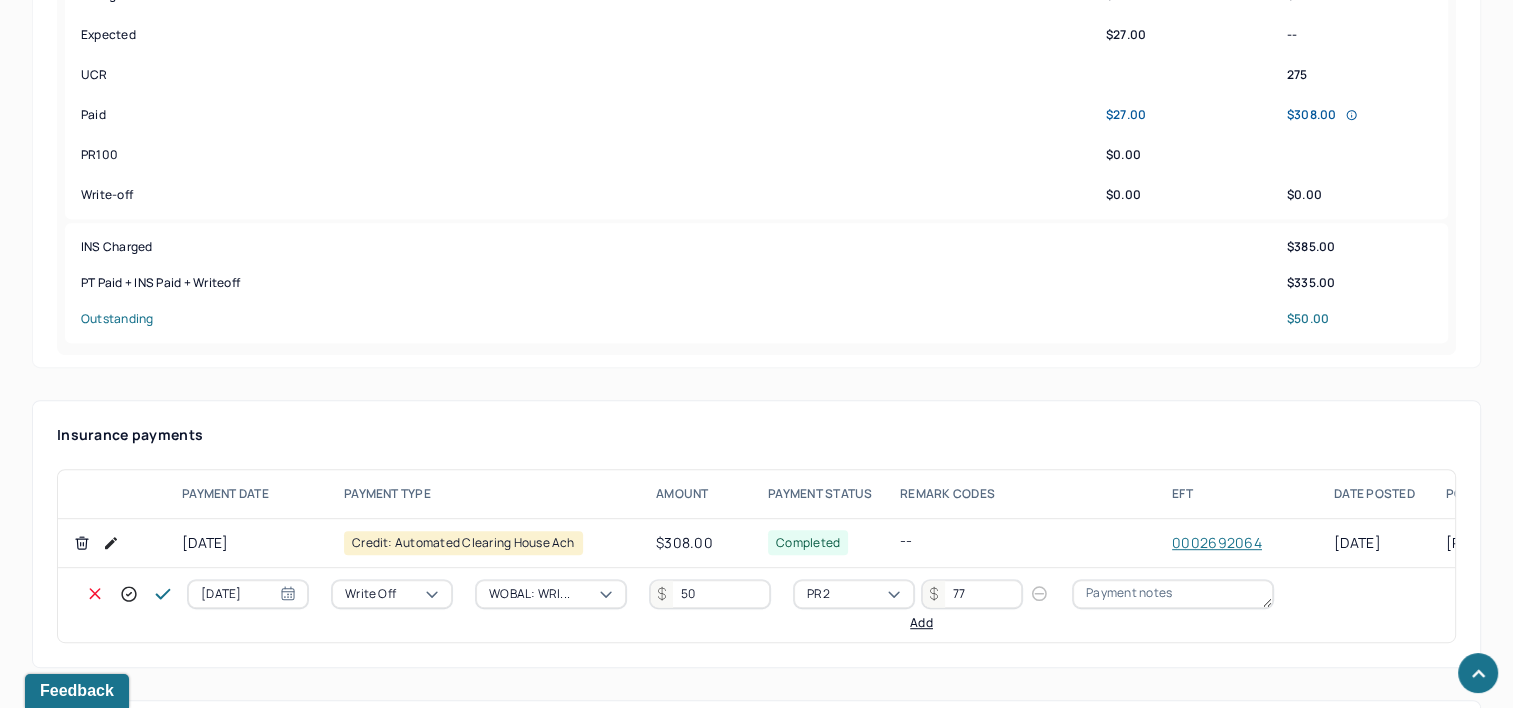 type on "77" 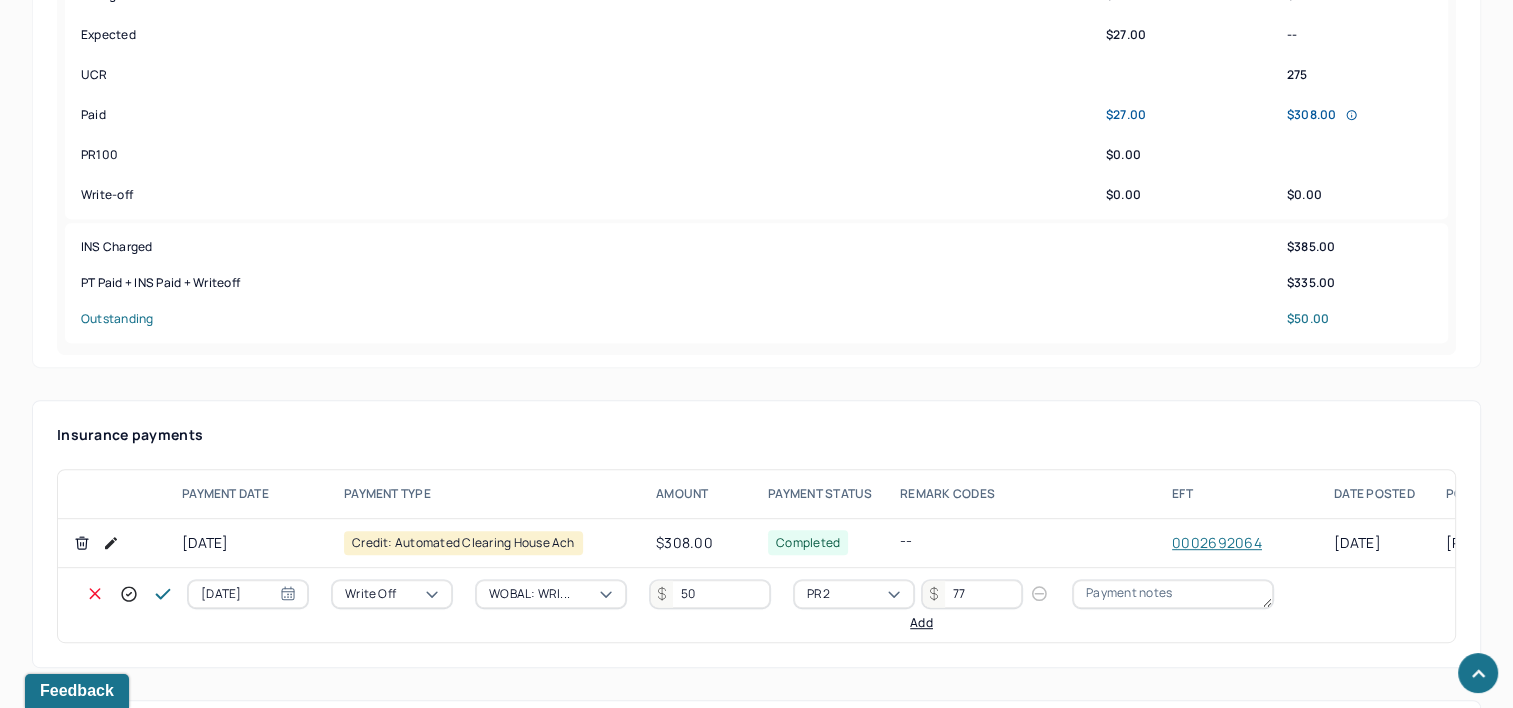 click 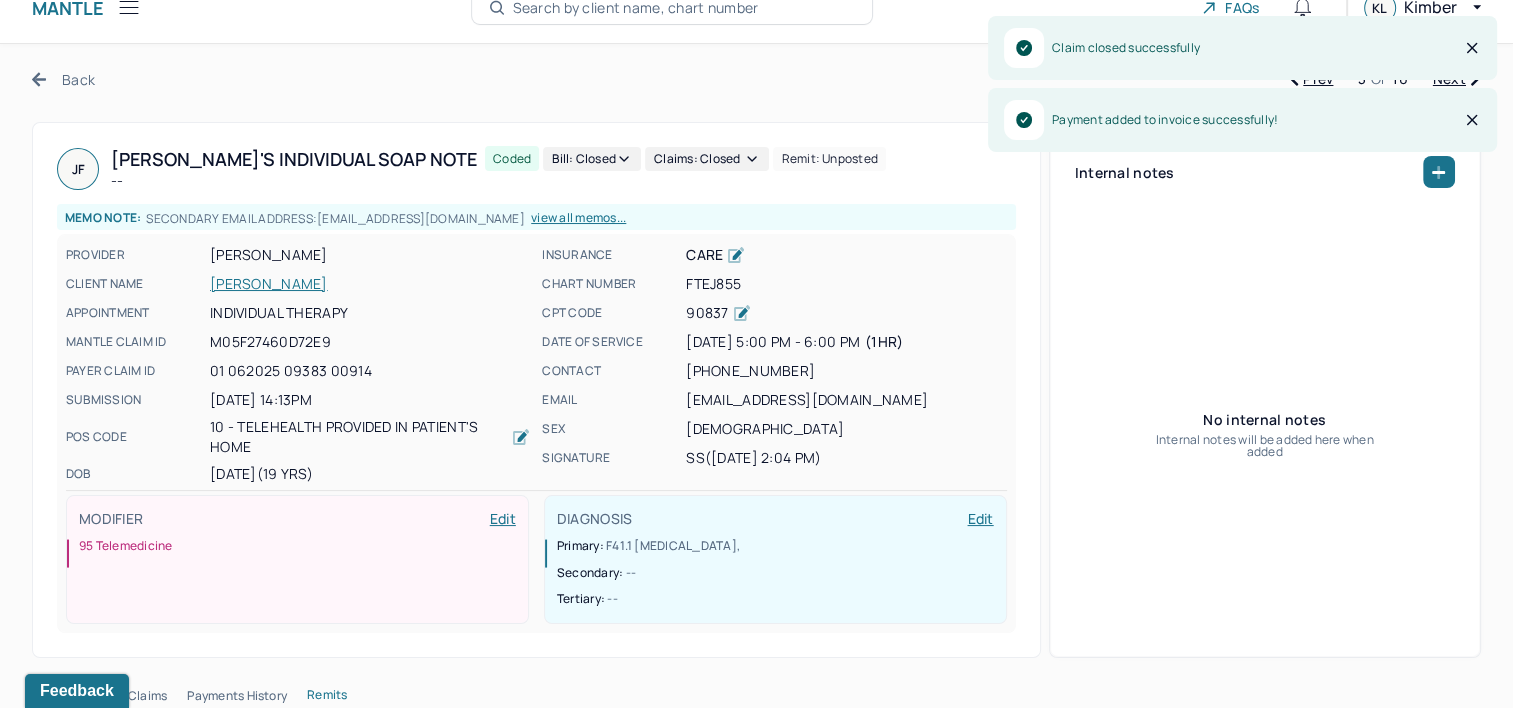 scroll, scrollTop: 0, scrollLeft: 0, axis: both 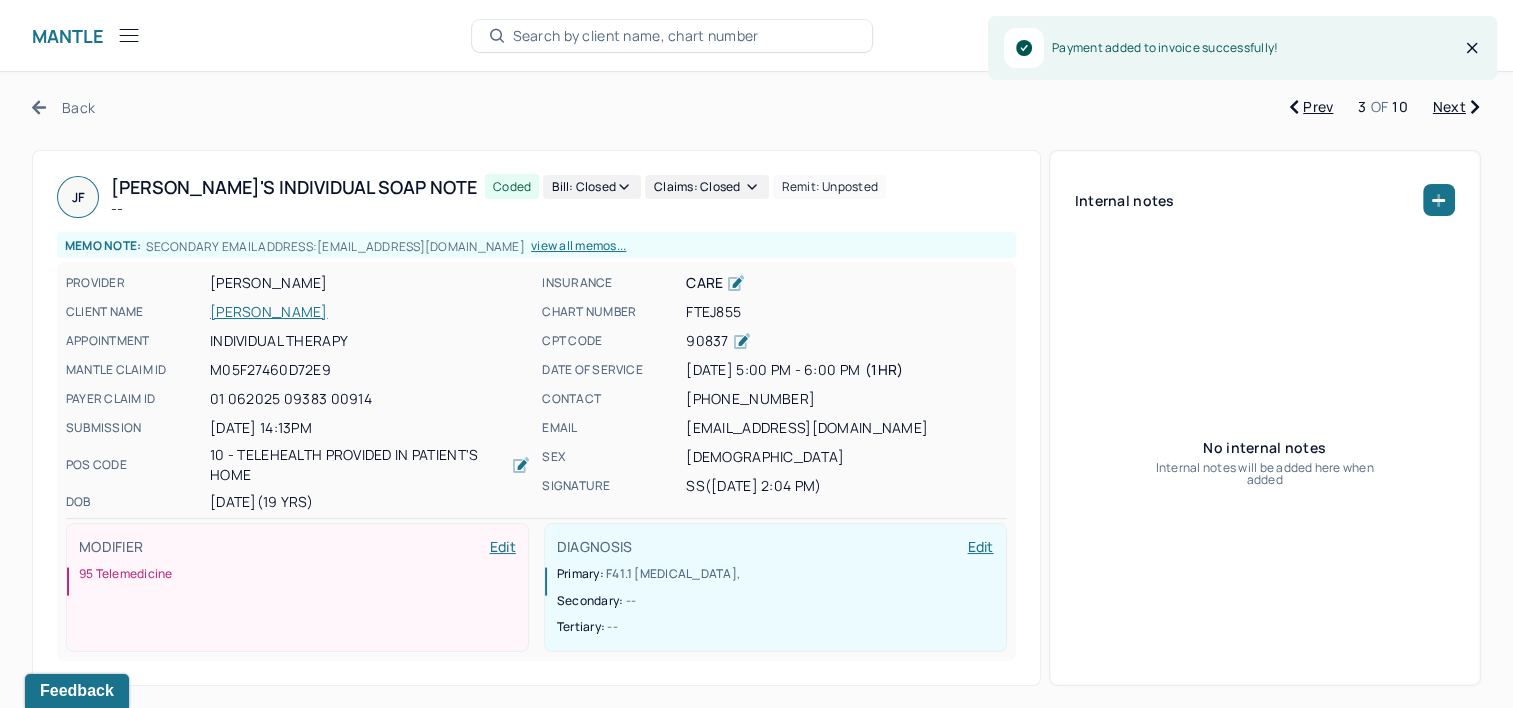 click on "Next" at bounding box center (1456, 107) 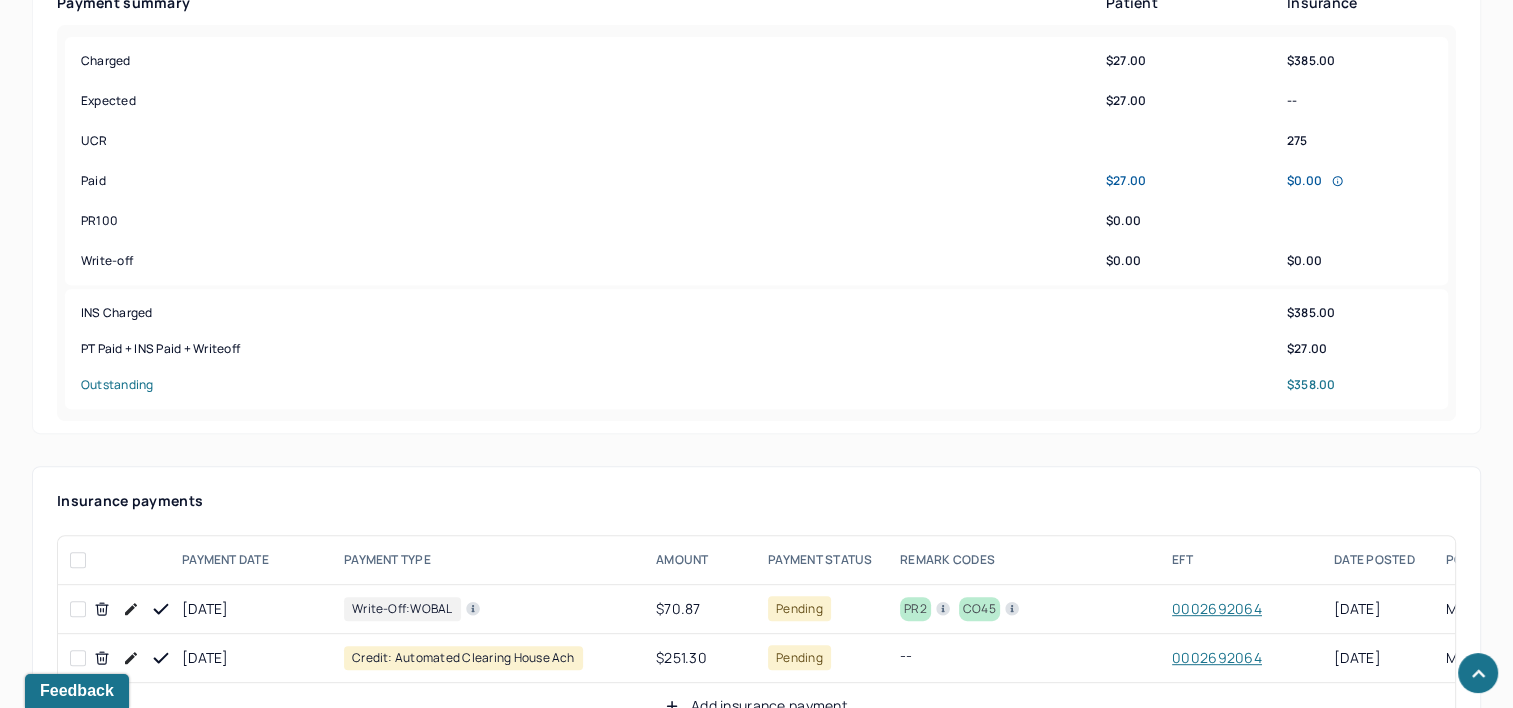 scroll, scrollTop: 1000, scrollLeft: 0, axis: vertical 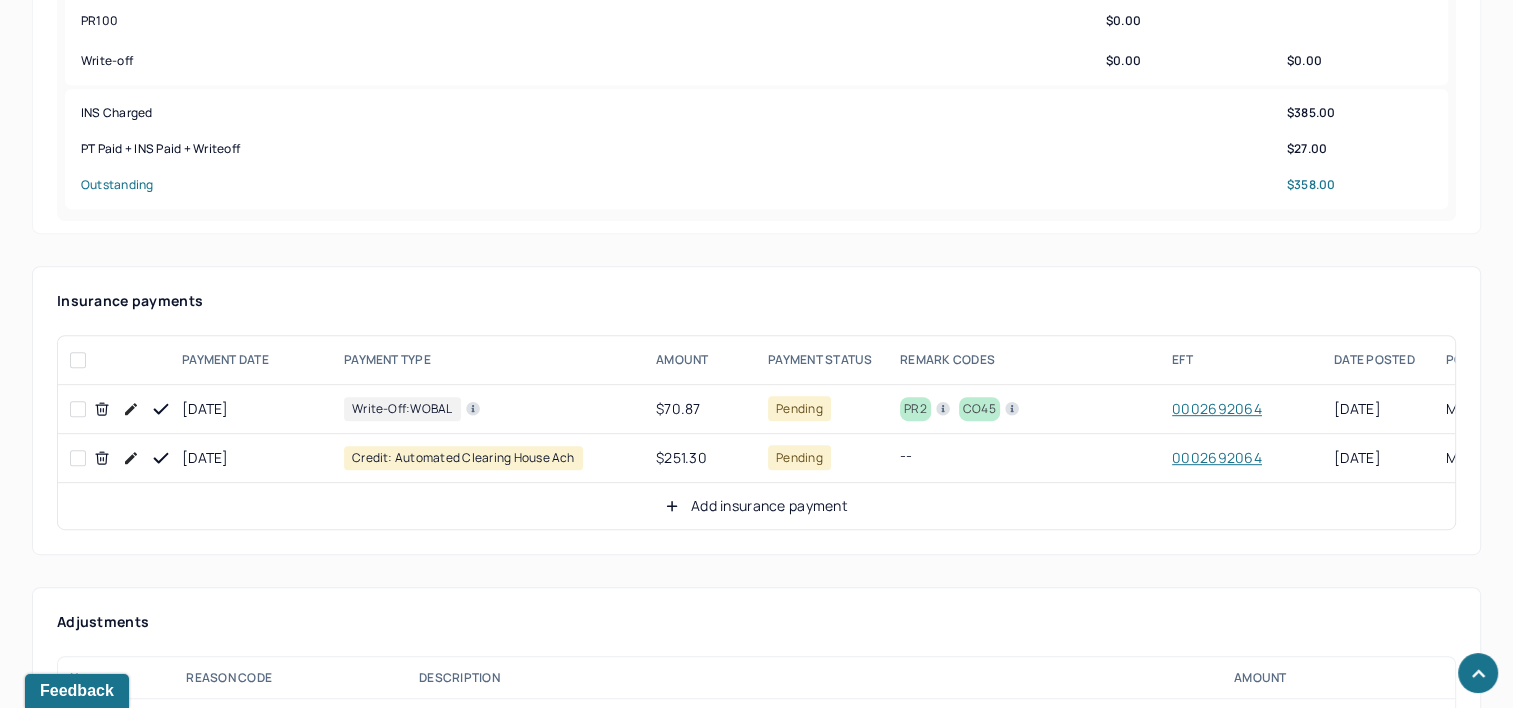 click 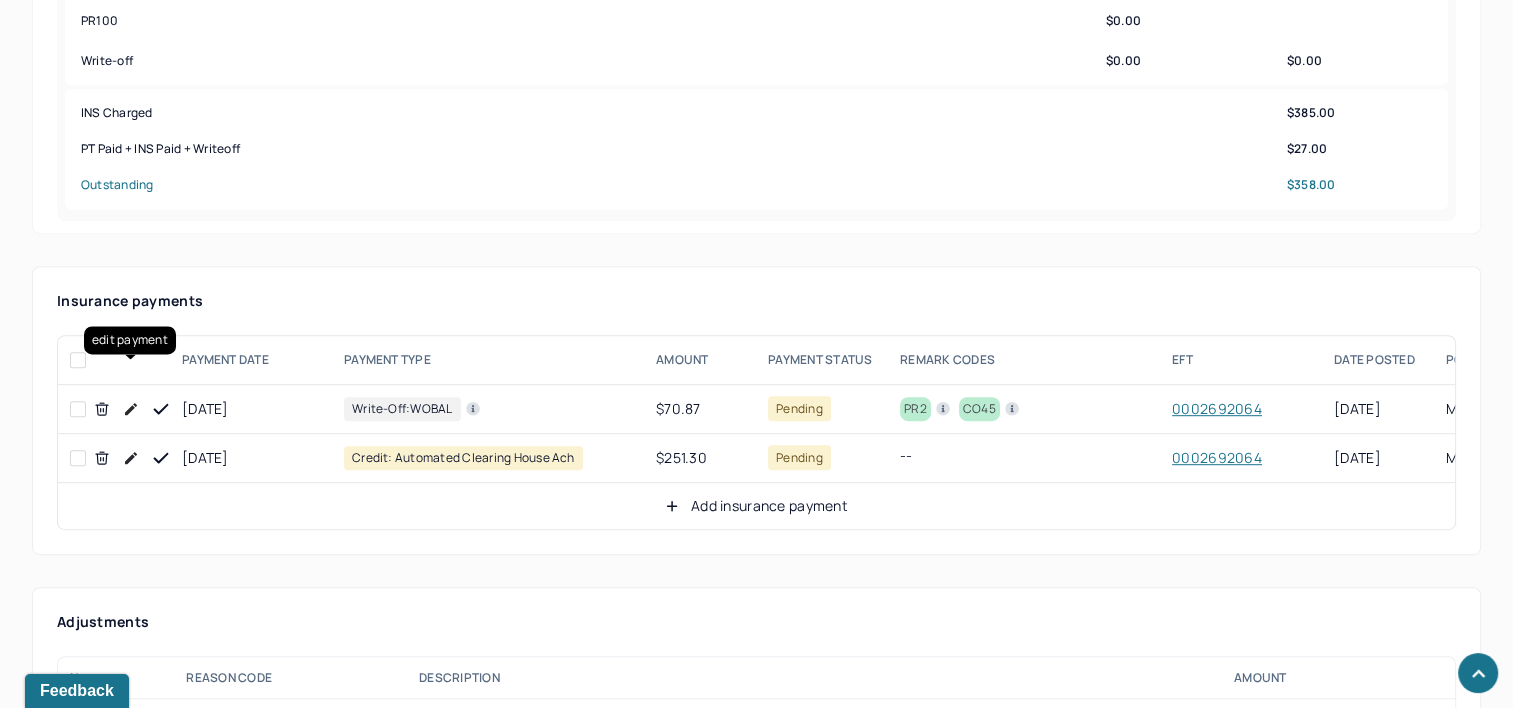 click 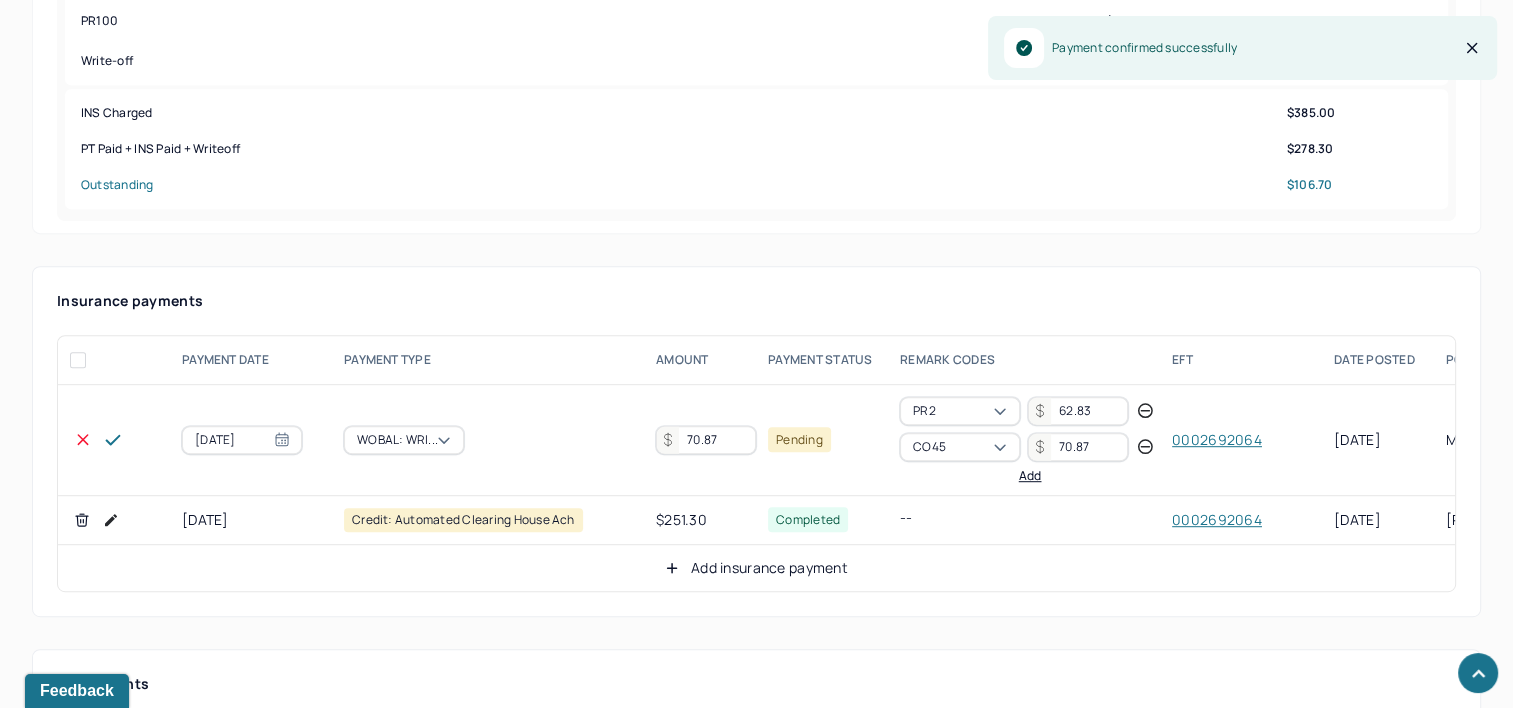 click on "70.87" at bounding box center [706, 440] 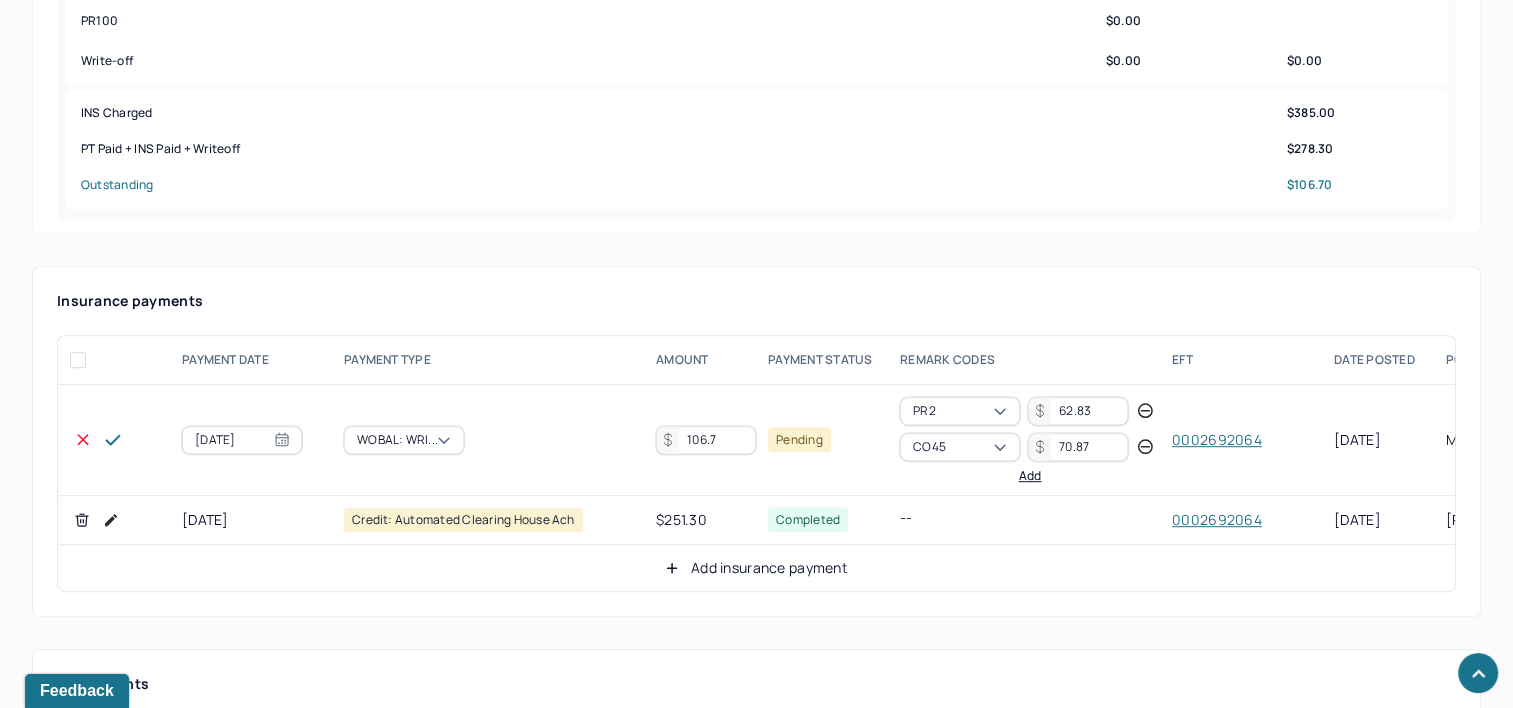 type on "106.7" 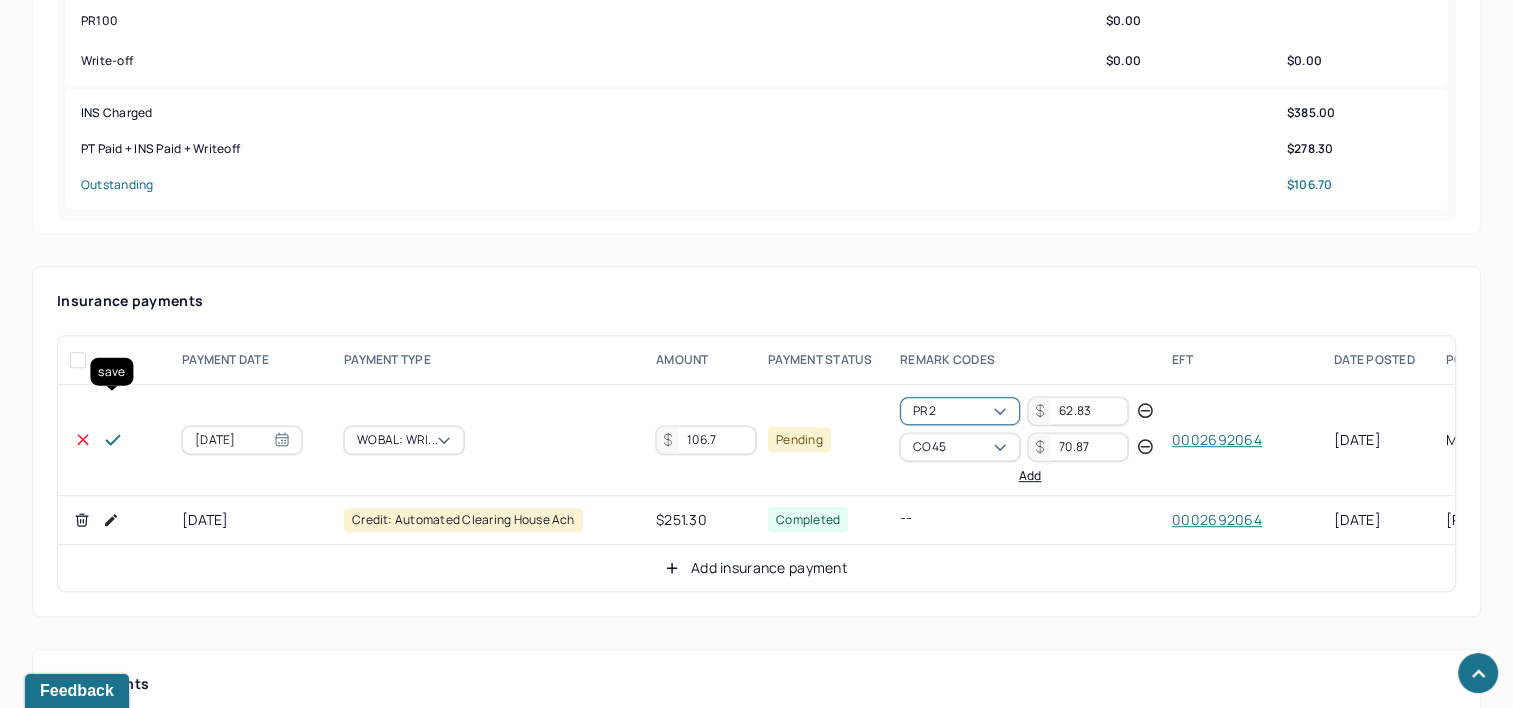click 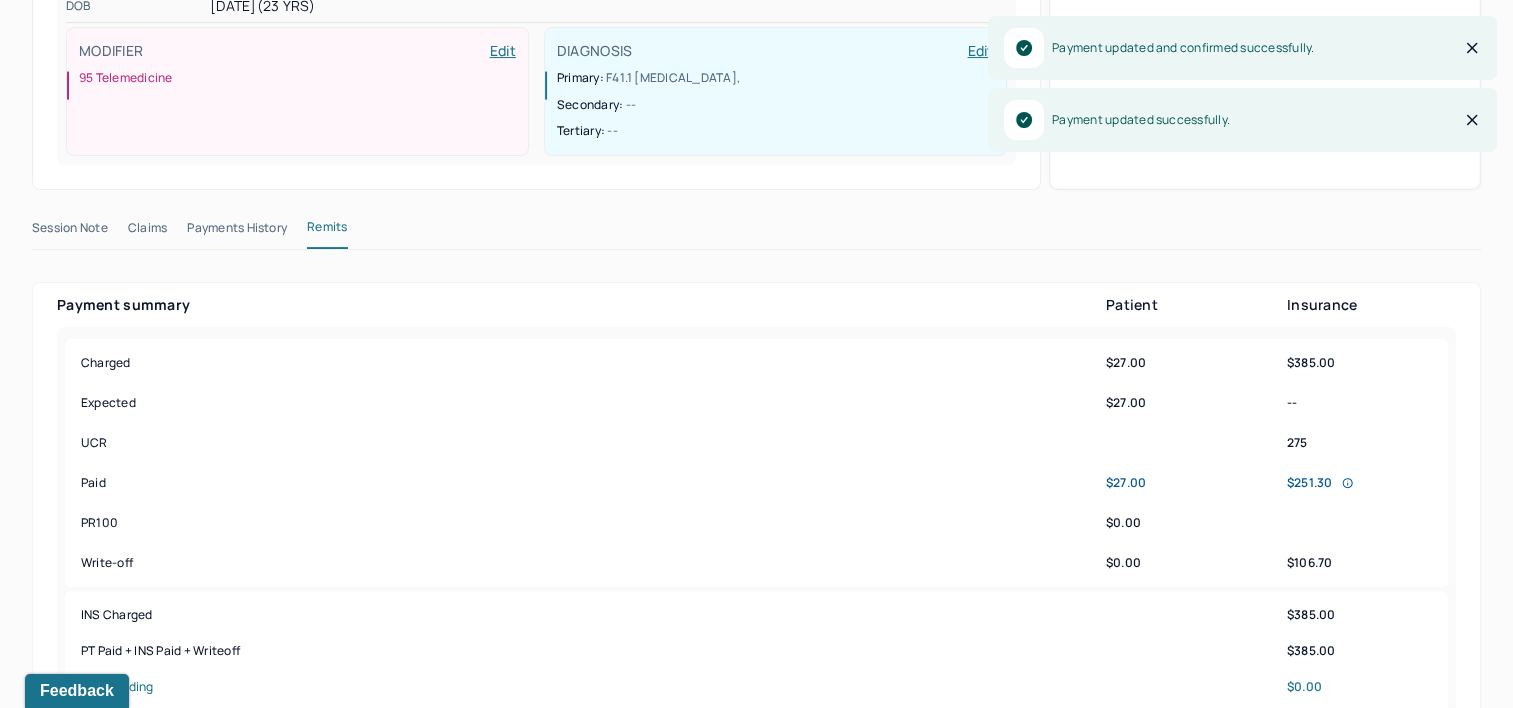 scroll, scrollTop: 0, scrollLeft: 0, axis: both 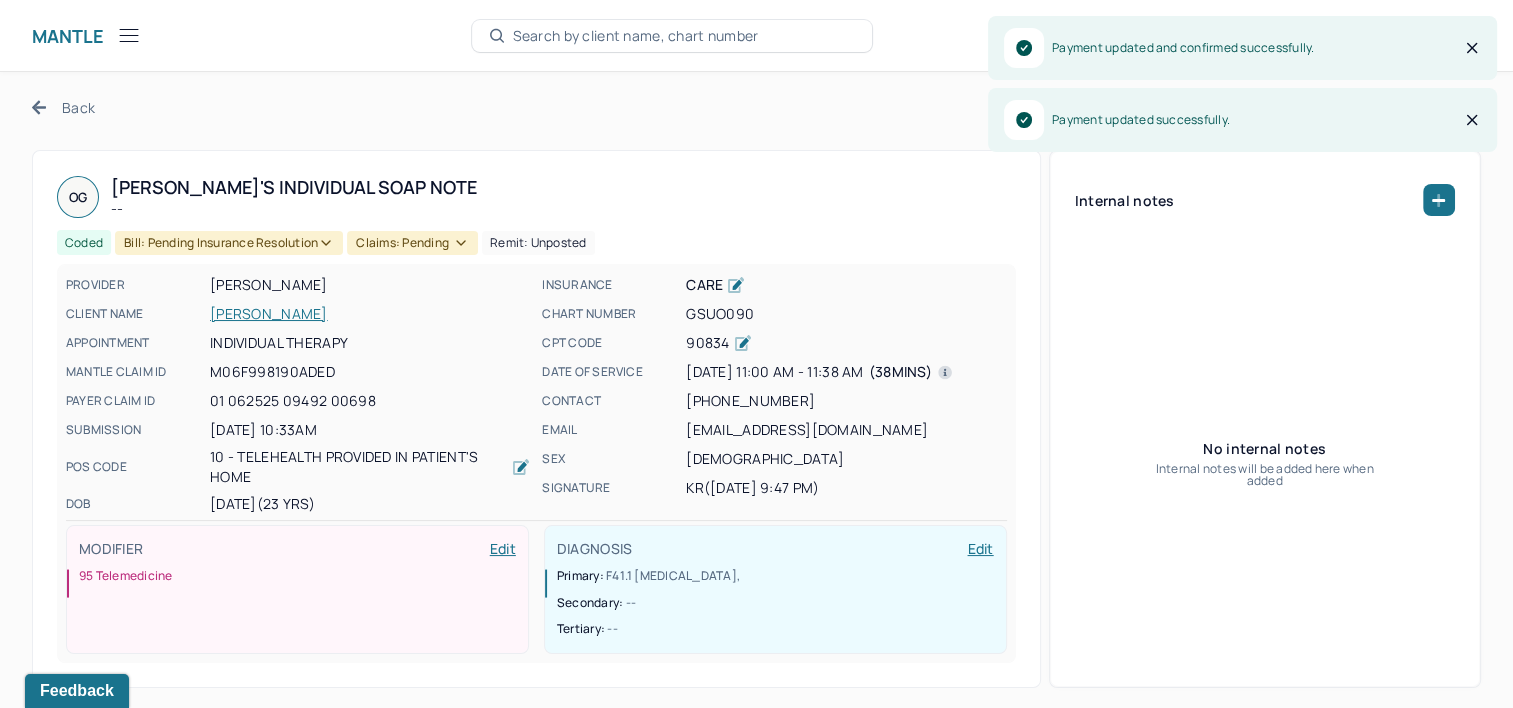 click on "Bill: Pending Insurance Resolution" at bounding box center [229, 243] 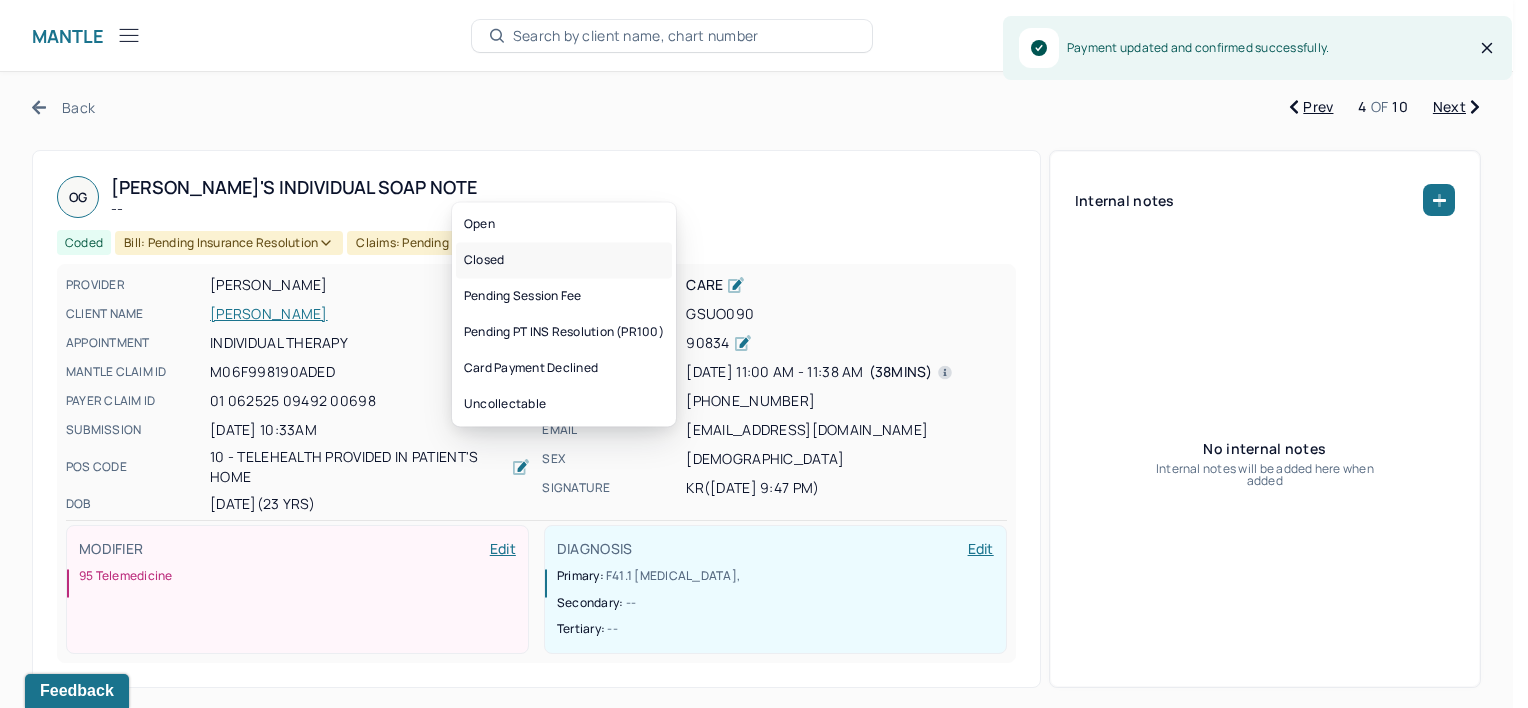 click on "Closed" at bounding box center (564, 260) 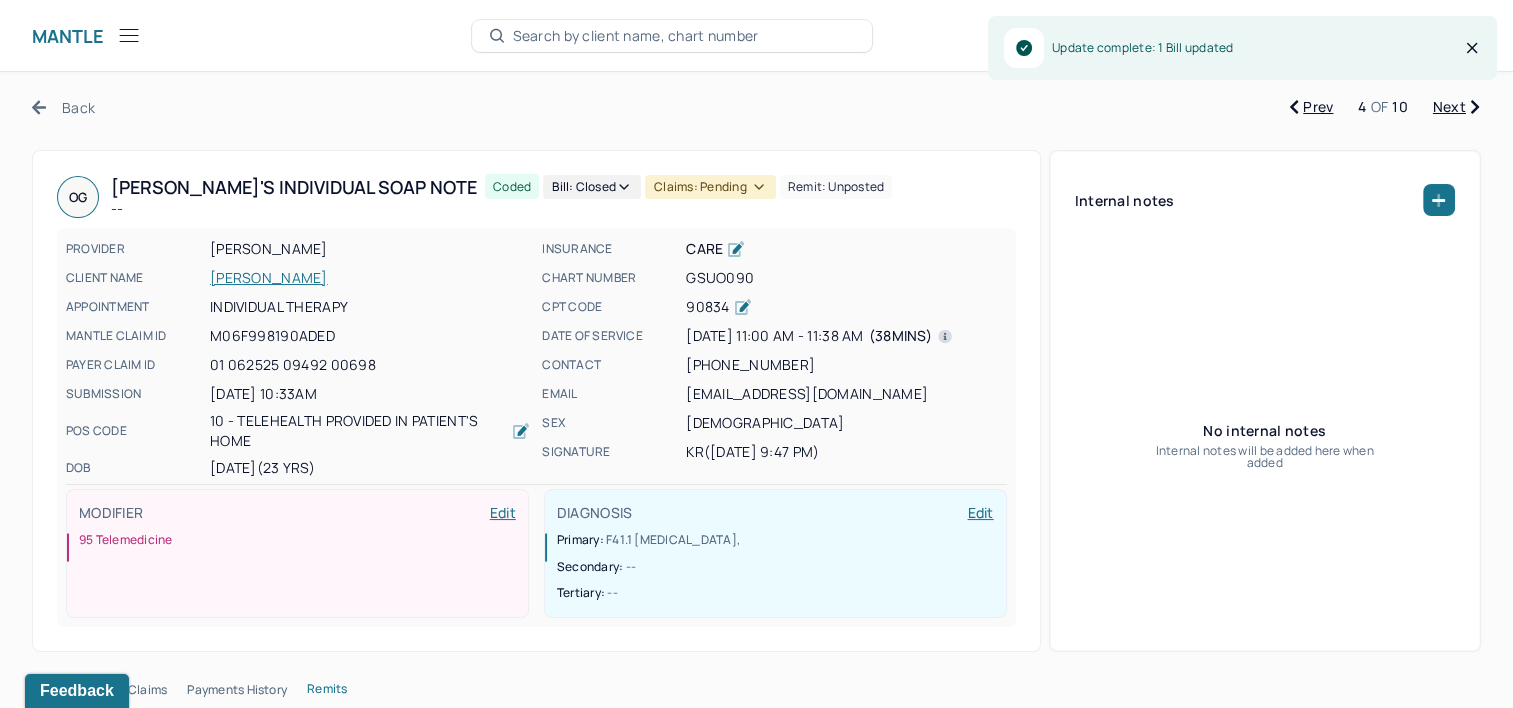 click on "Claims: pending" at bounding box center (710, 187) 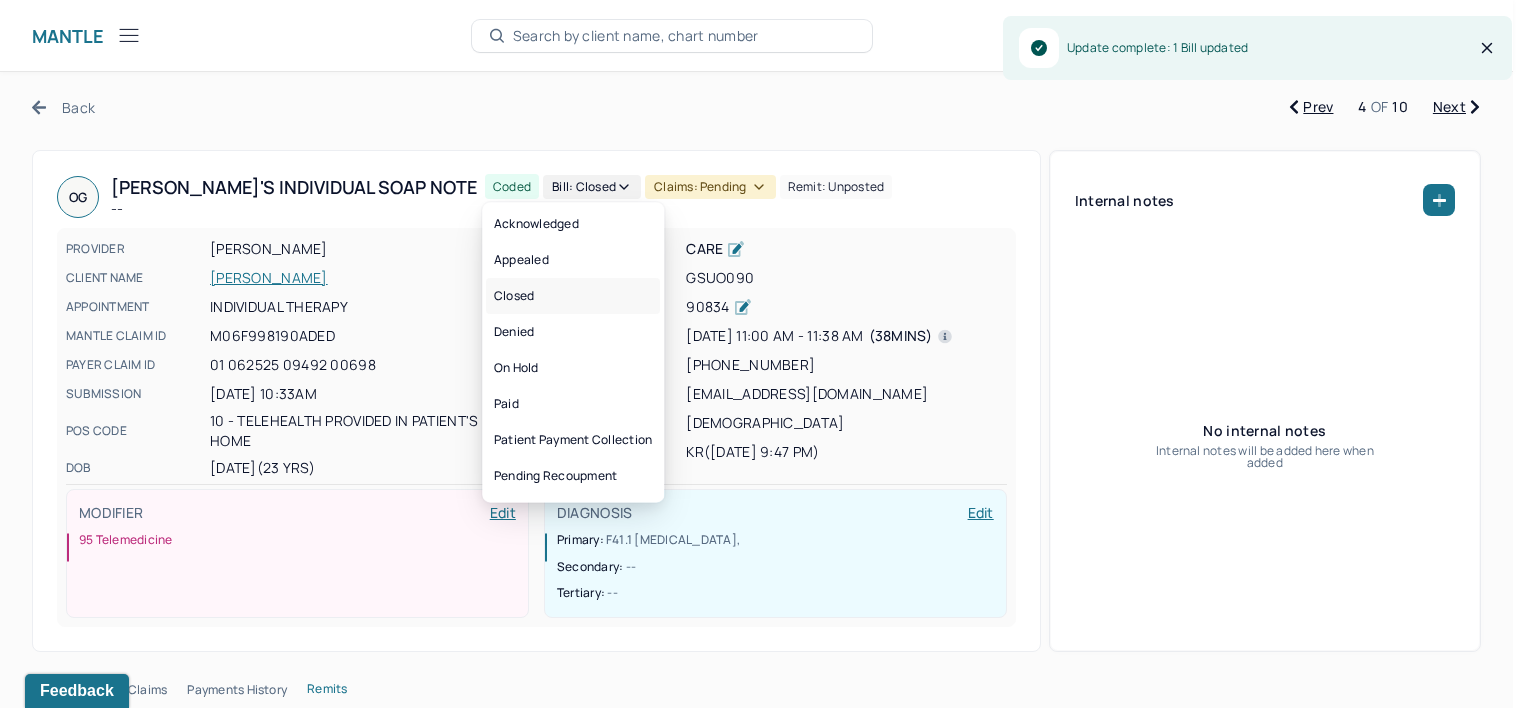 click on "Closed" at bounding box center (573, 296) 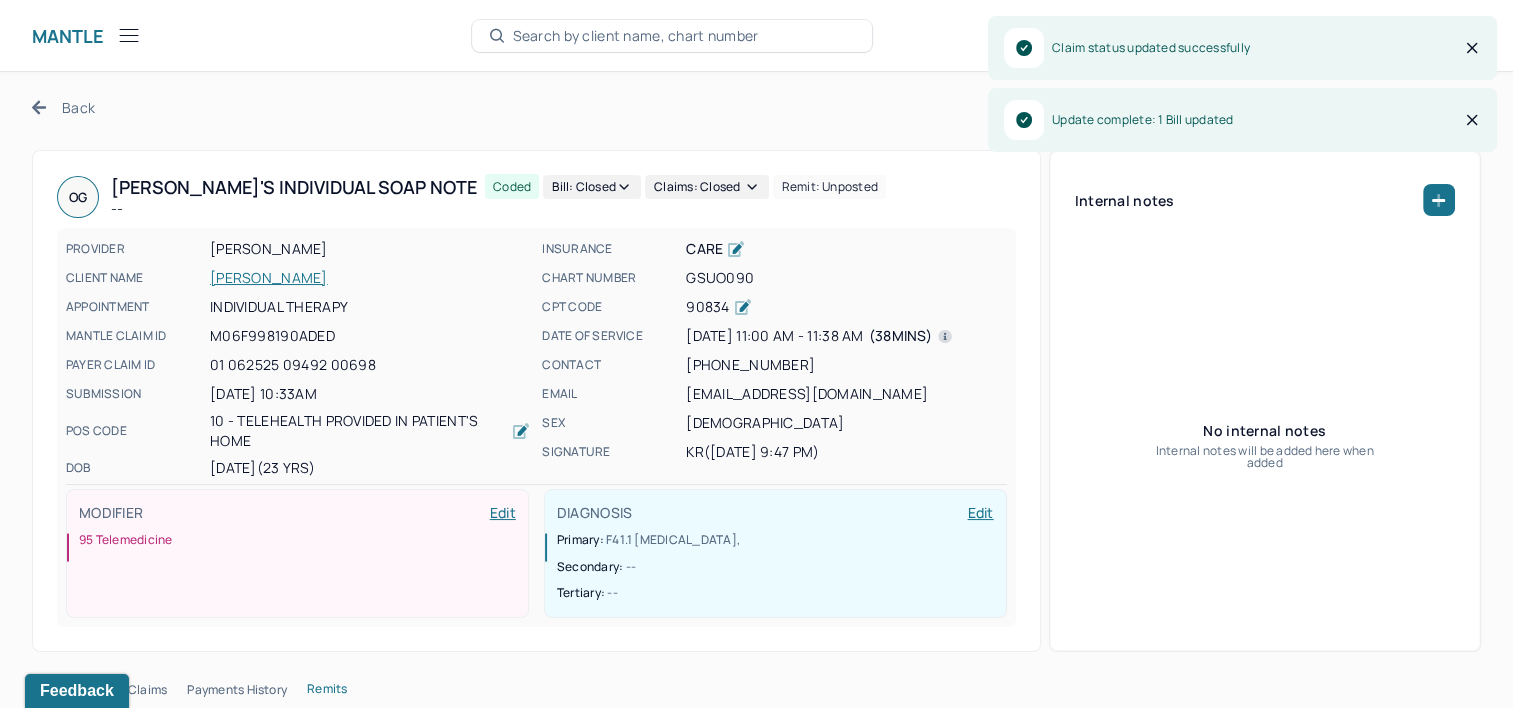 click 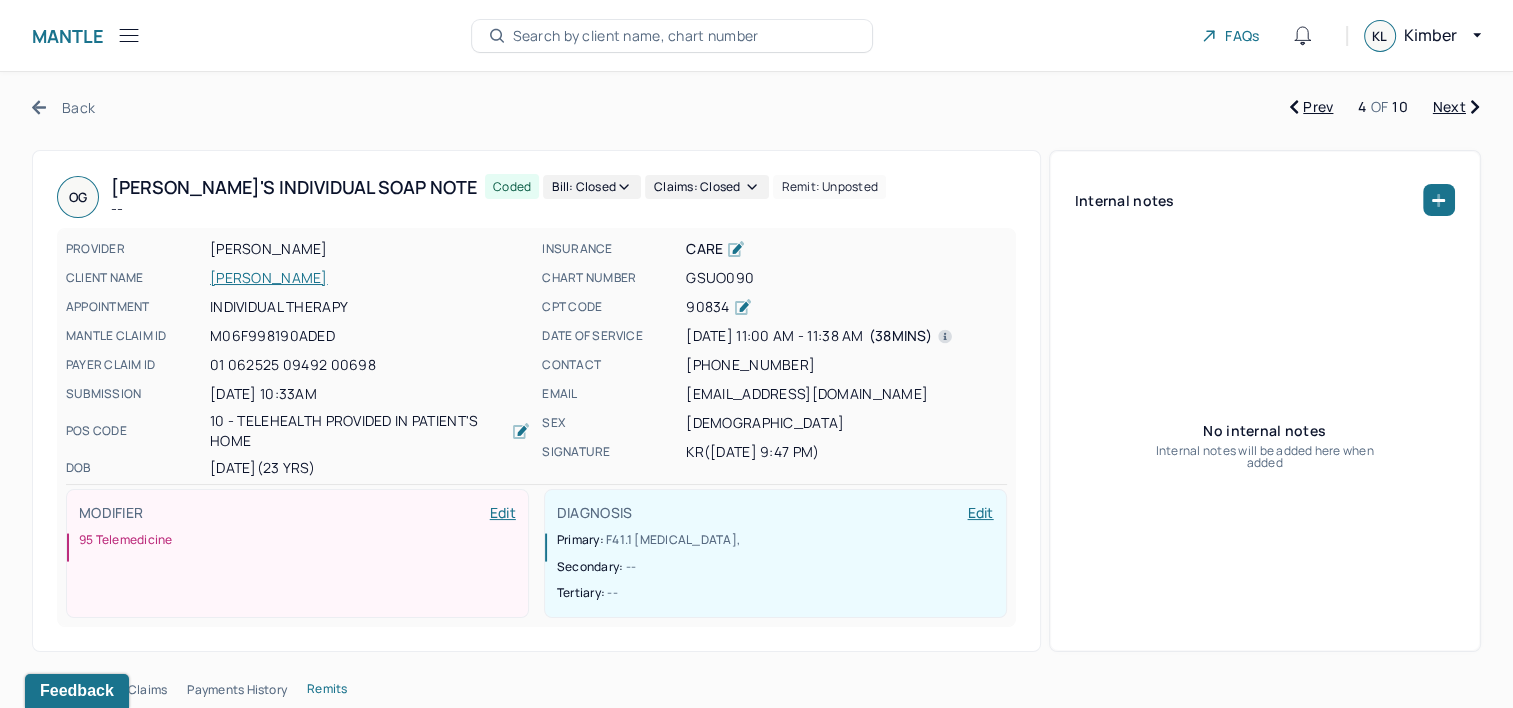 click on "Next" at bounding box center [1456, 107] 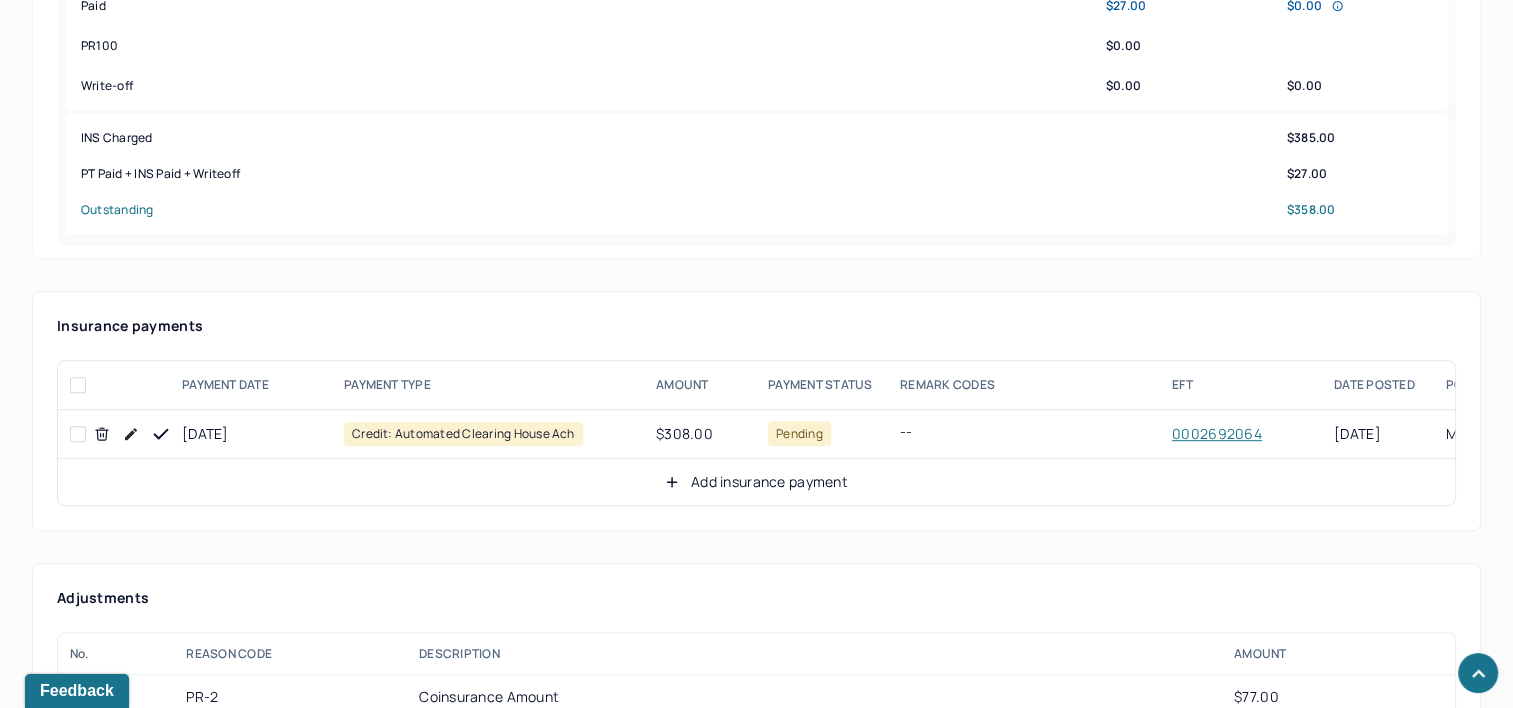 scroll, scrollTop: 1100, scrollLeft: 0, axis: vertical 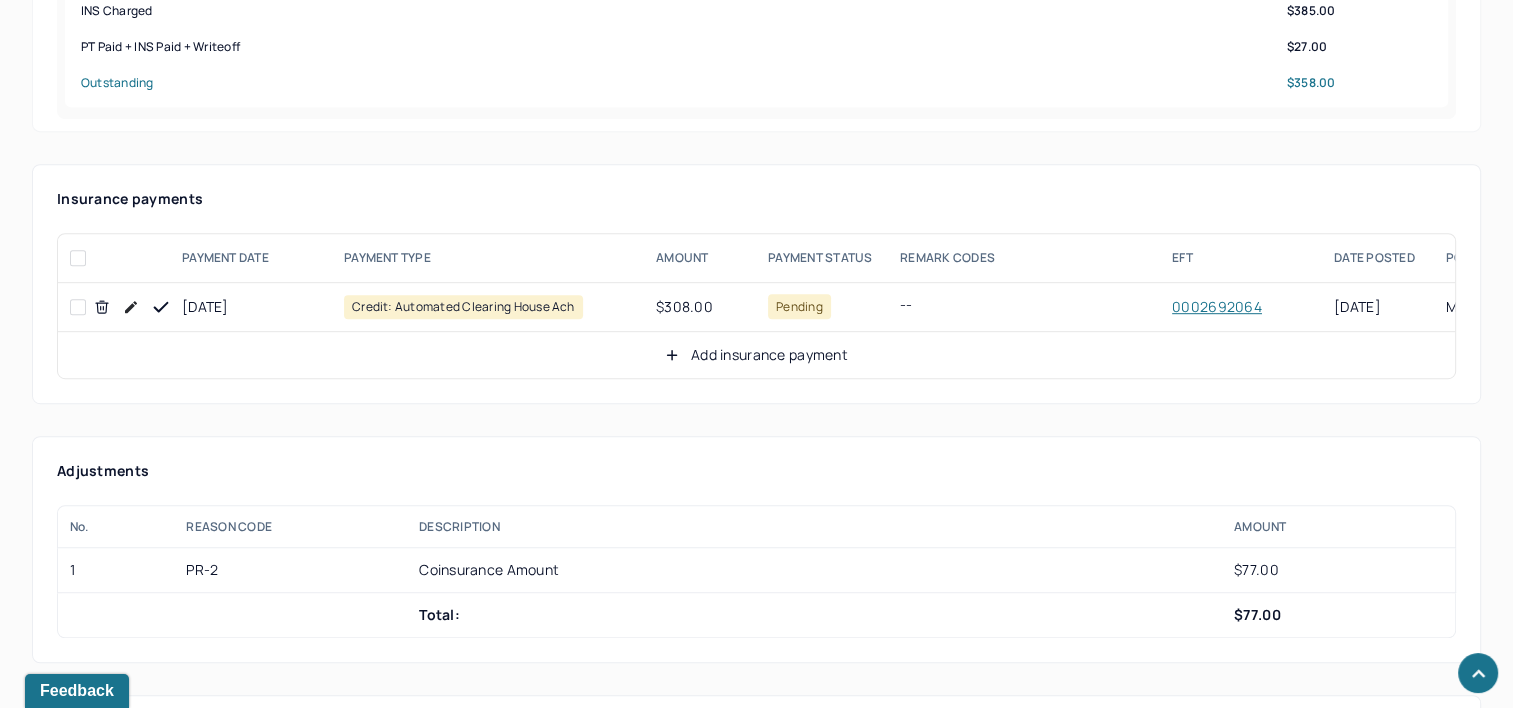 click 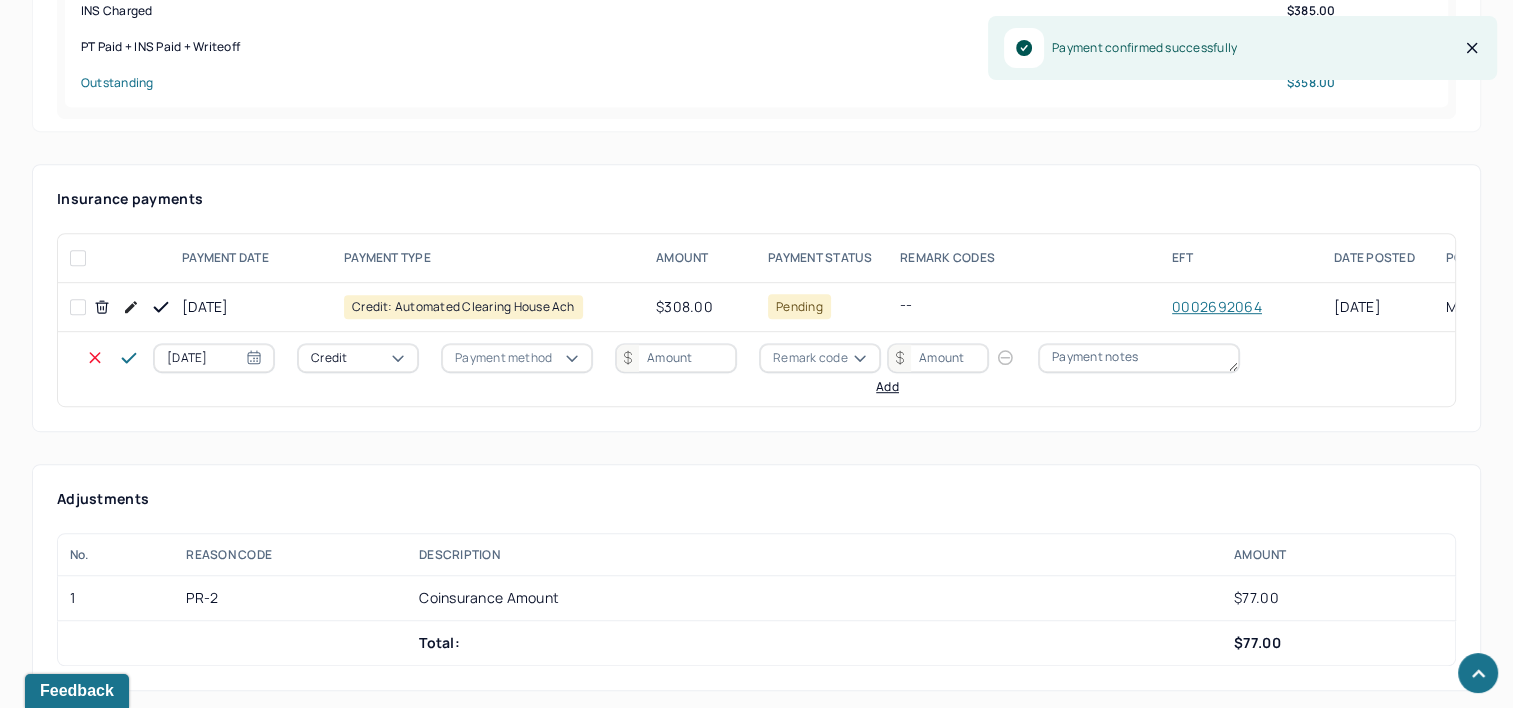 click on "[DATE]" at bounding box center [214, 358] 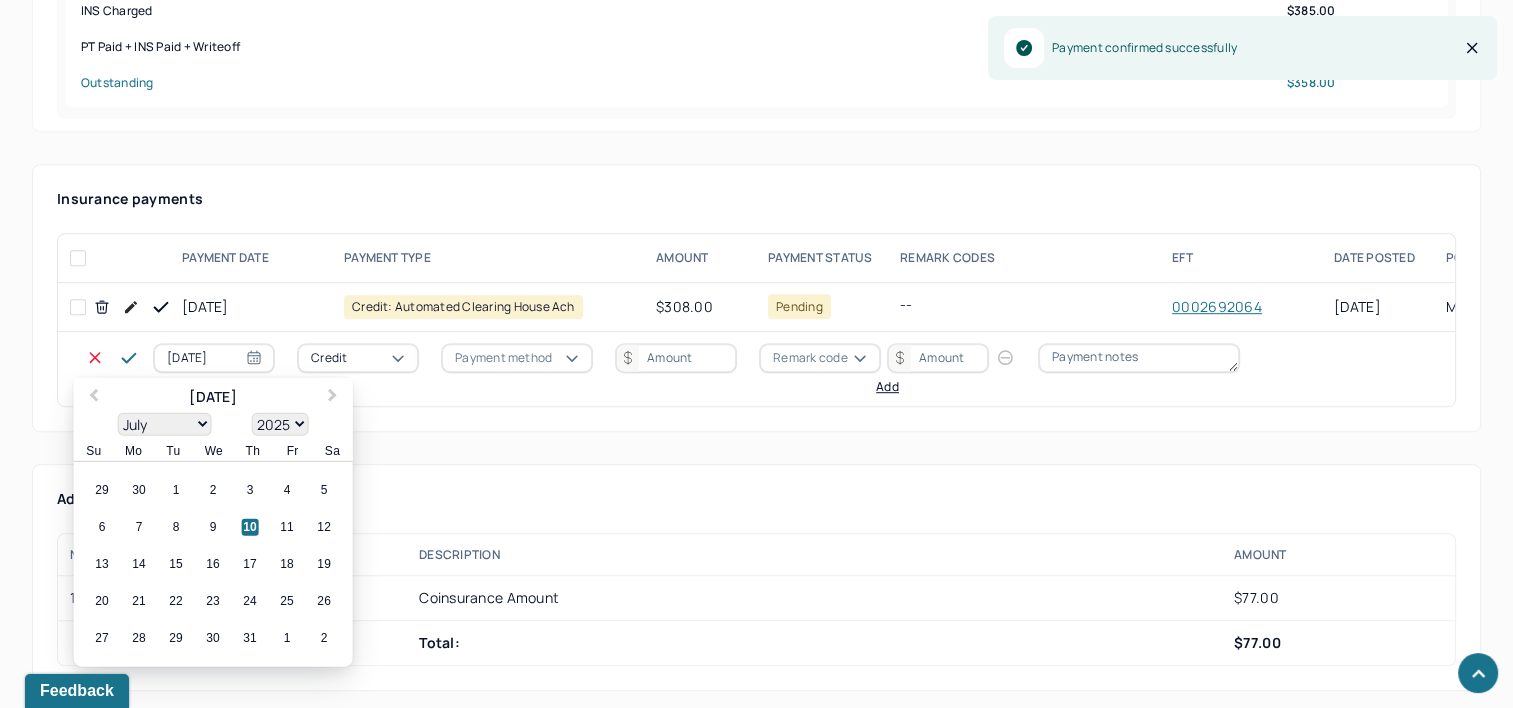 select on "6" 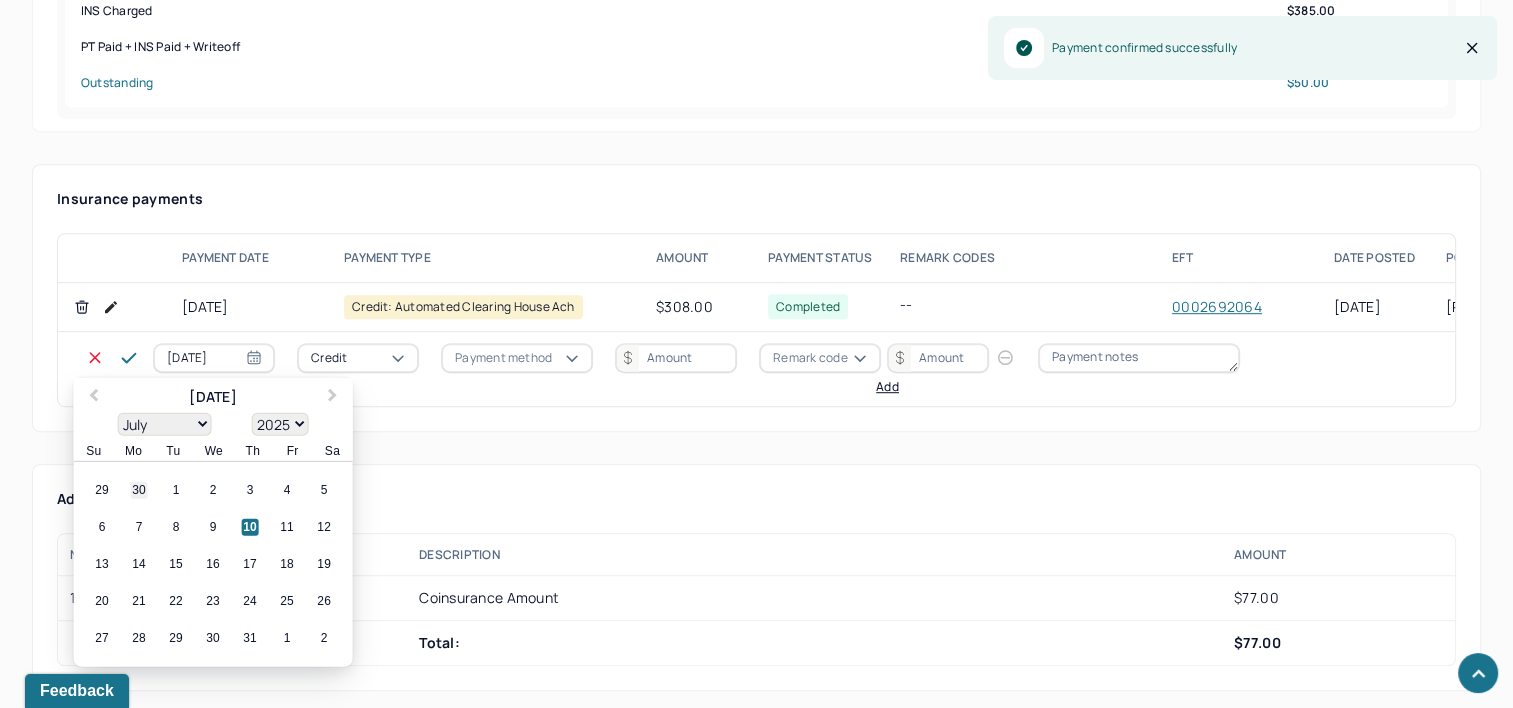 click on "30" at bounding box center [139, 490] 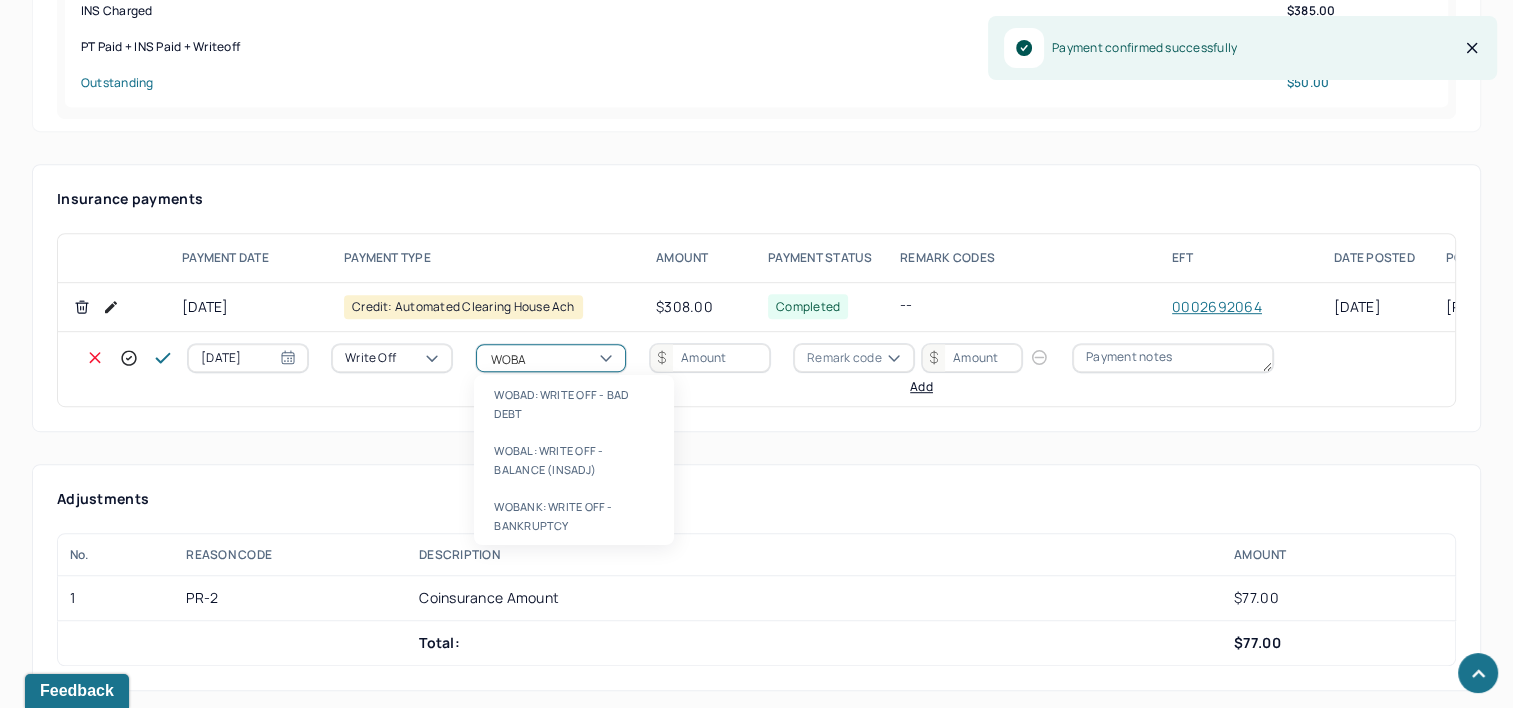 type on "WOBAL" 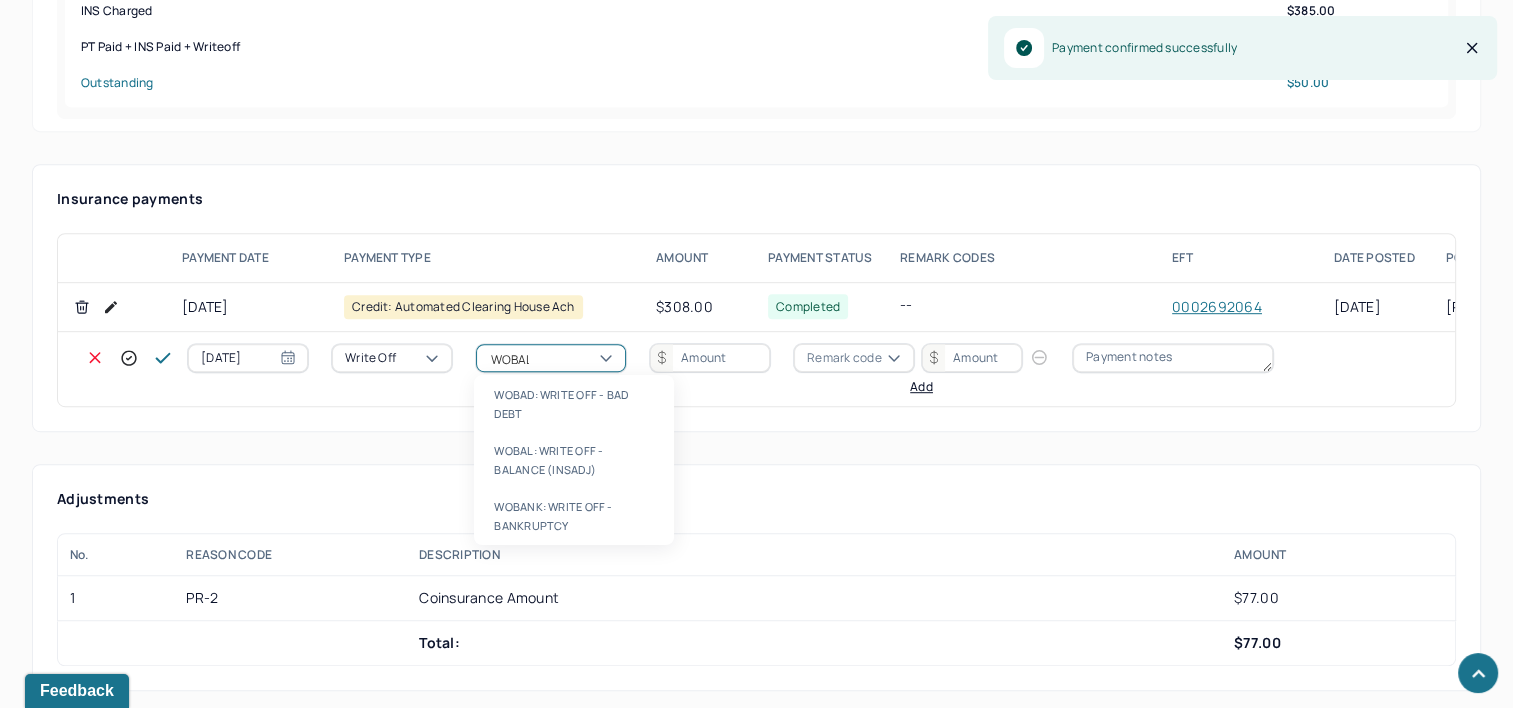 type 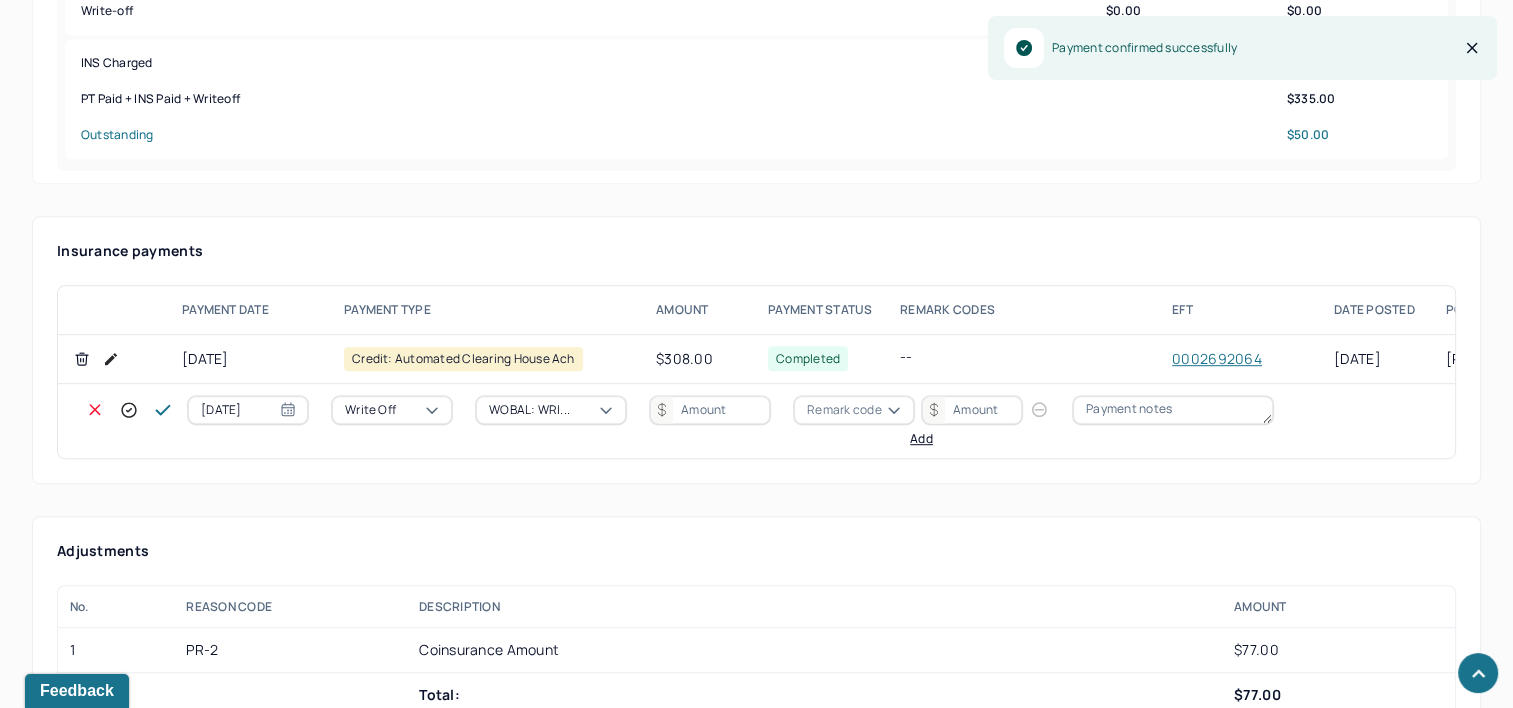 scroll, scrollTop: 1000, scrollLeft: 0, axis: vertical 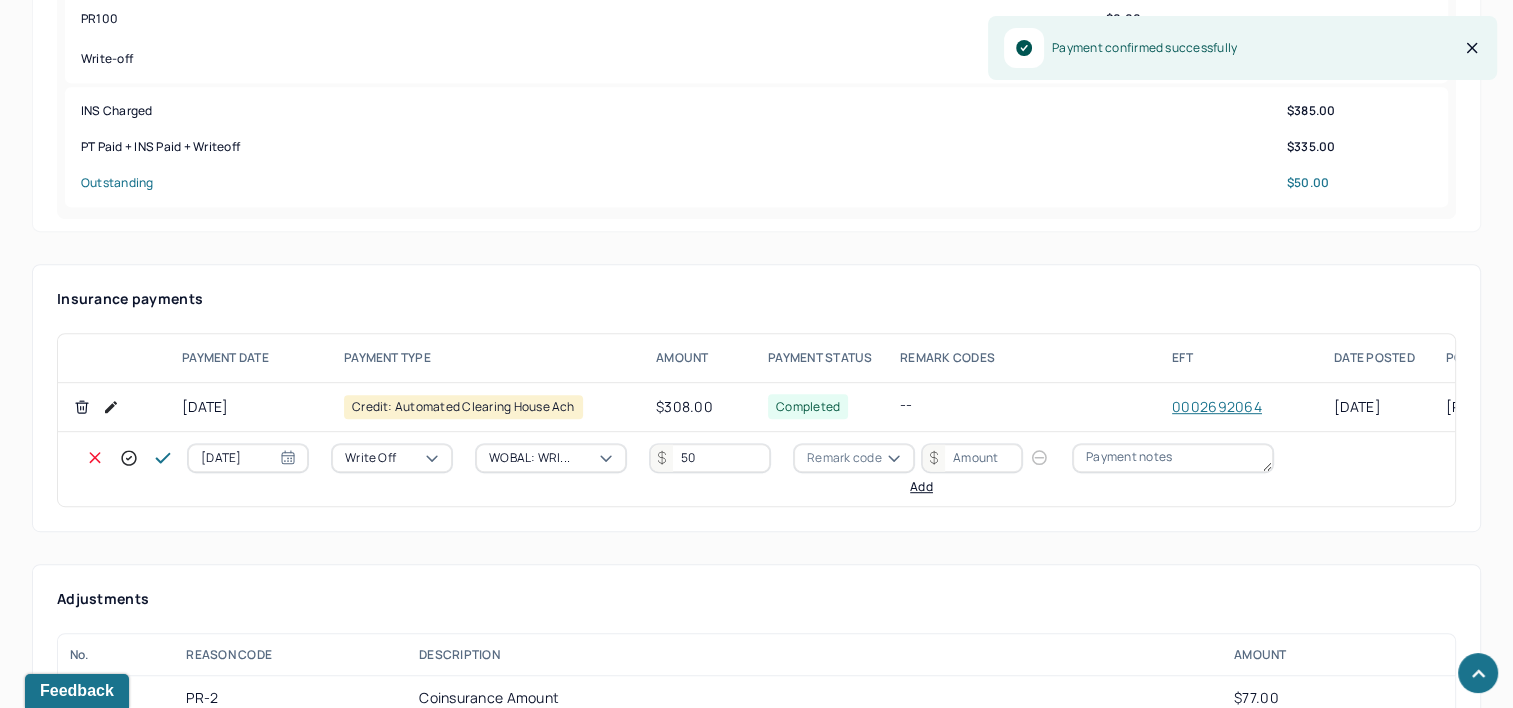 type on "50" 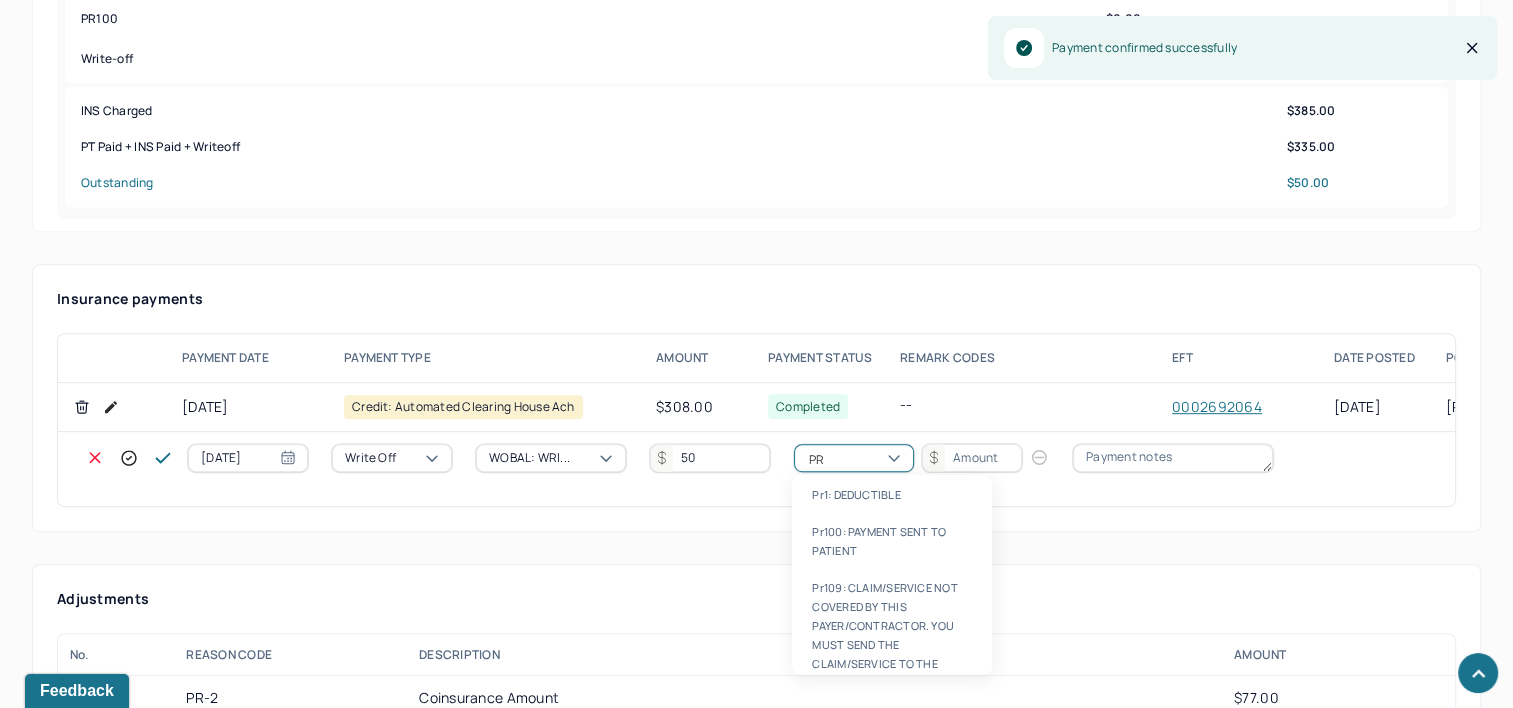 type on "PR2" 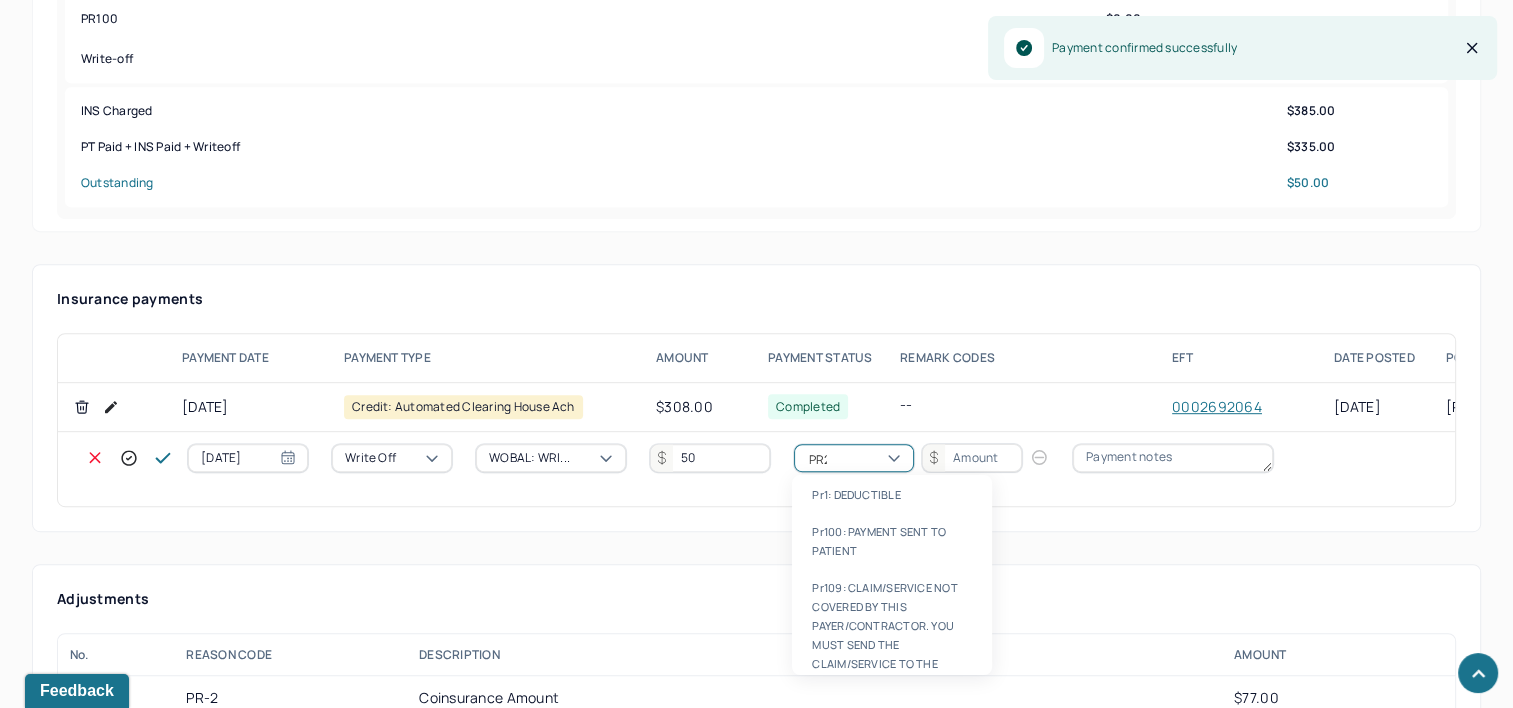type 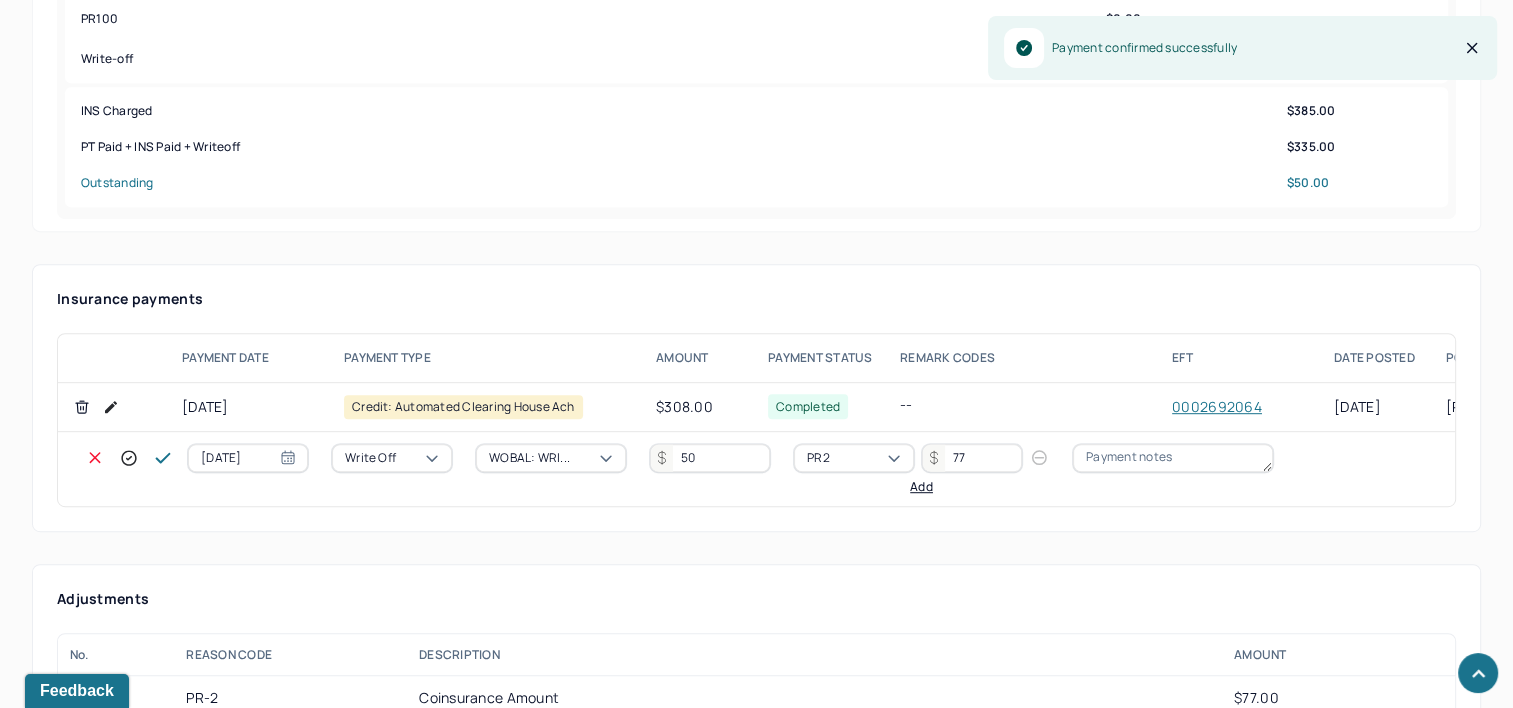 type on "77" 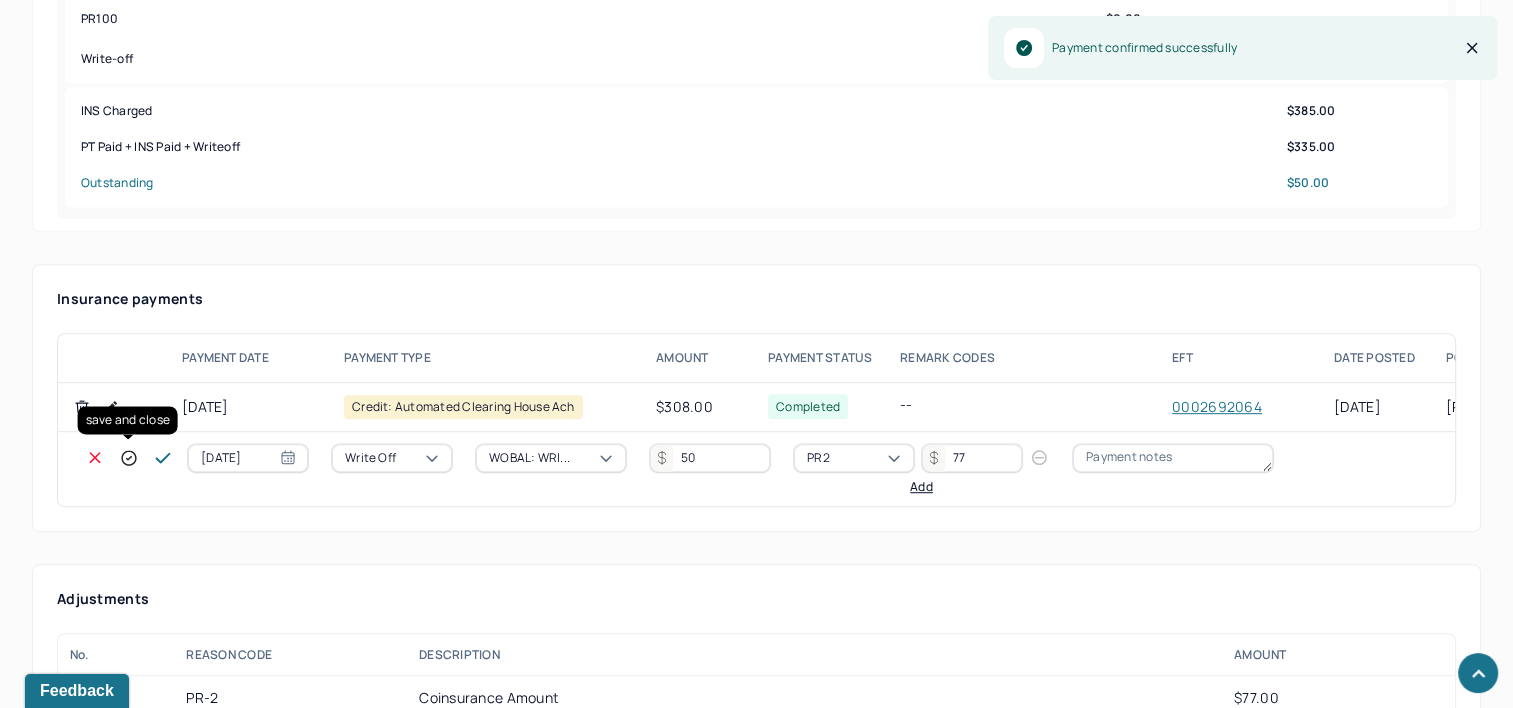 click 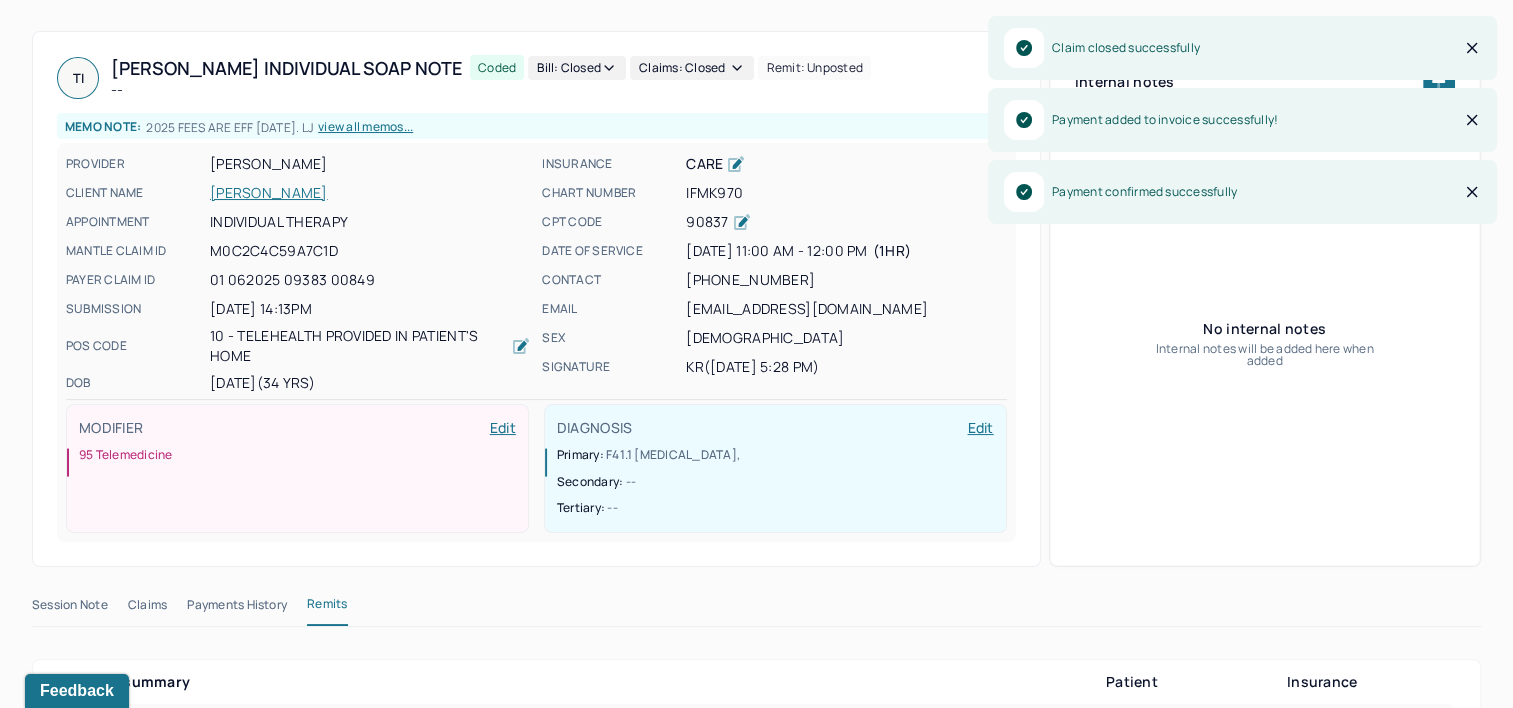 scroll, scrollTop: 0, scrollLeft: 0, axis: both 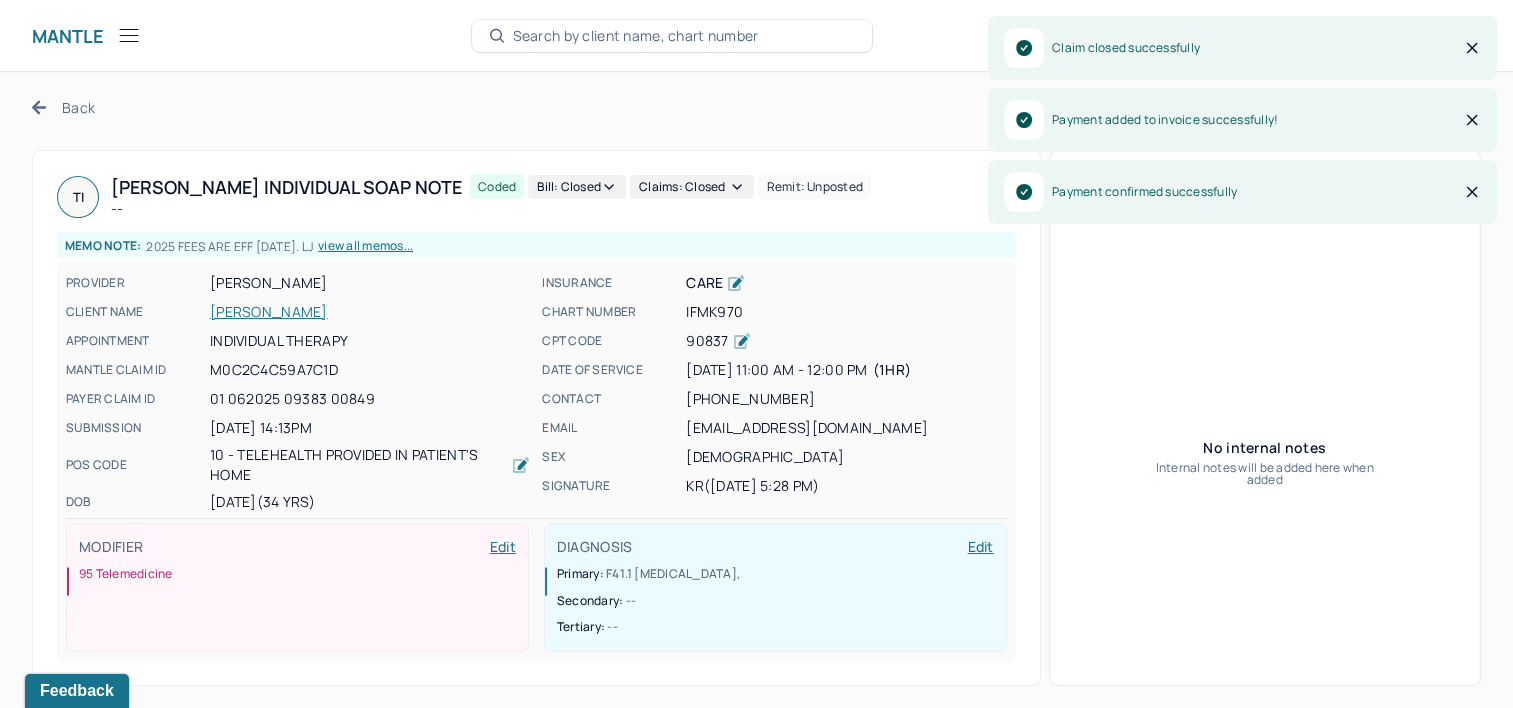 click 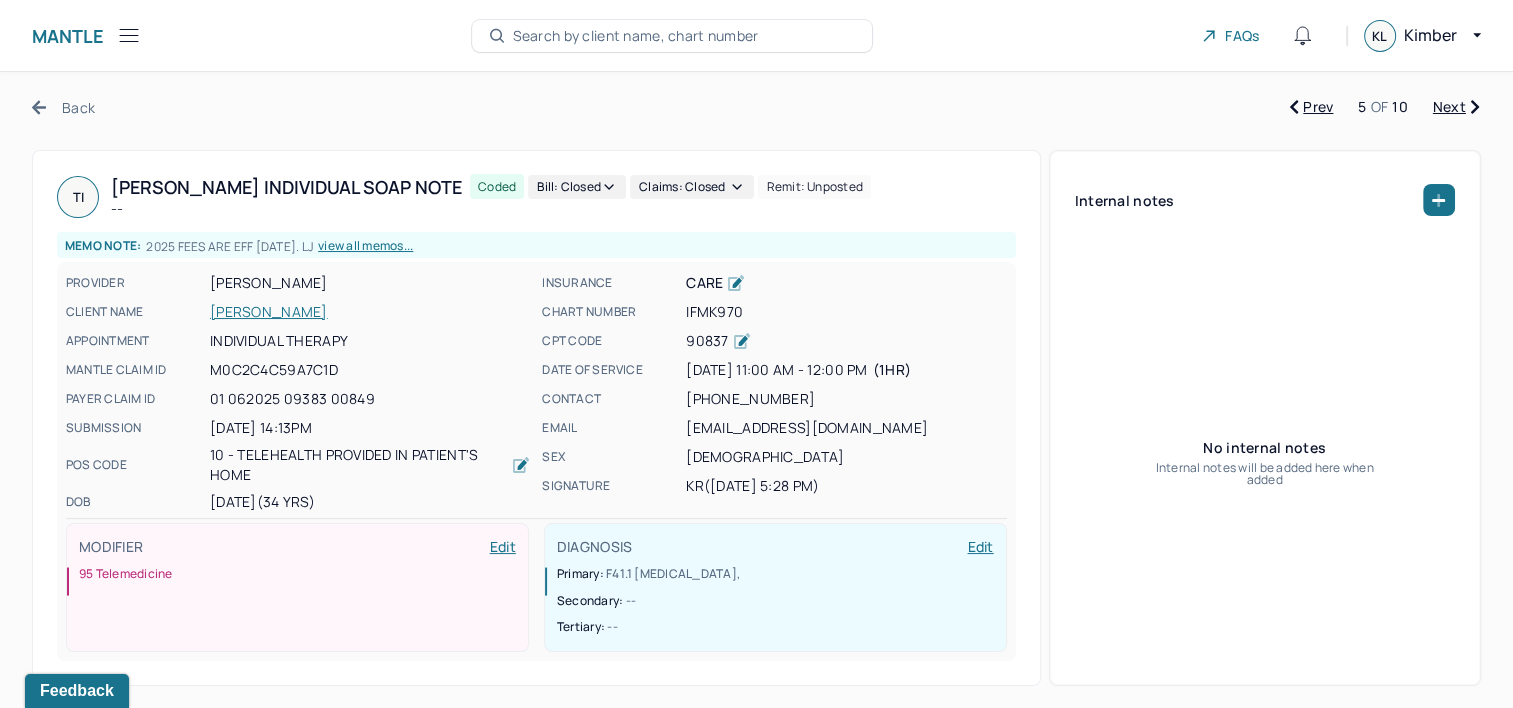 click on "Next" at bounding box center [1456, 107] 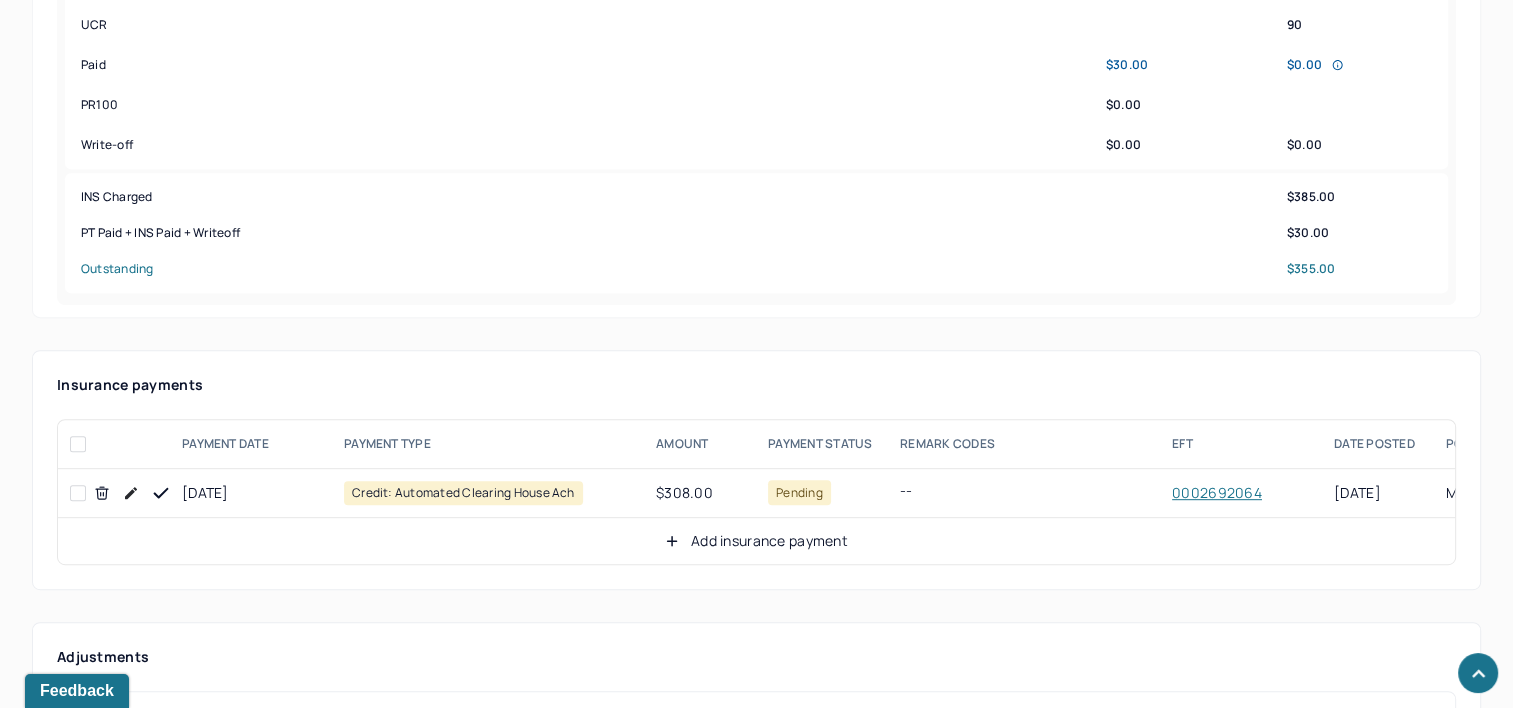 scroll, scrollTop: 1000, scrollLeft: 0, axis: vertical 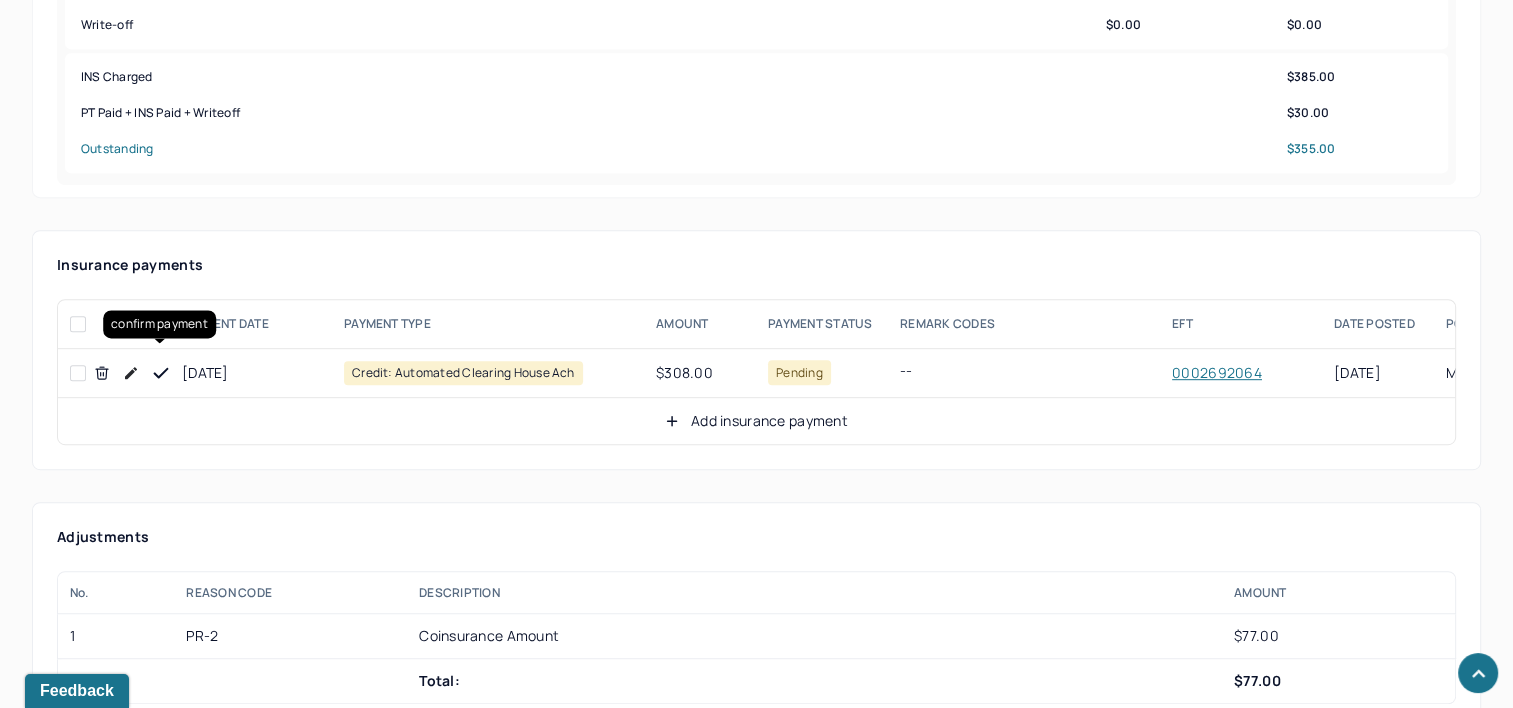 click 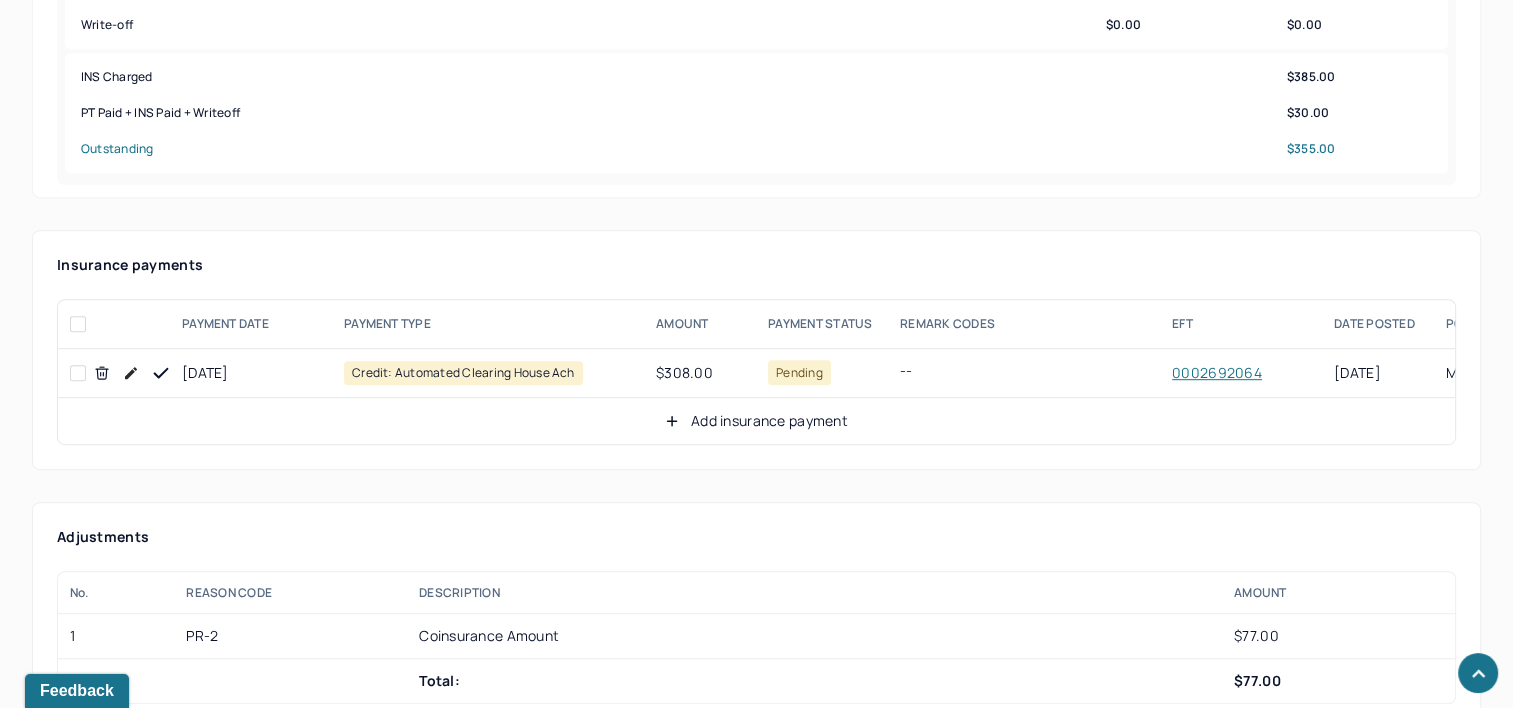 click on "Add insurance payment" at bounding box center (756, 421) 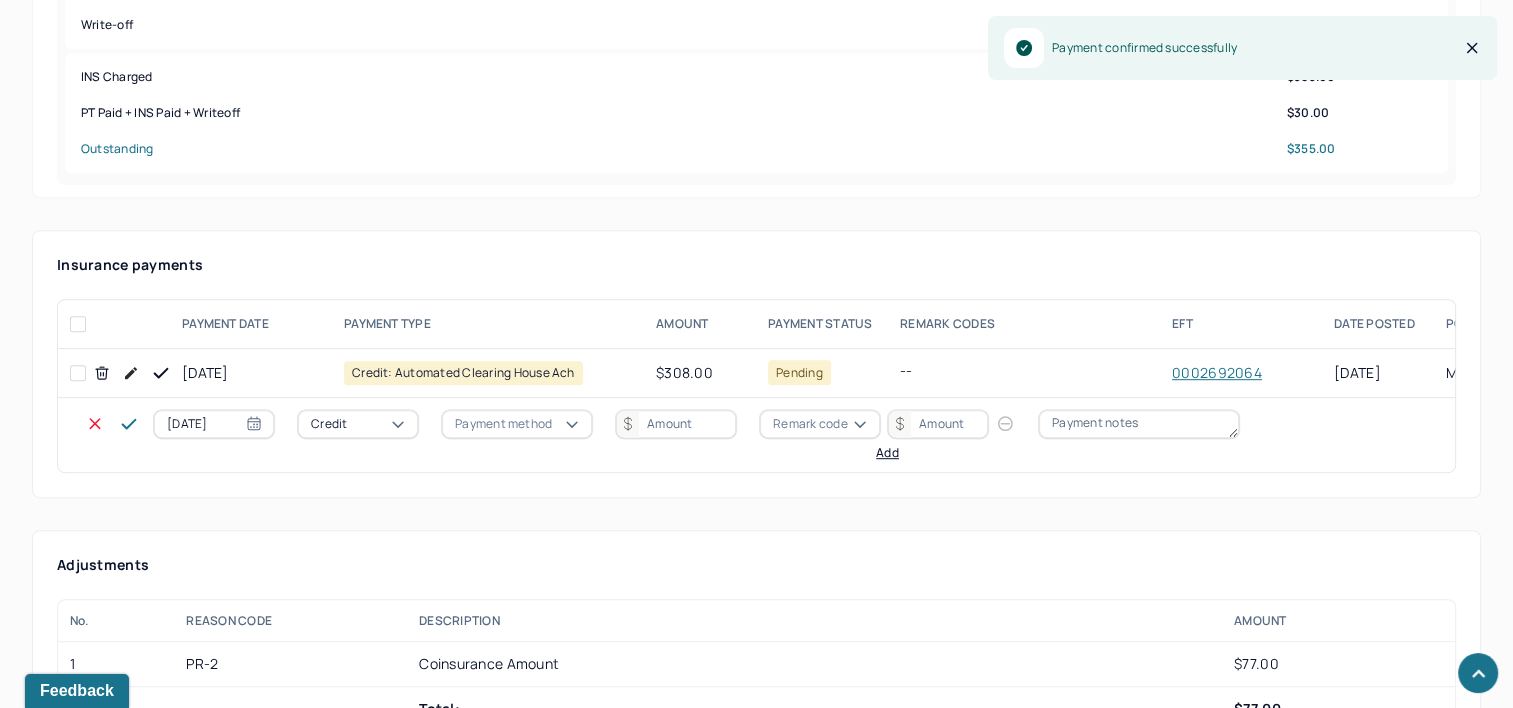 click on "[DATE]" at bounding box center [214, 424] 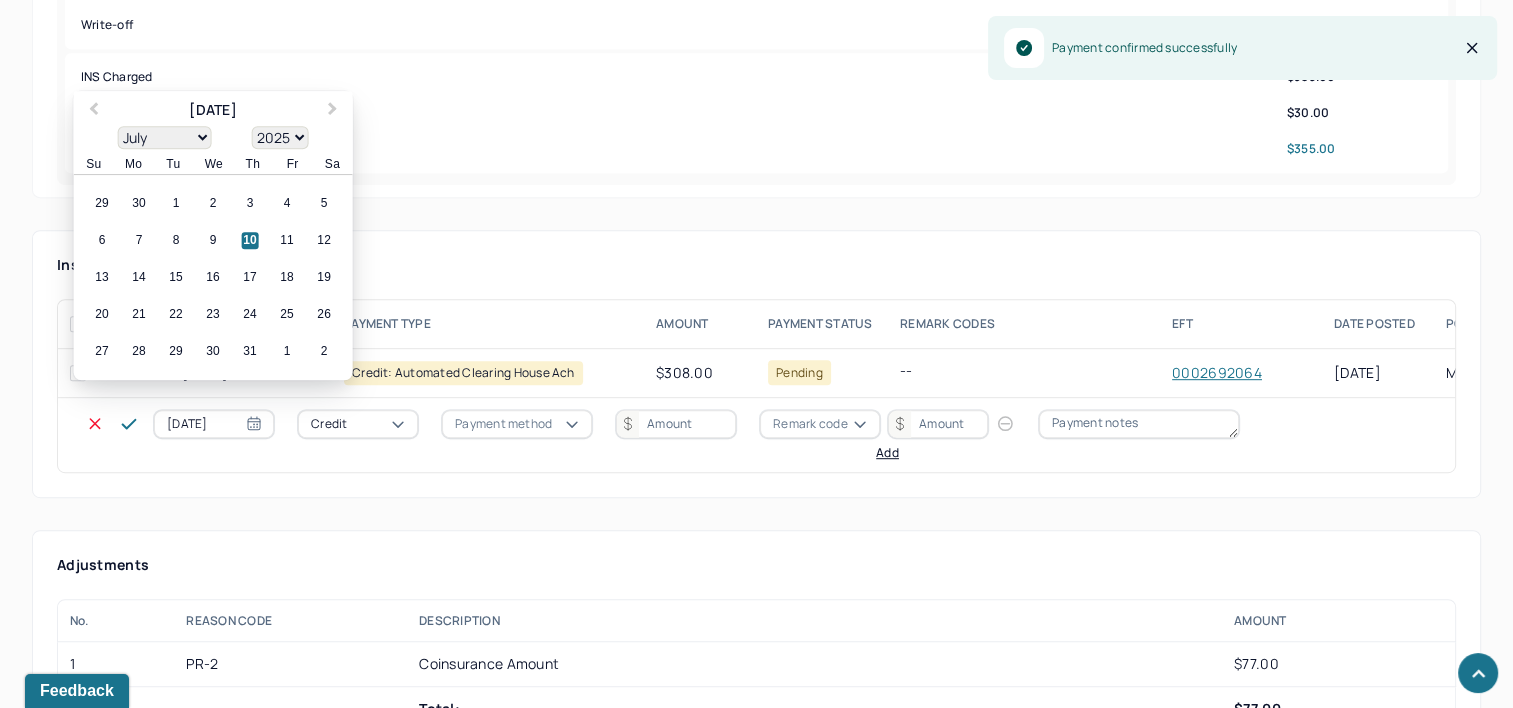 select on "6" 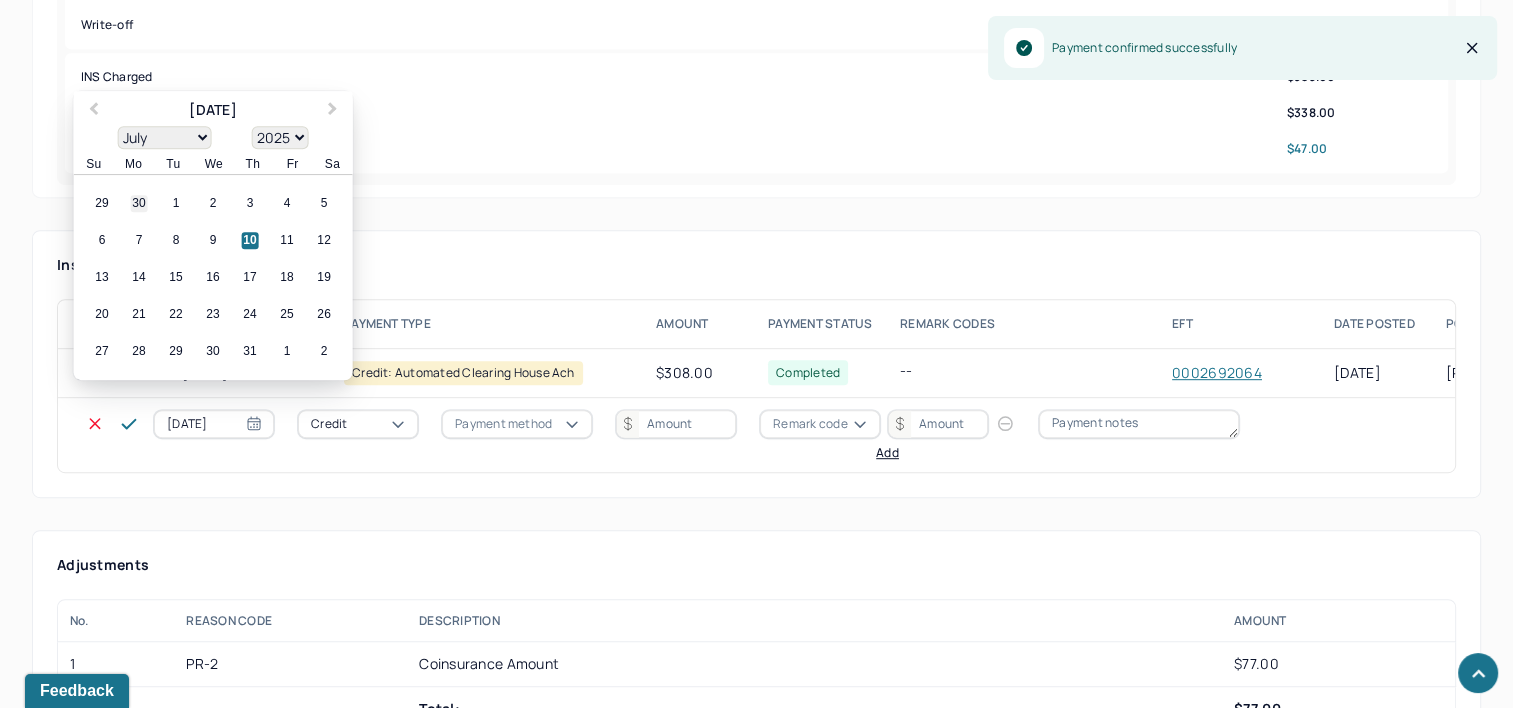 click on "30" at bounding box center (139, 204) 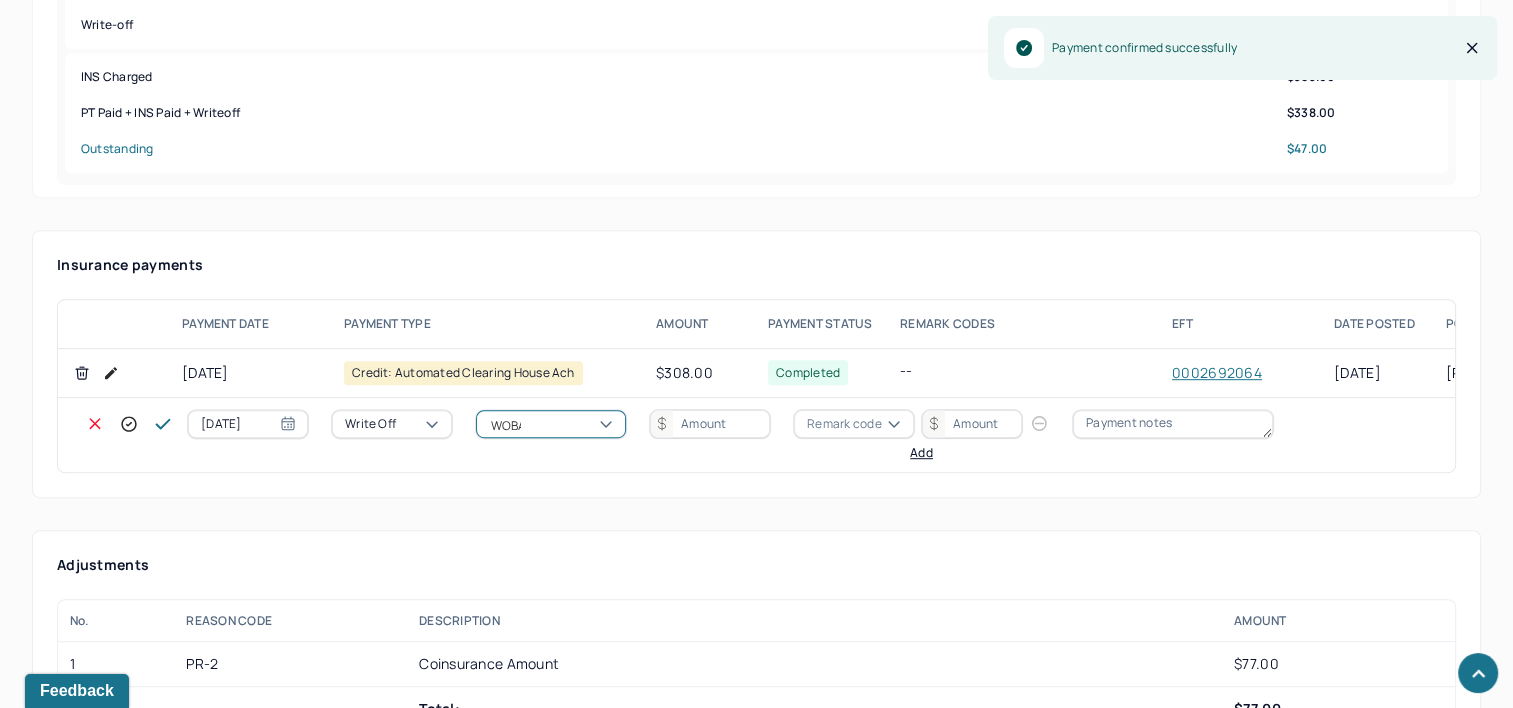 type on "WOBAL" 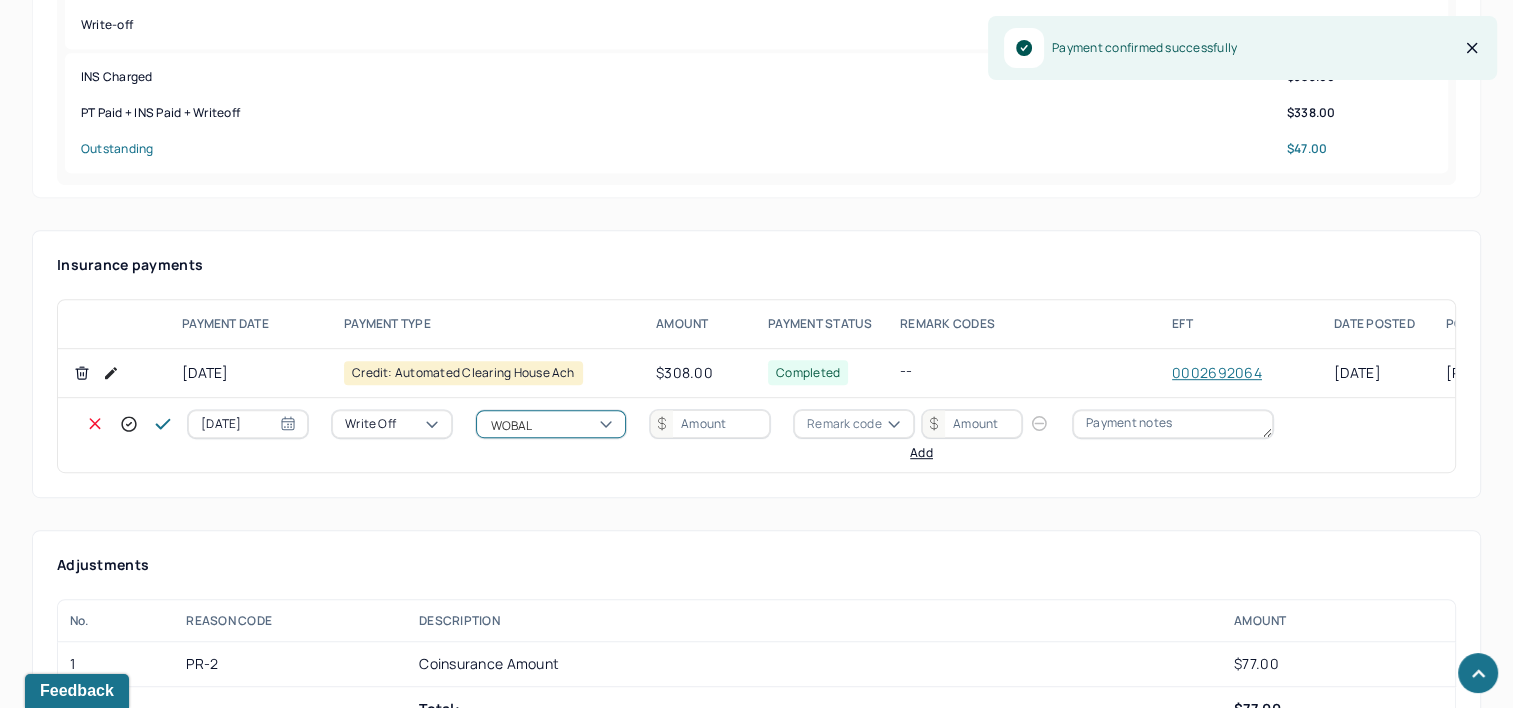 type 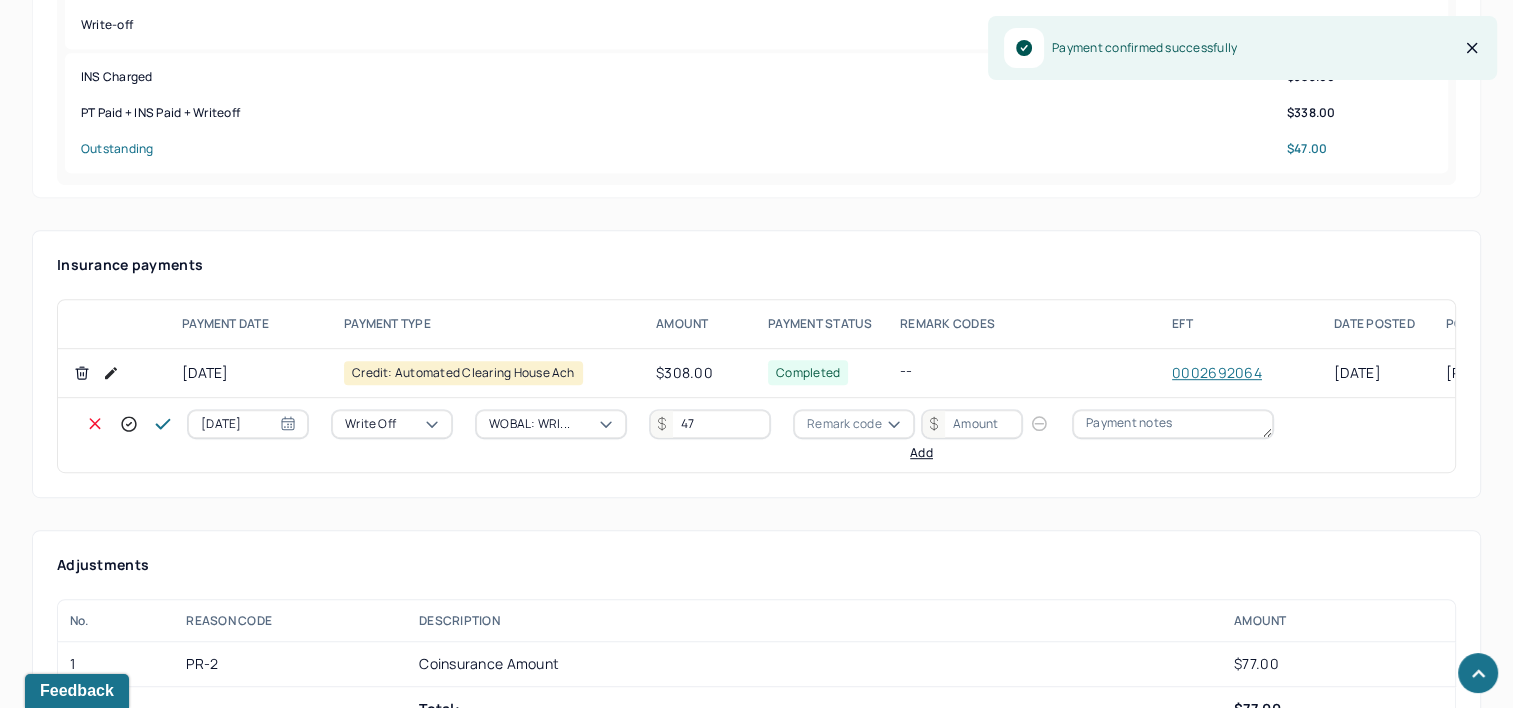 type on "47" 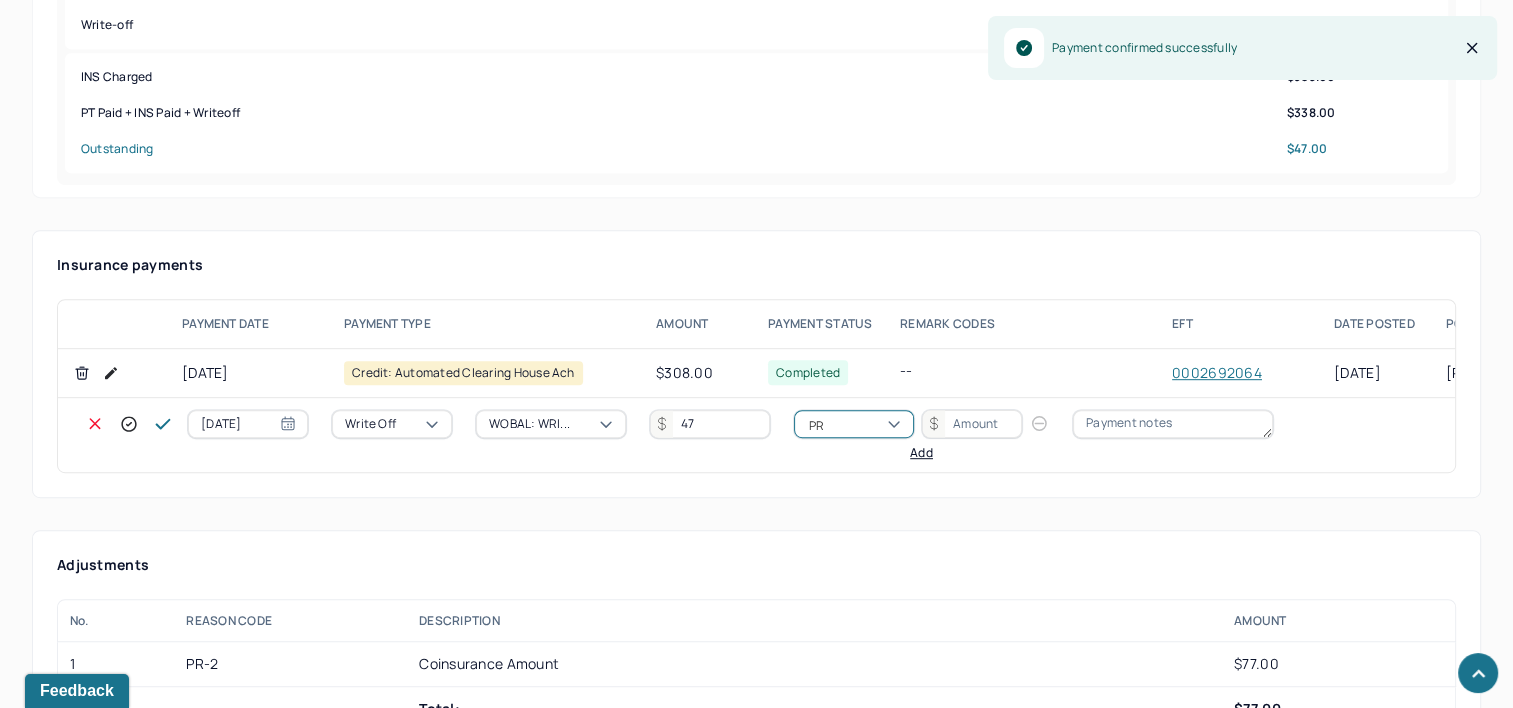 type on "PR2" 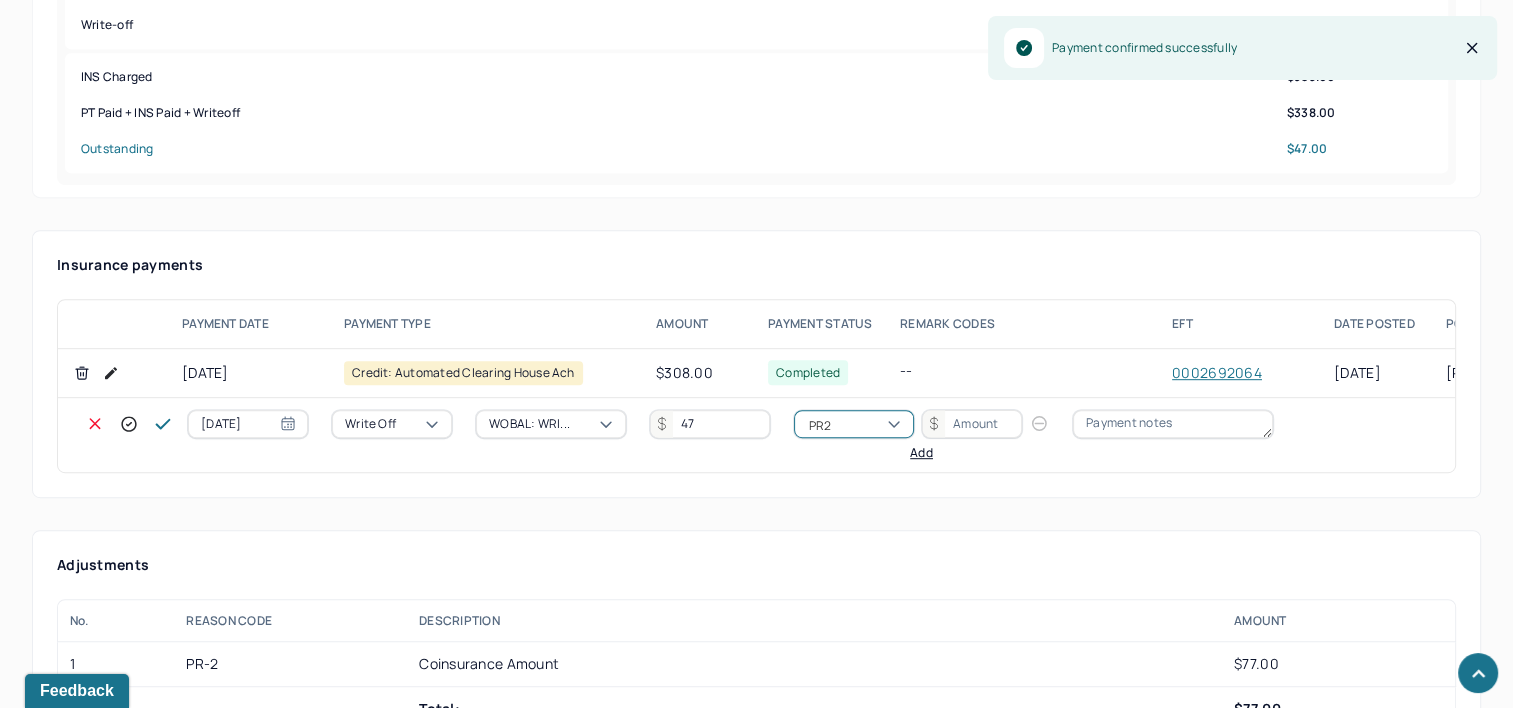 type 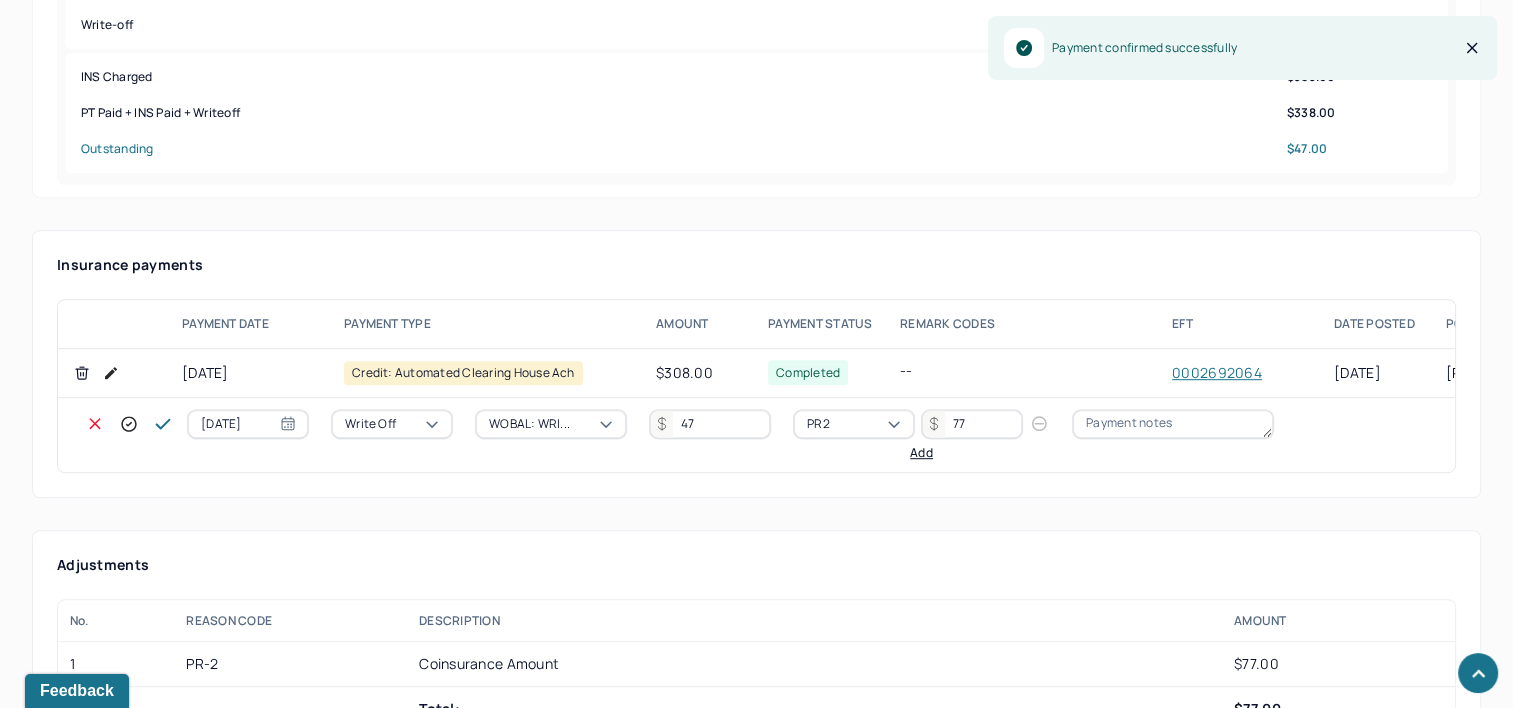 type on "77" 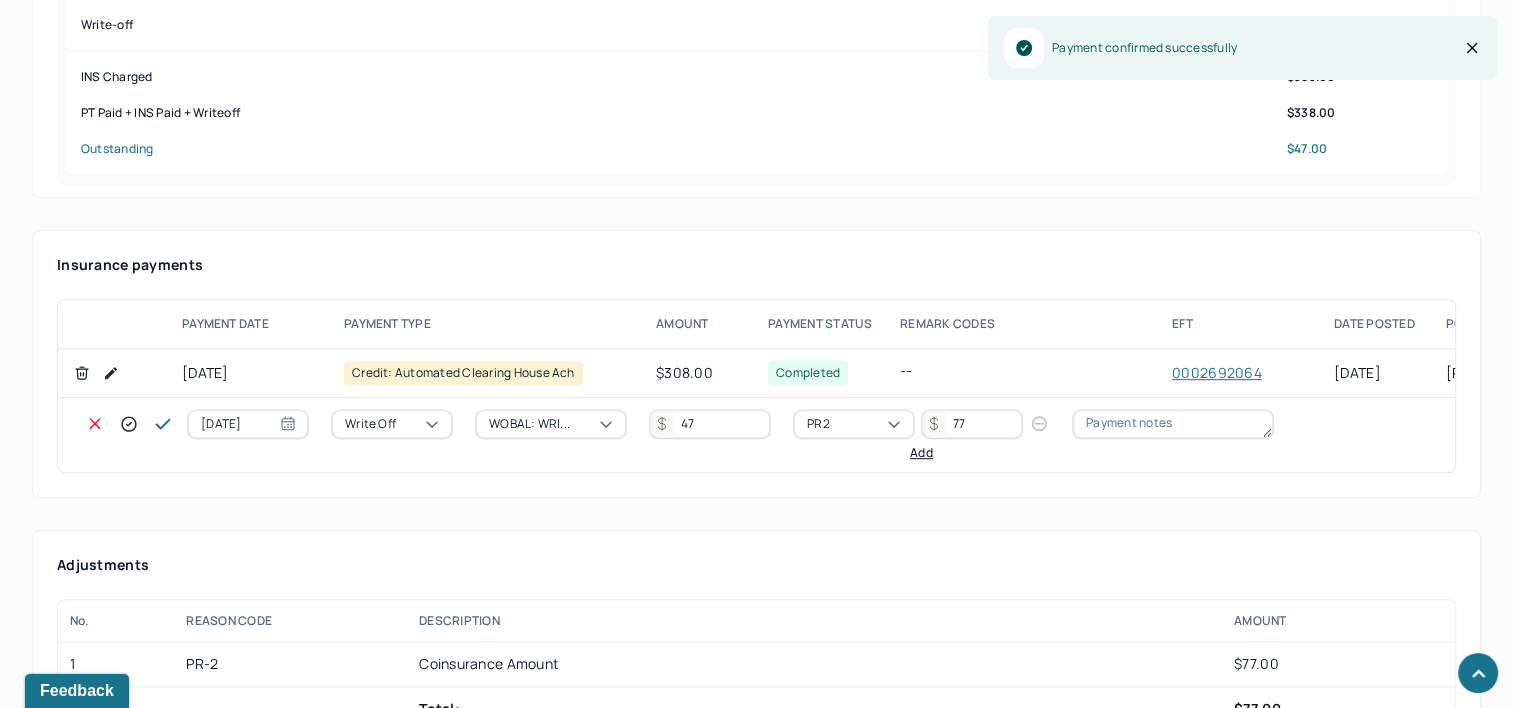 type 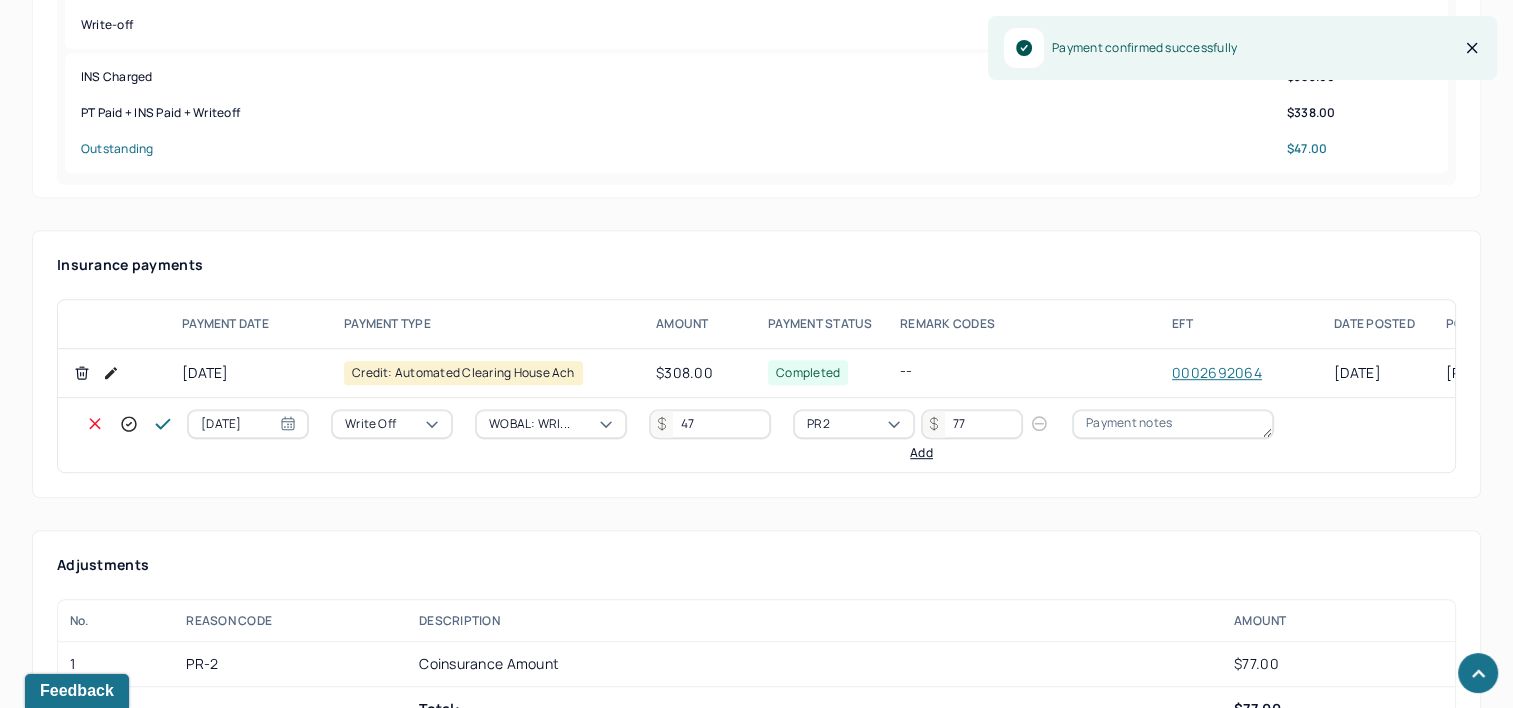 click 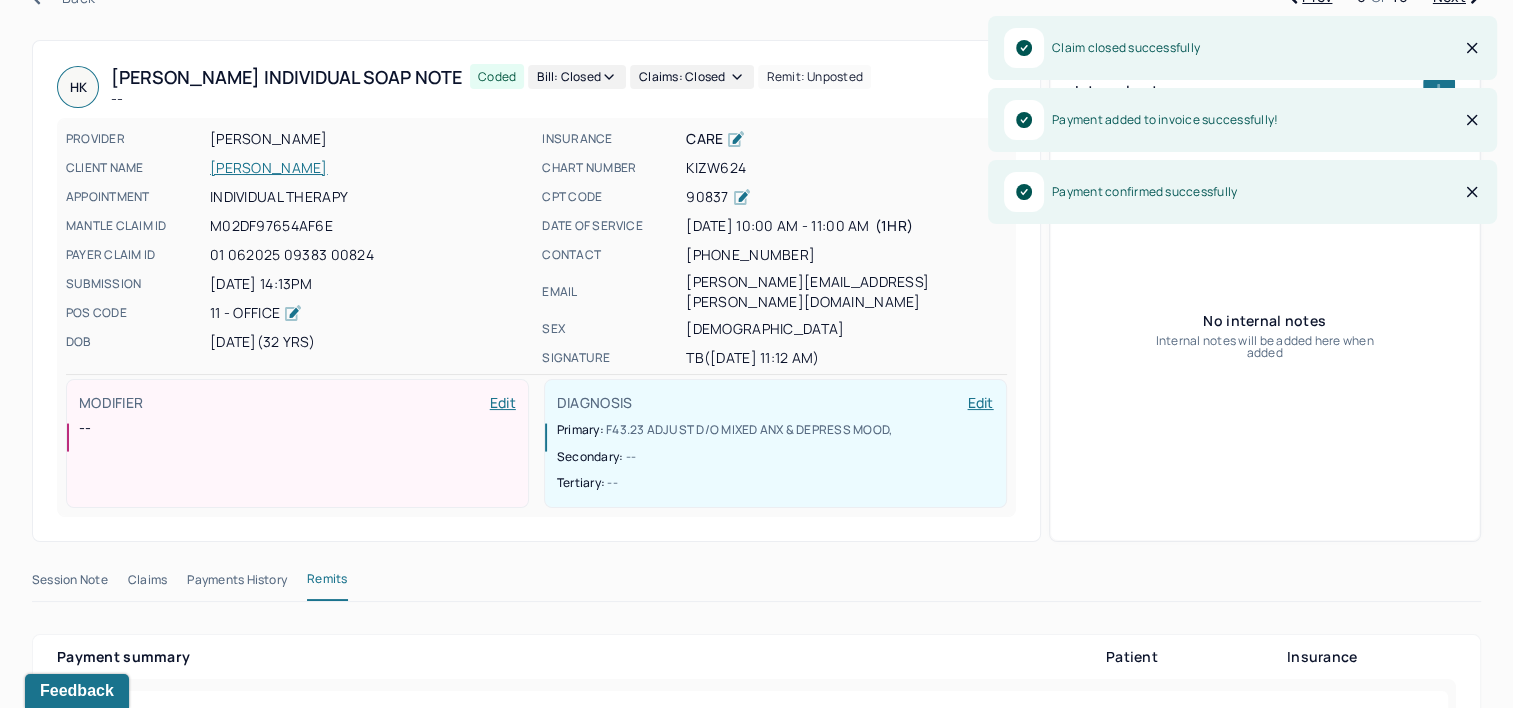 scroll, scrollTop: 0, scrollLeft: 0, axis: both 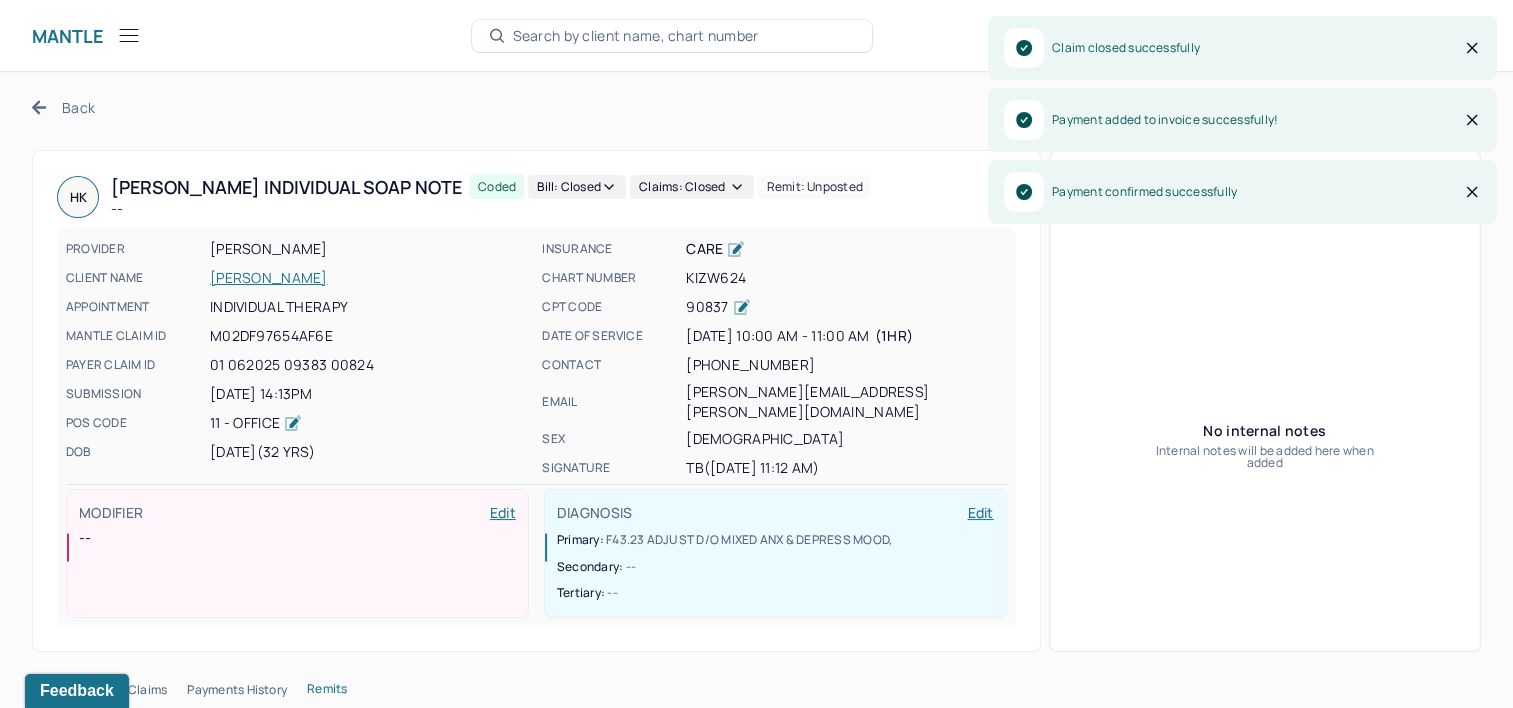 click 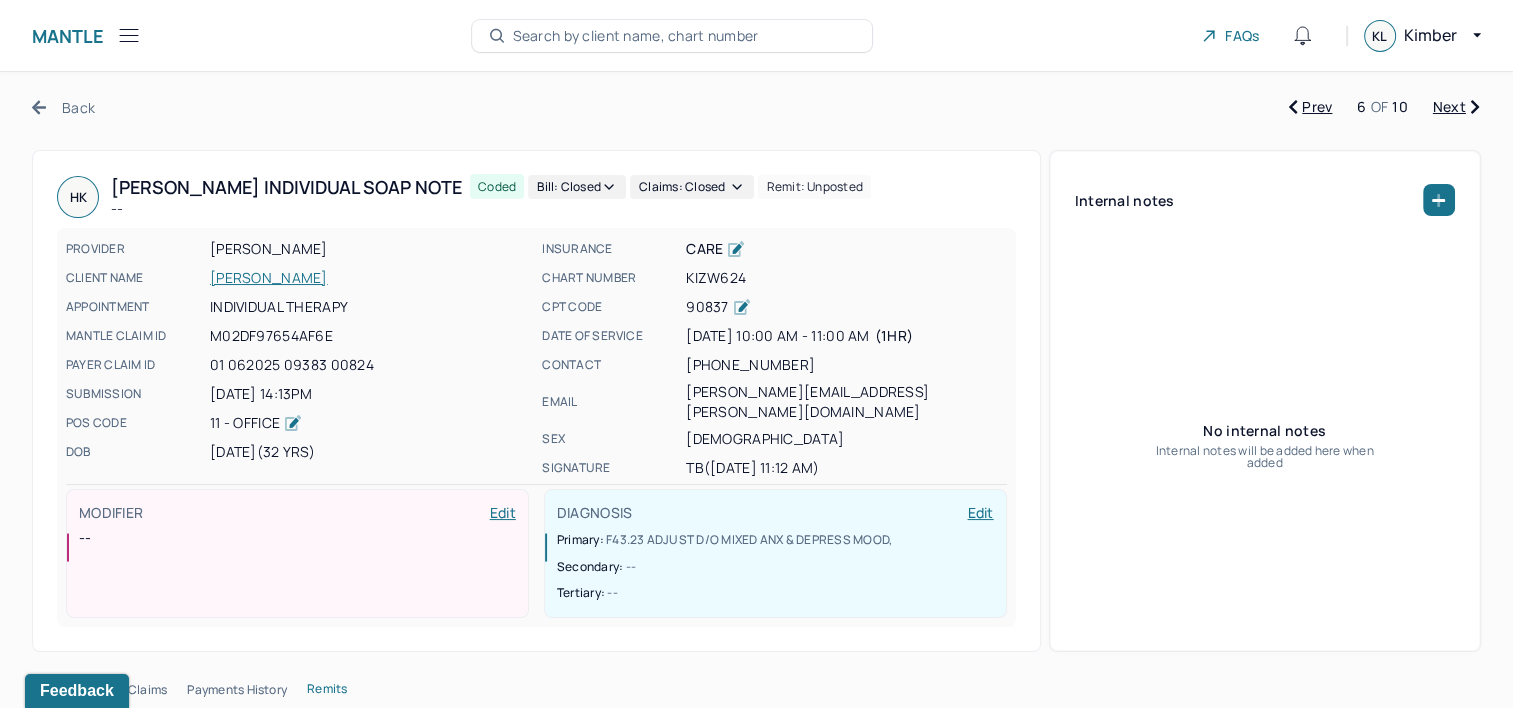 click on "Next" at bounding box center [1456, 107] 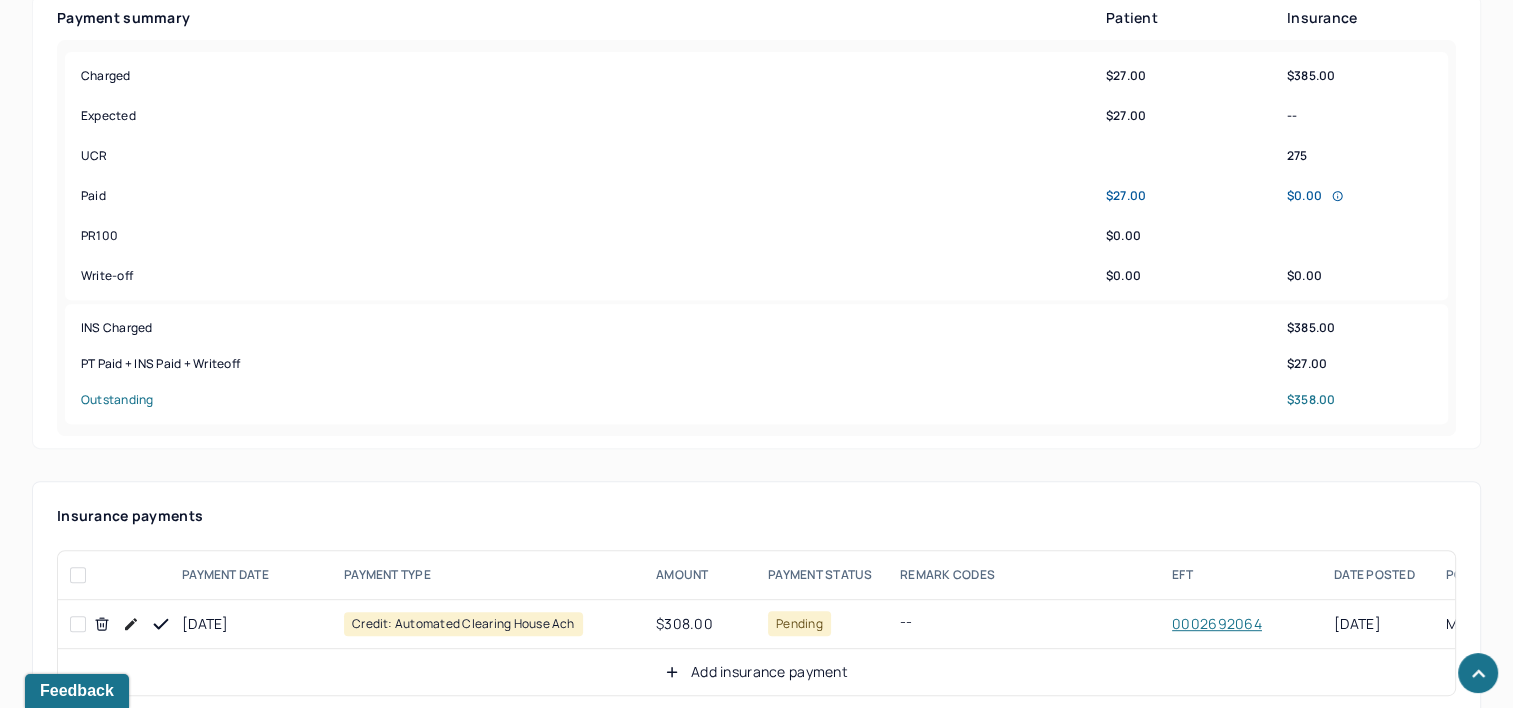 scroll, scrollTop: 900, scrollLeft: 0, axis: vertical 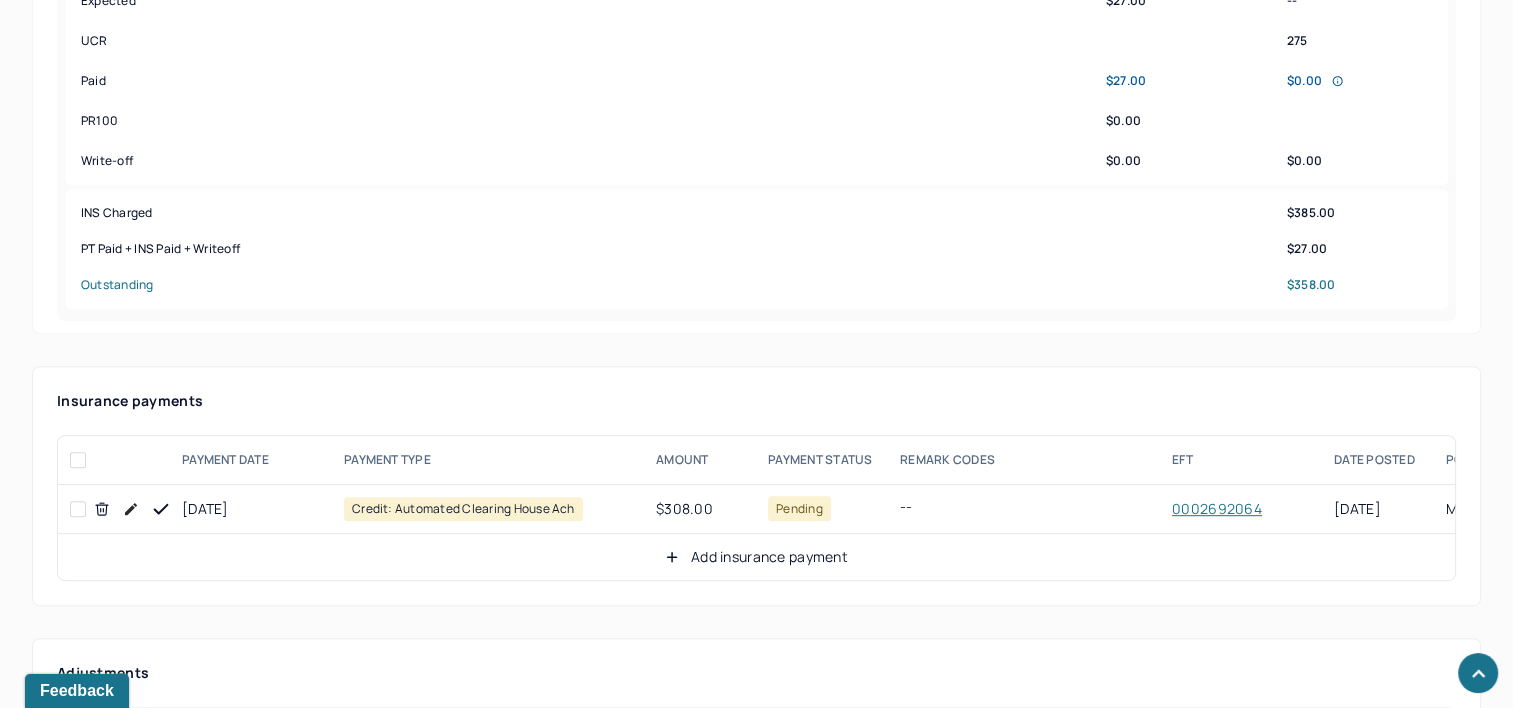 click 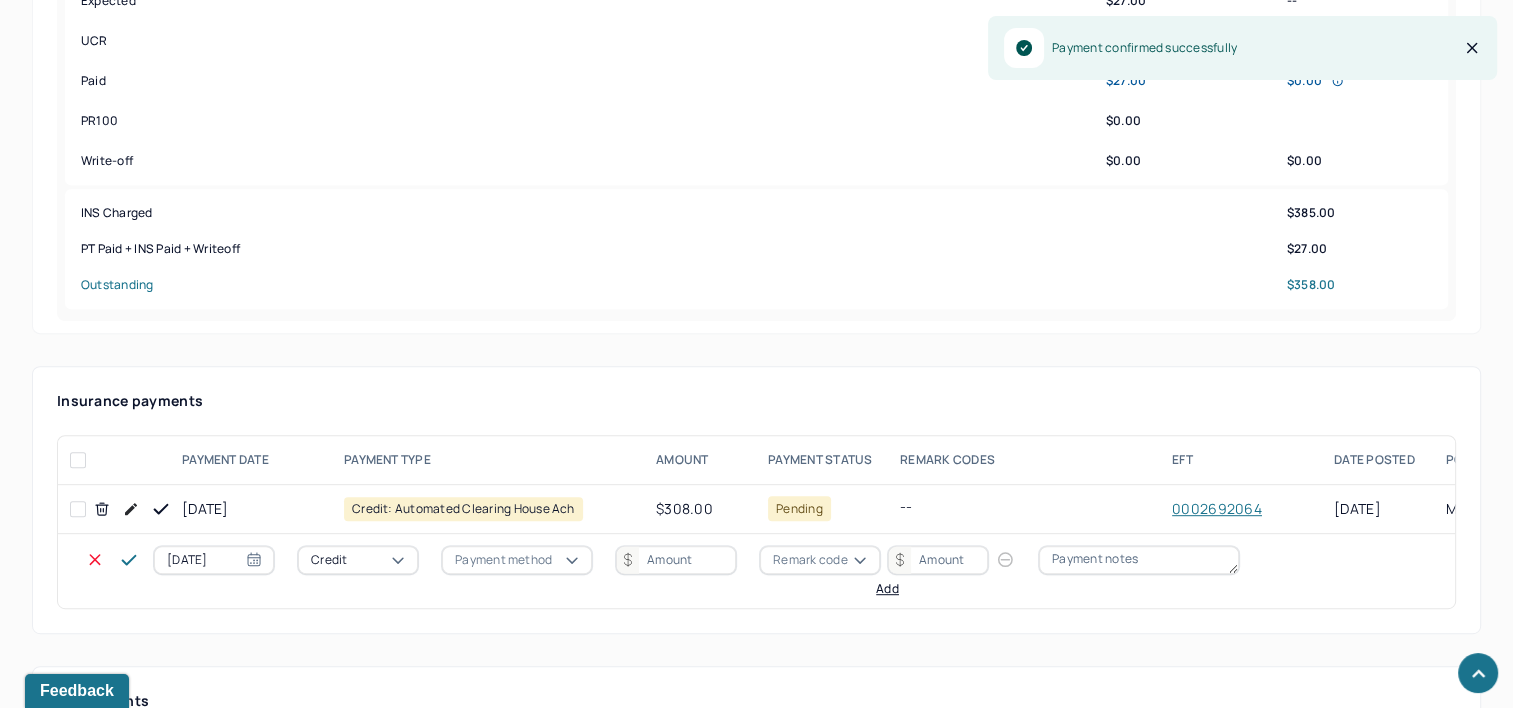 click on "[DATE]" at bounding box center [214, 560] 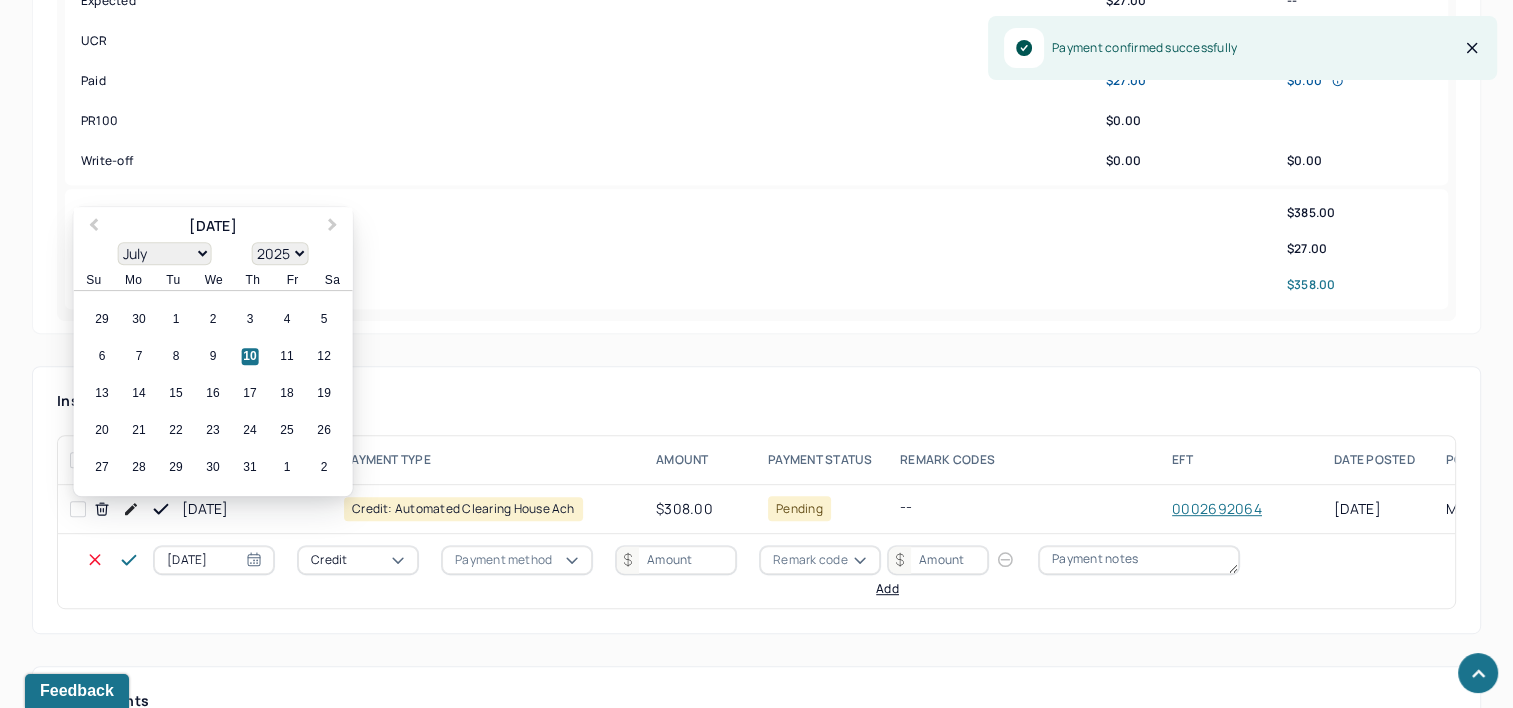 select on "6" 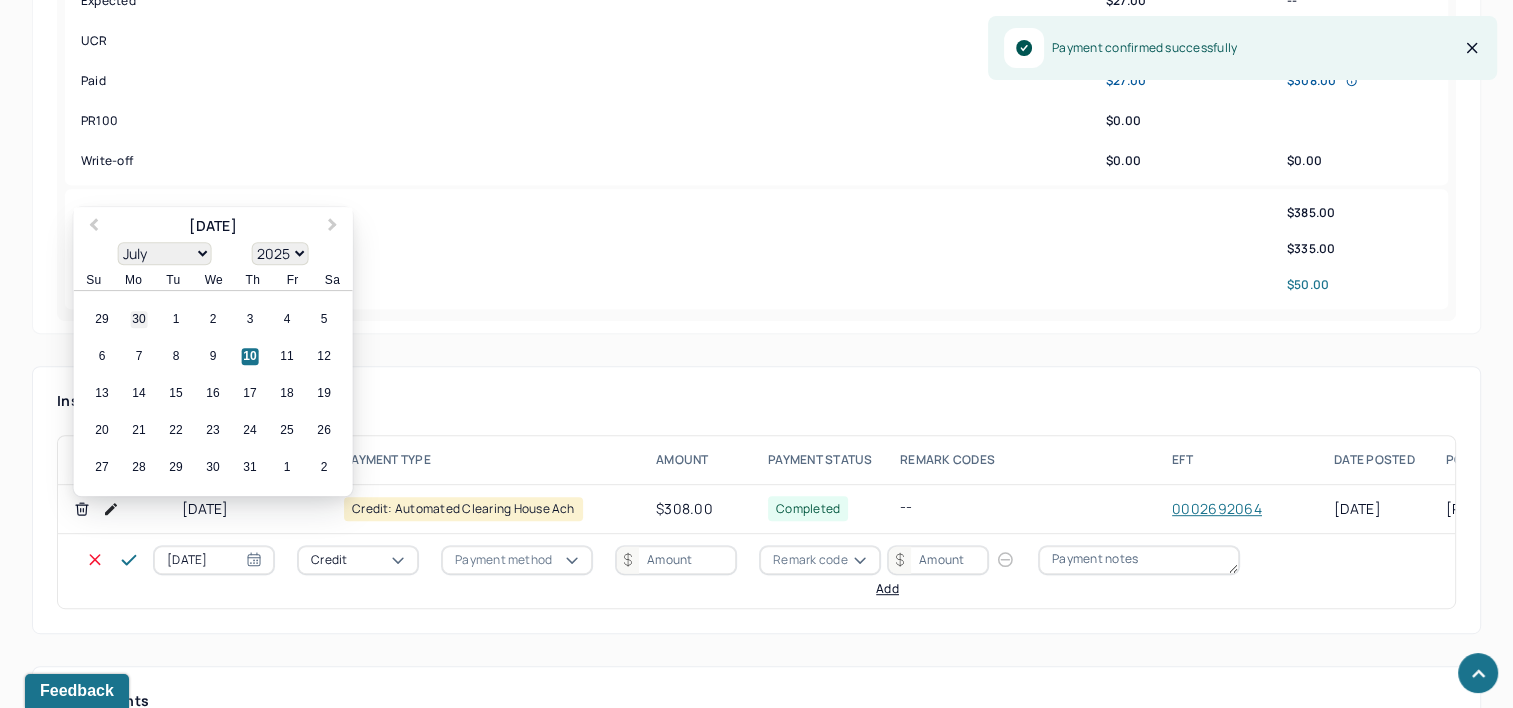 click on "30" at bounding box center [139, 320] 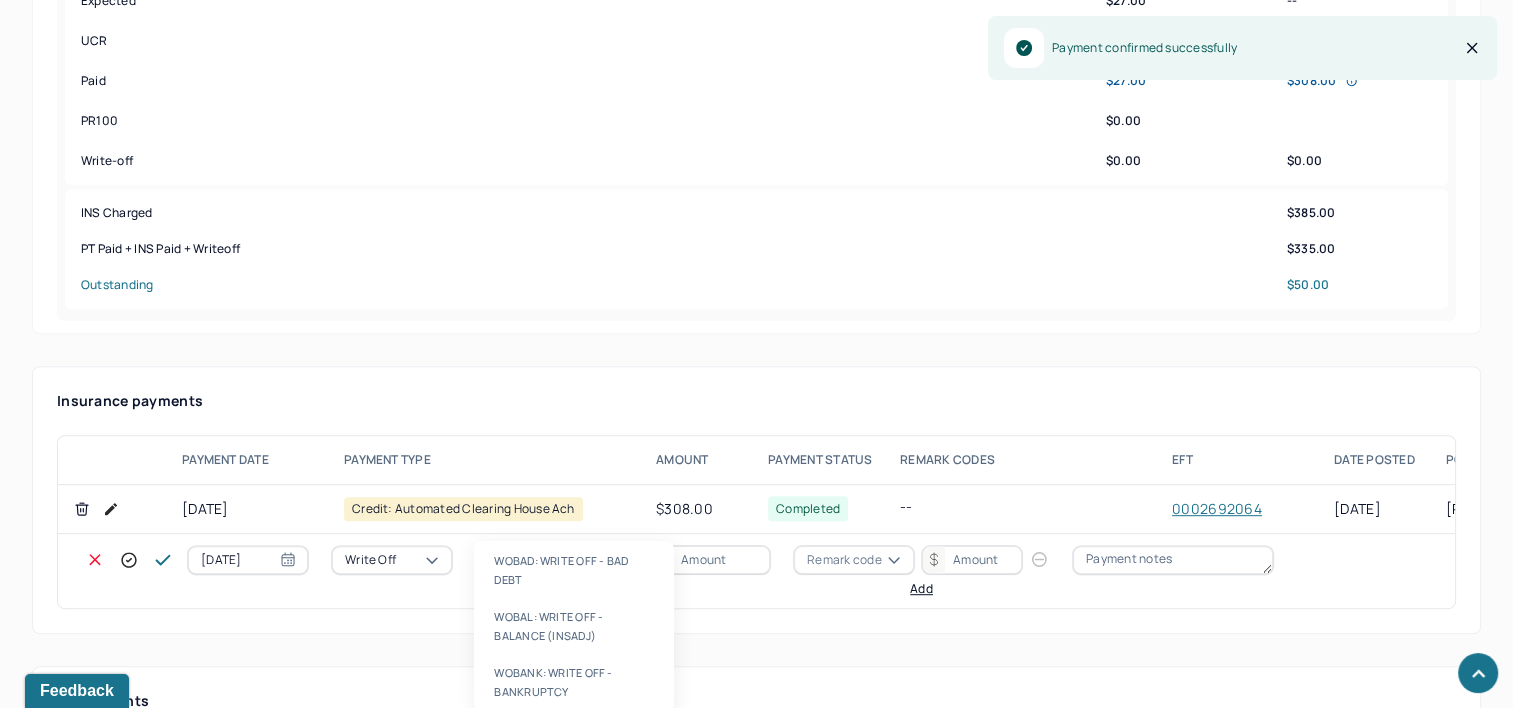type on "WOBAL" 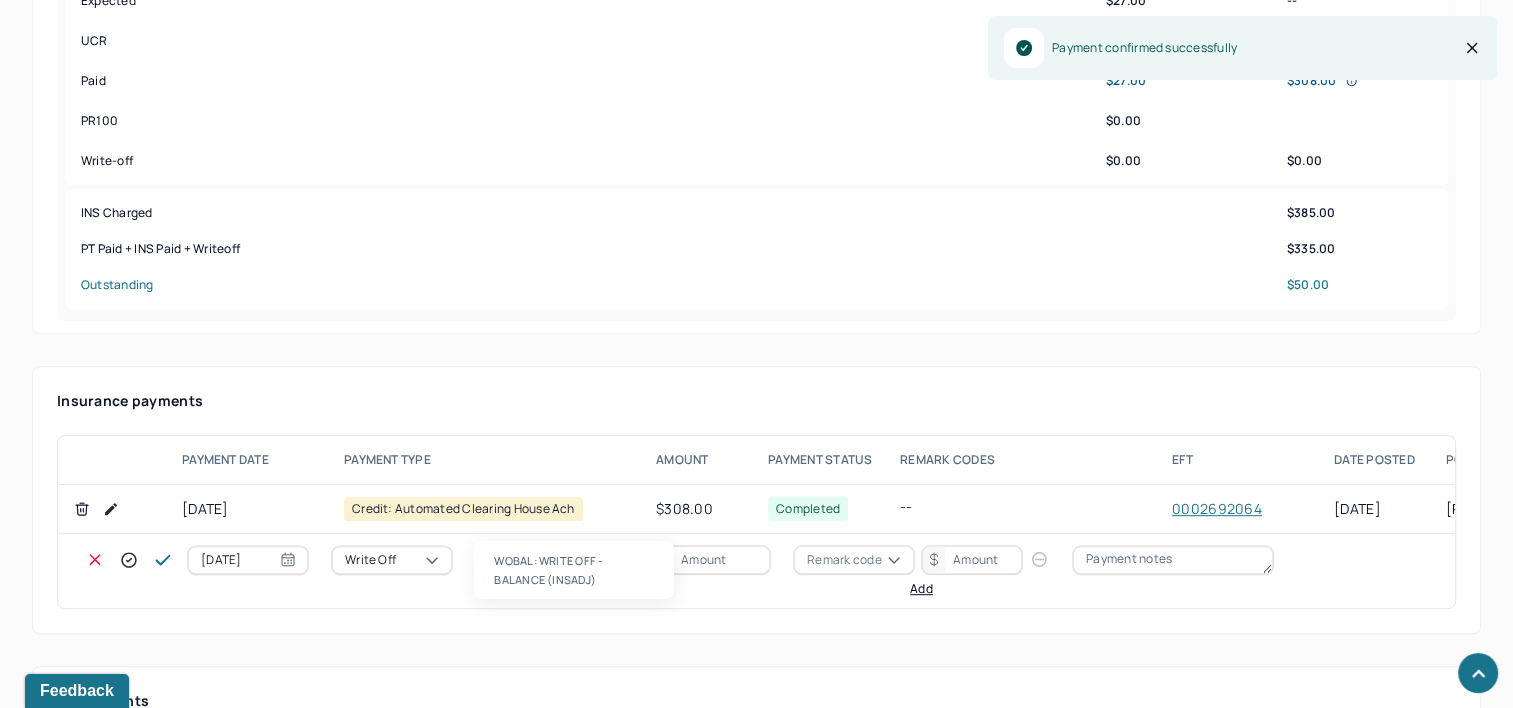 type 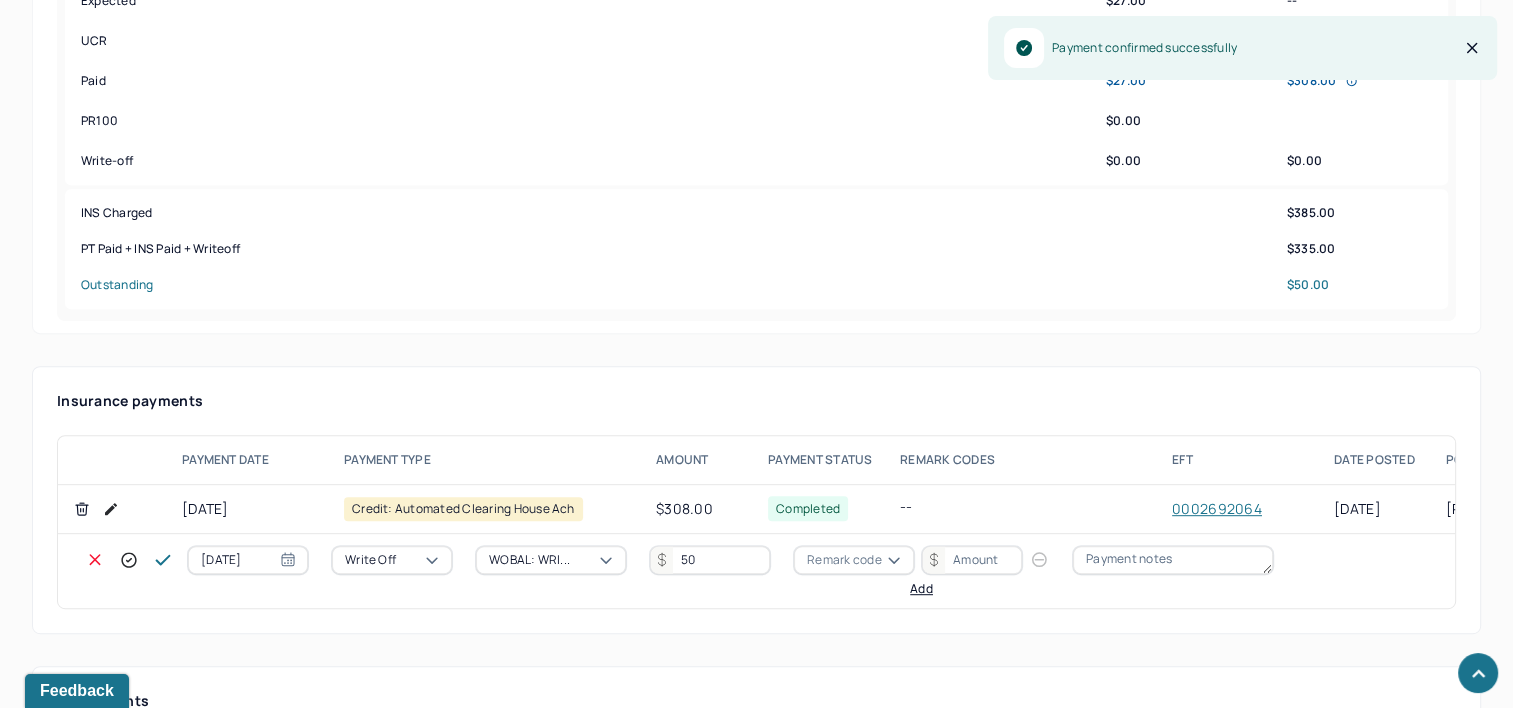 type on "50" 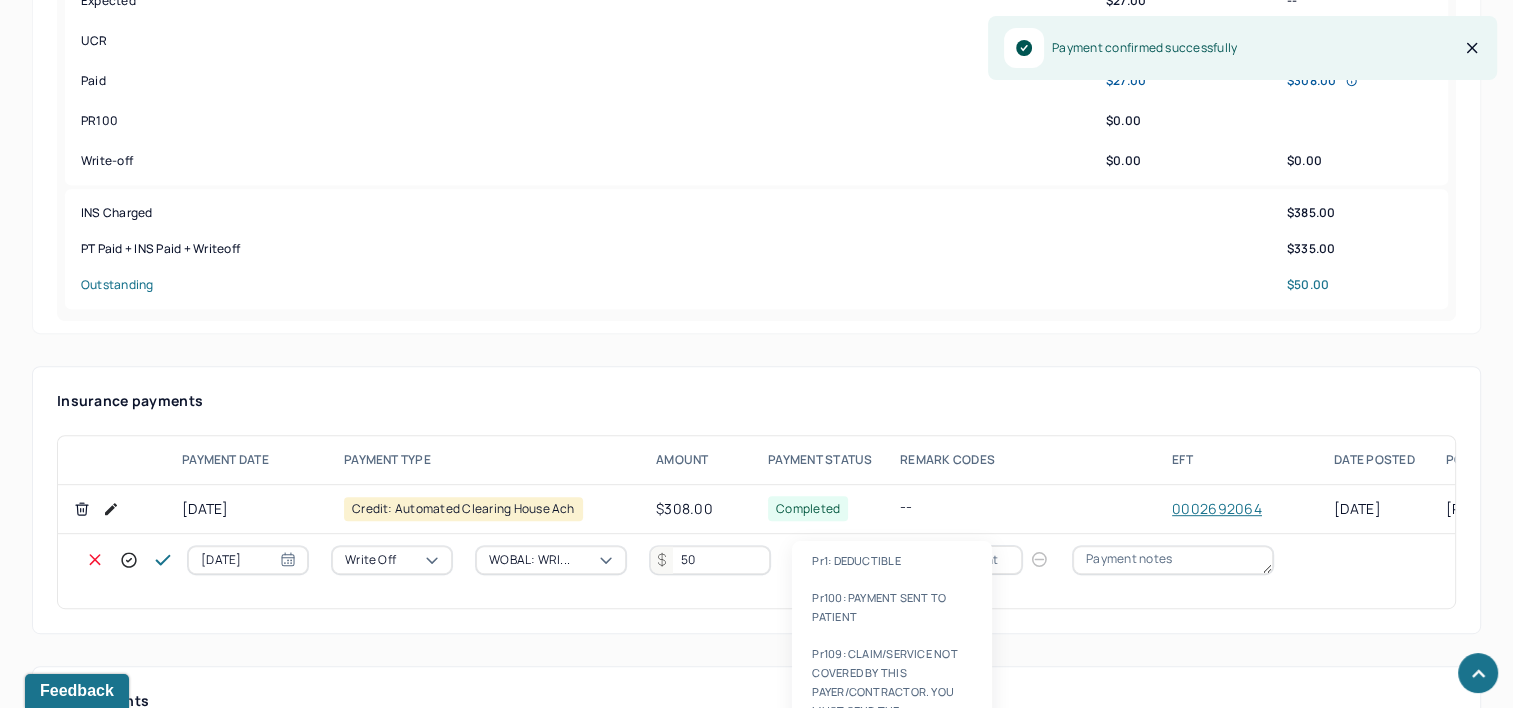 type on "PR2" 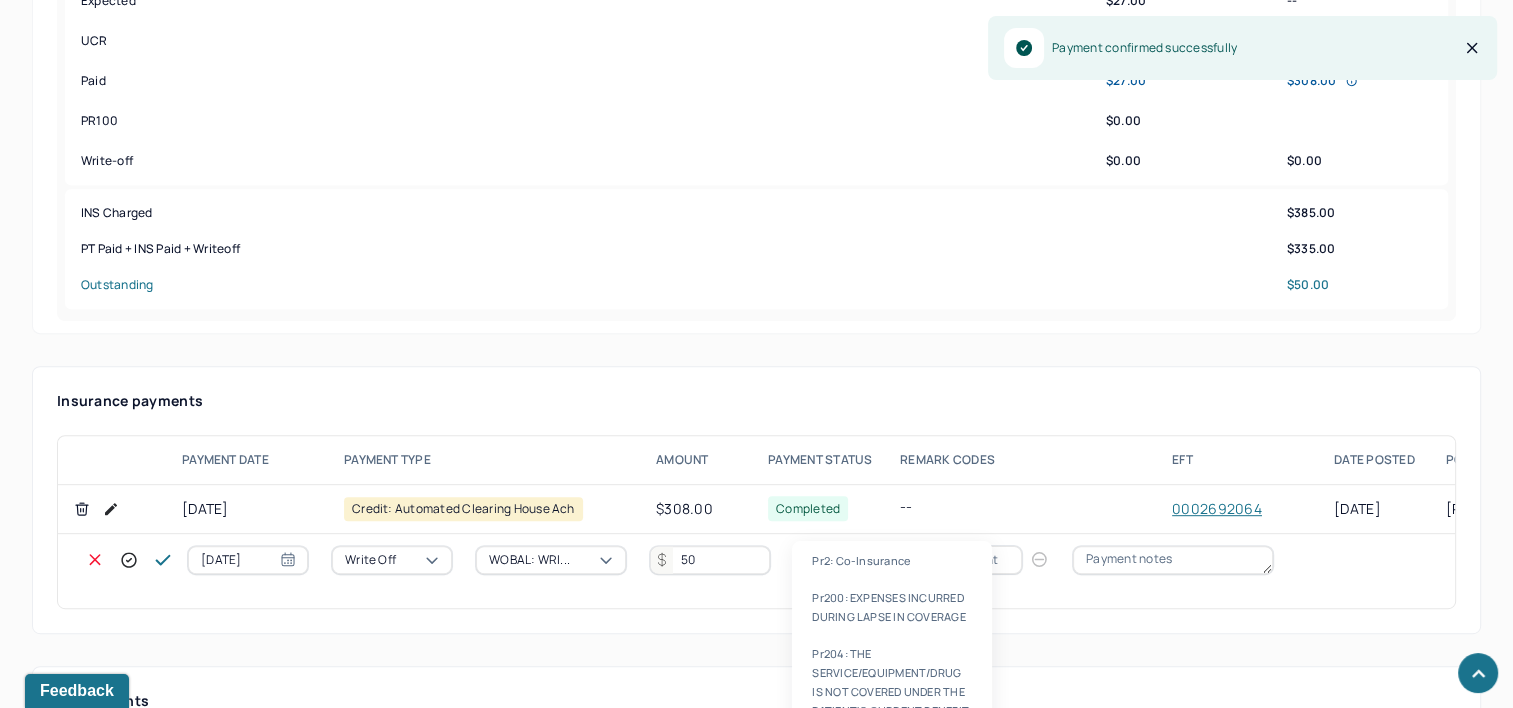 type 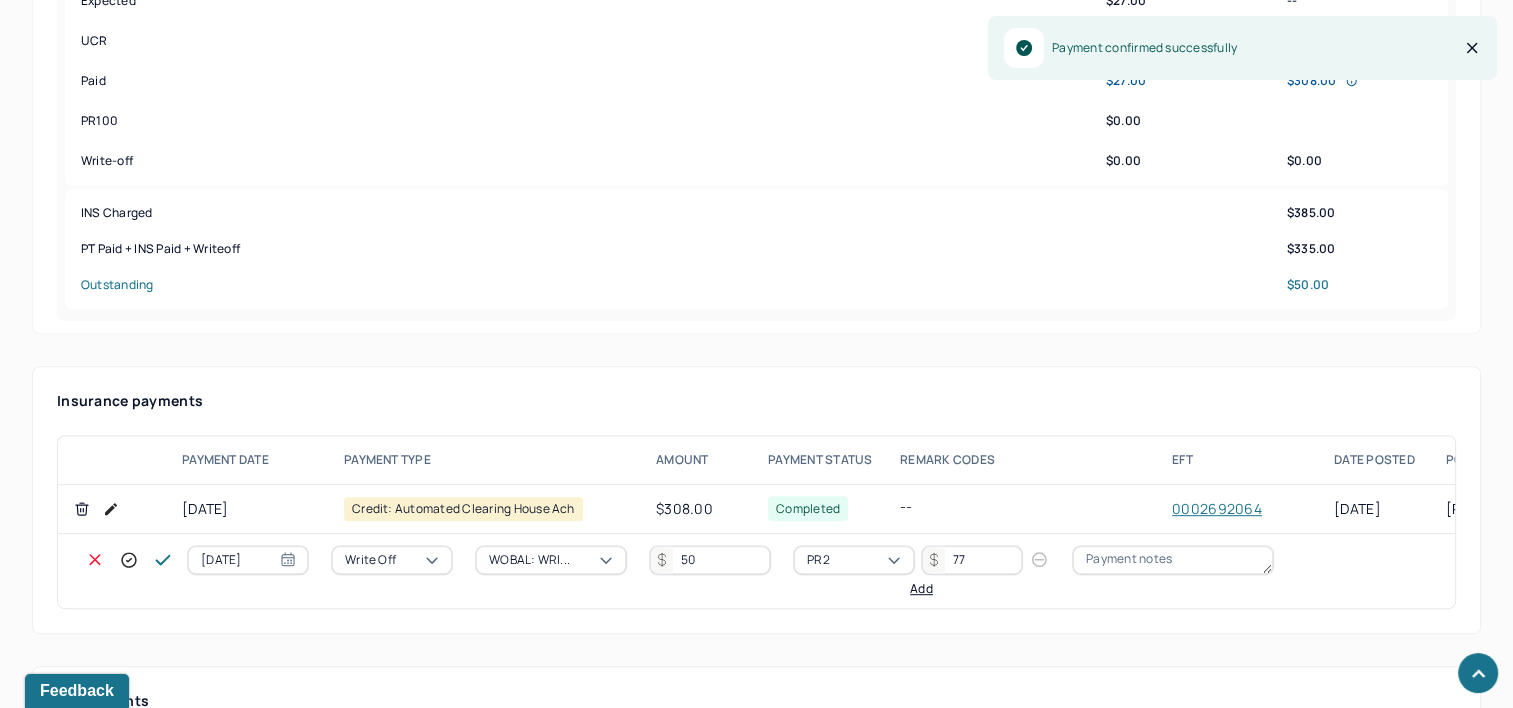 type on "77" 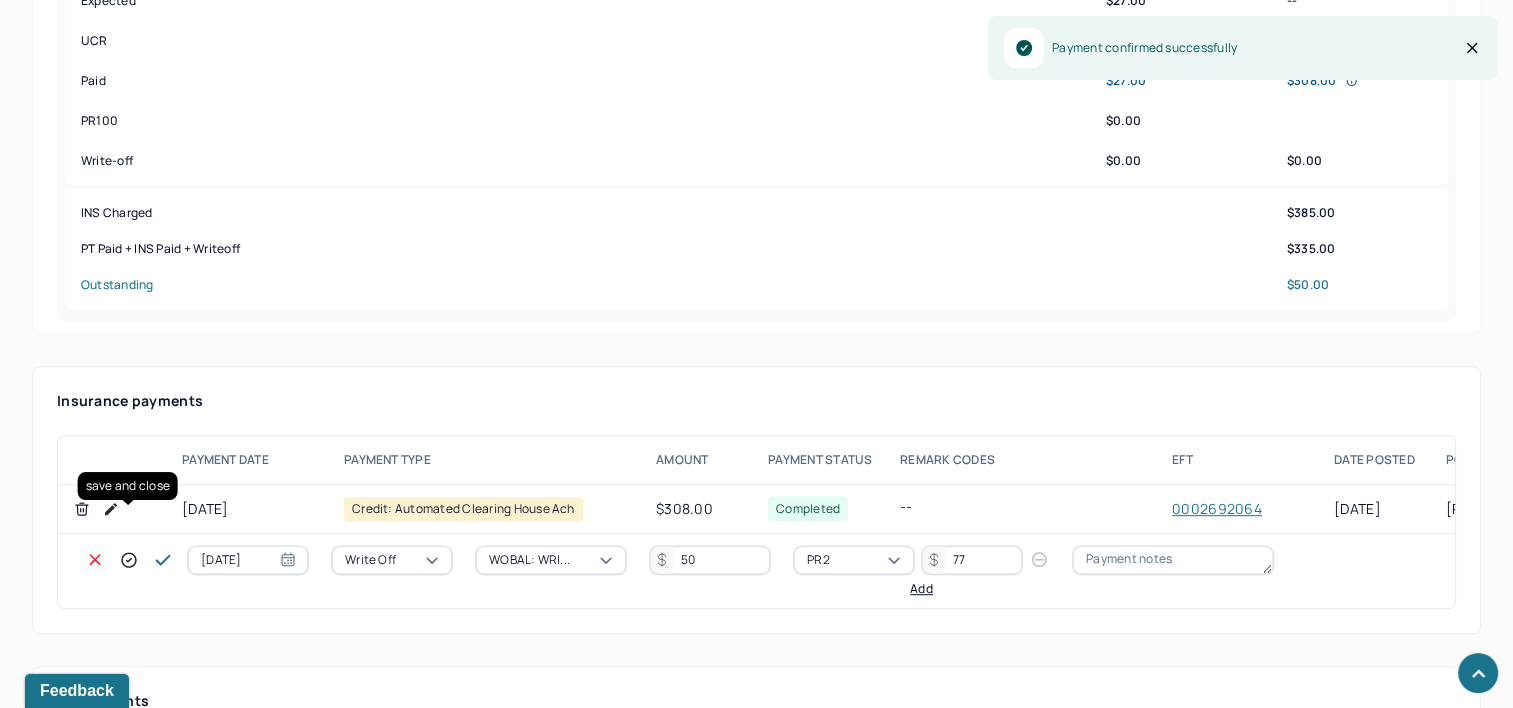 click 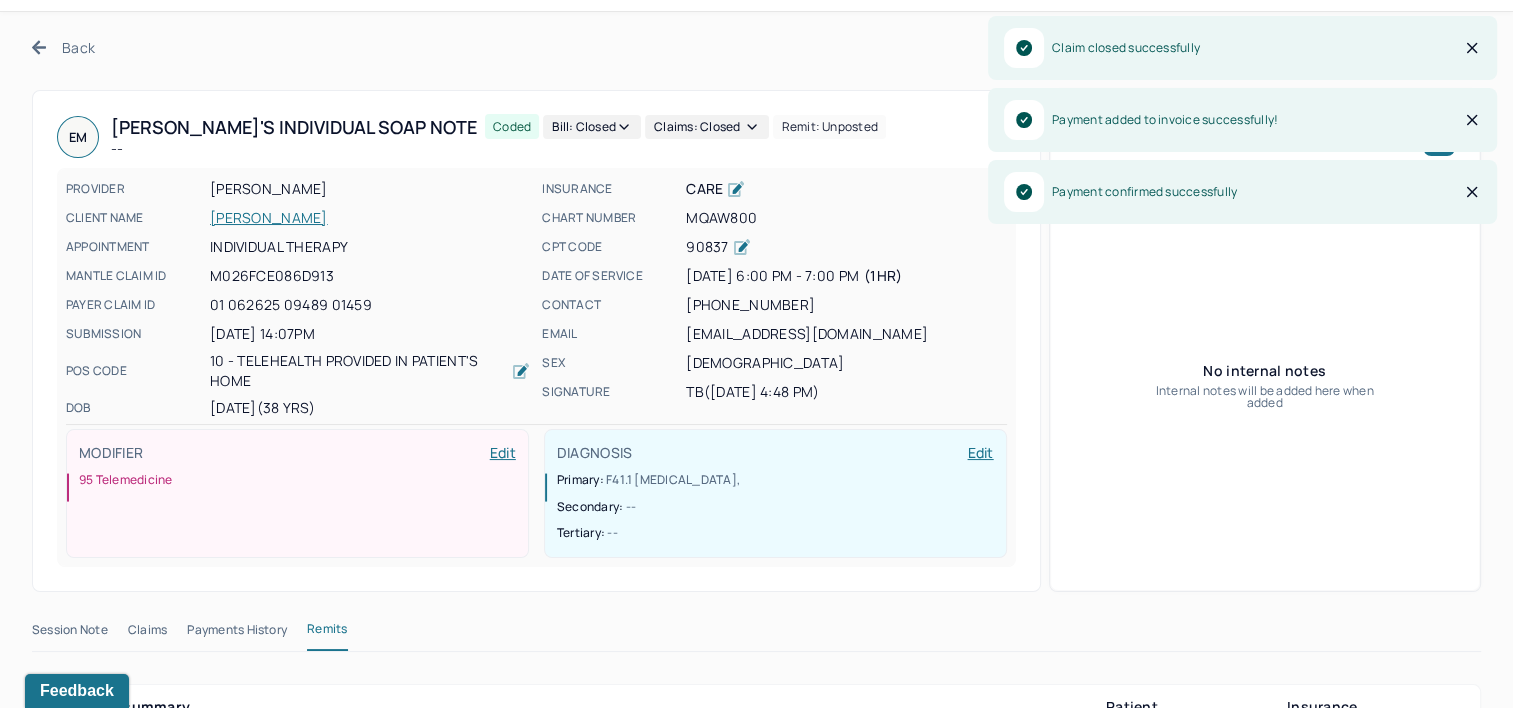 scroll, scrollTop: 0, scrollLeft: 0, axis: both 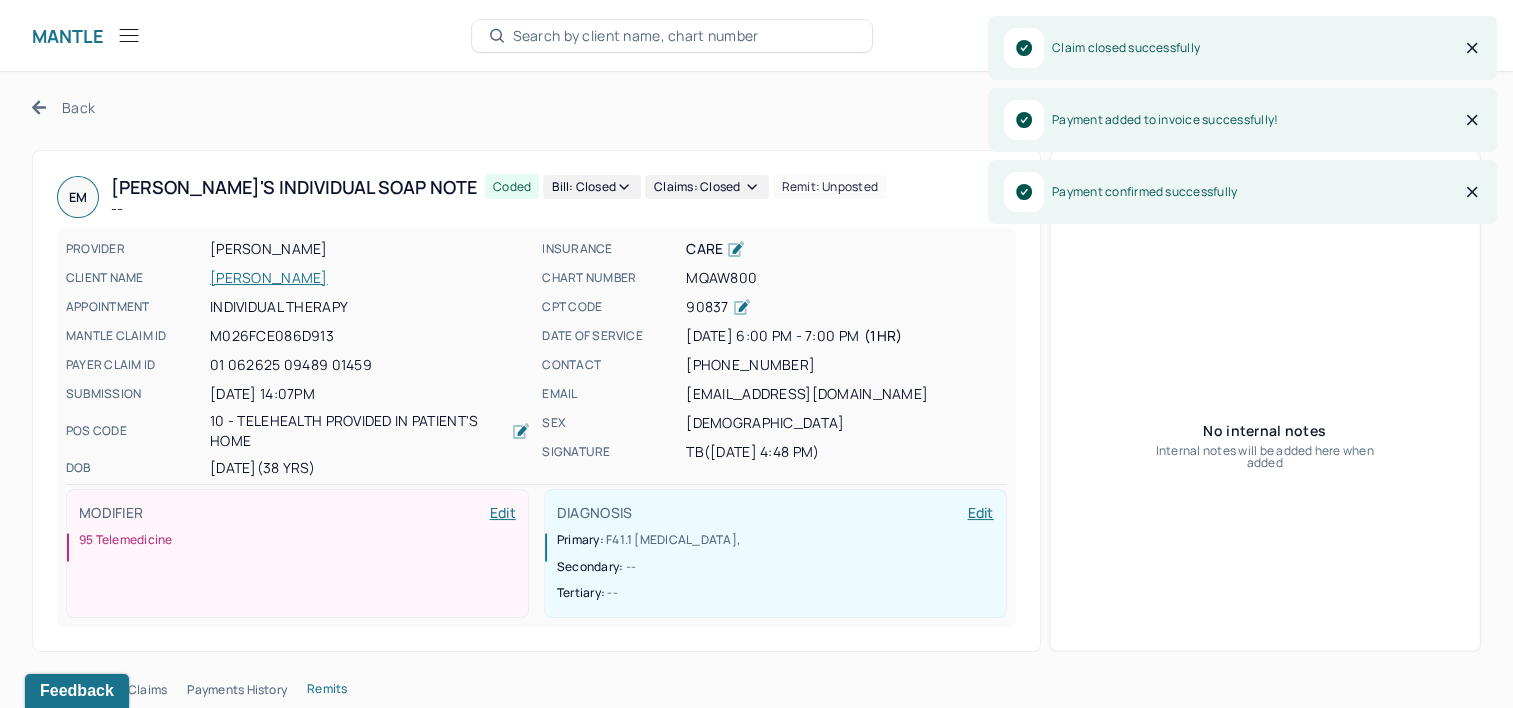 click 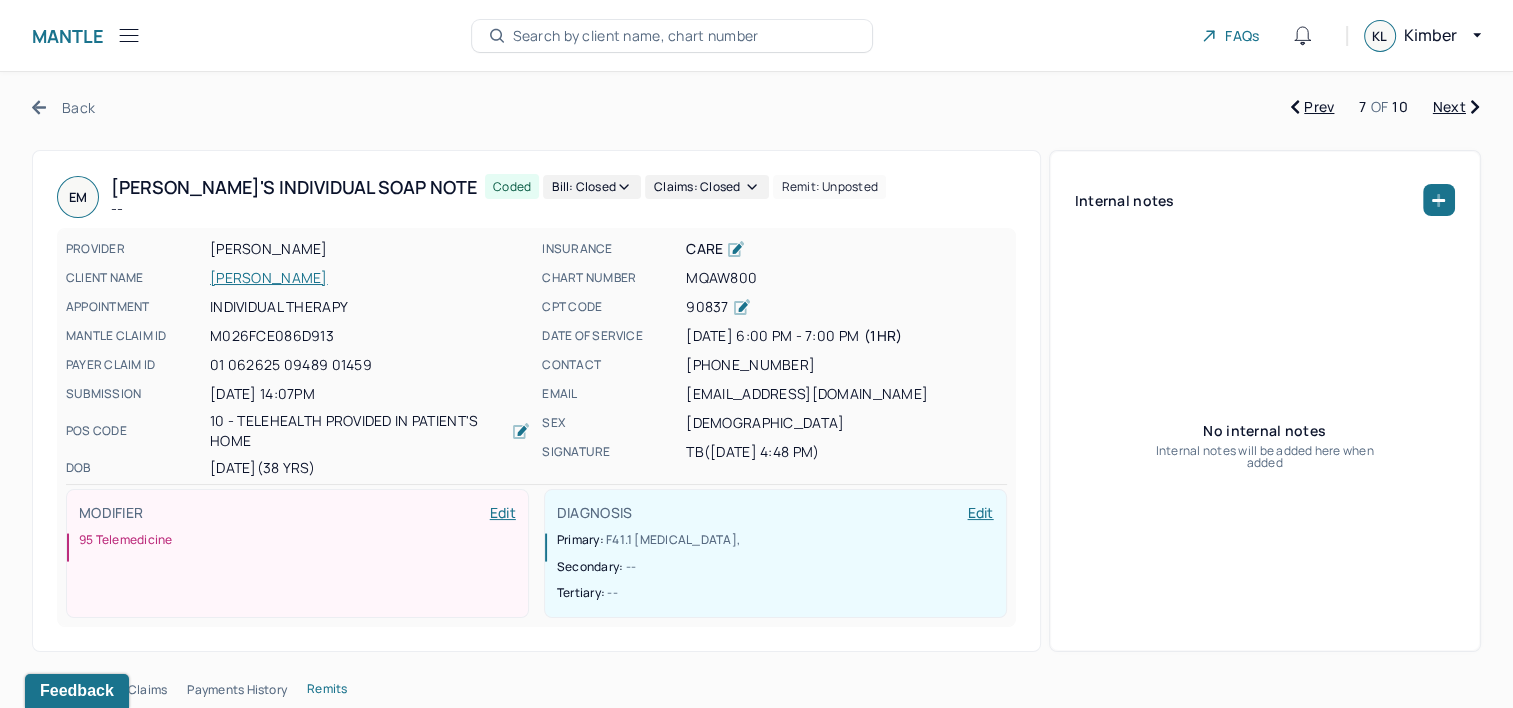 click on "Next" at bounding box center [1456, 107] 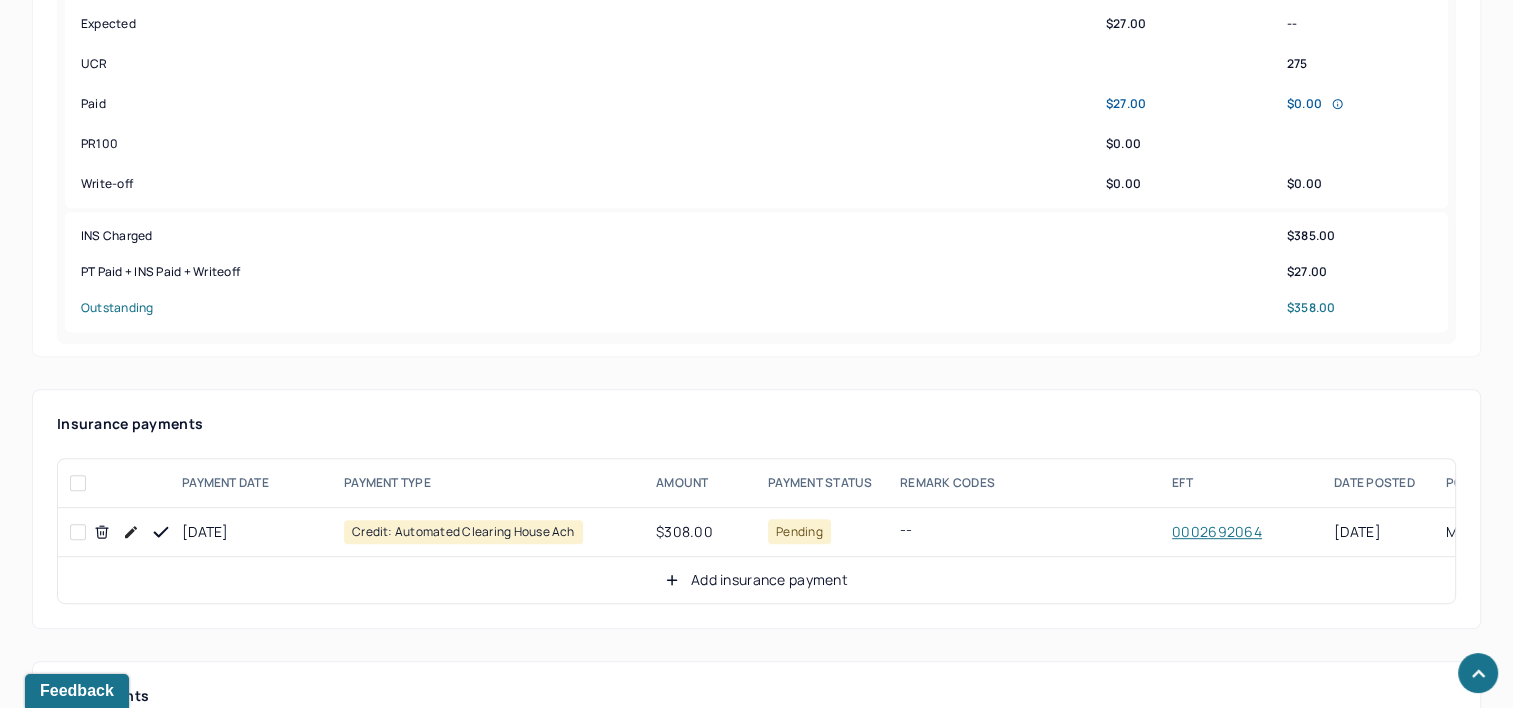 scroll, scrollTop: 900, scrollLeft: 0, axis: vertical 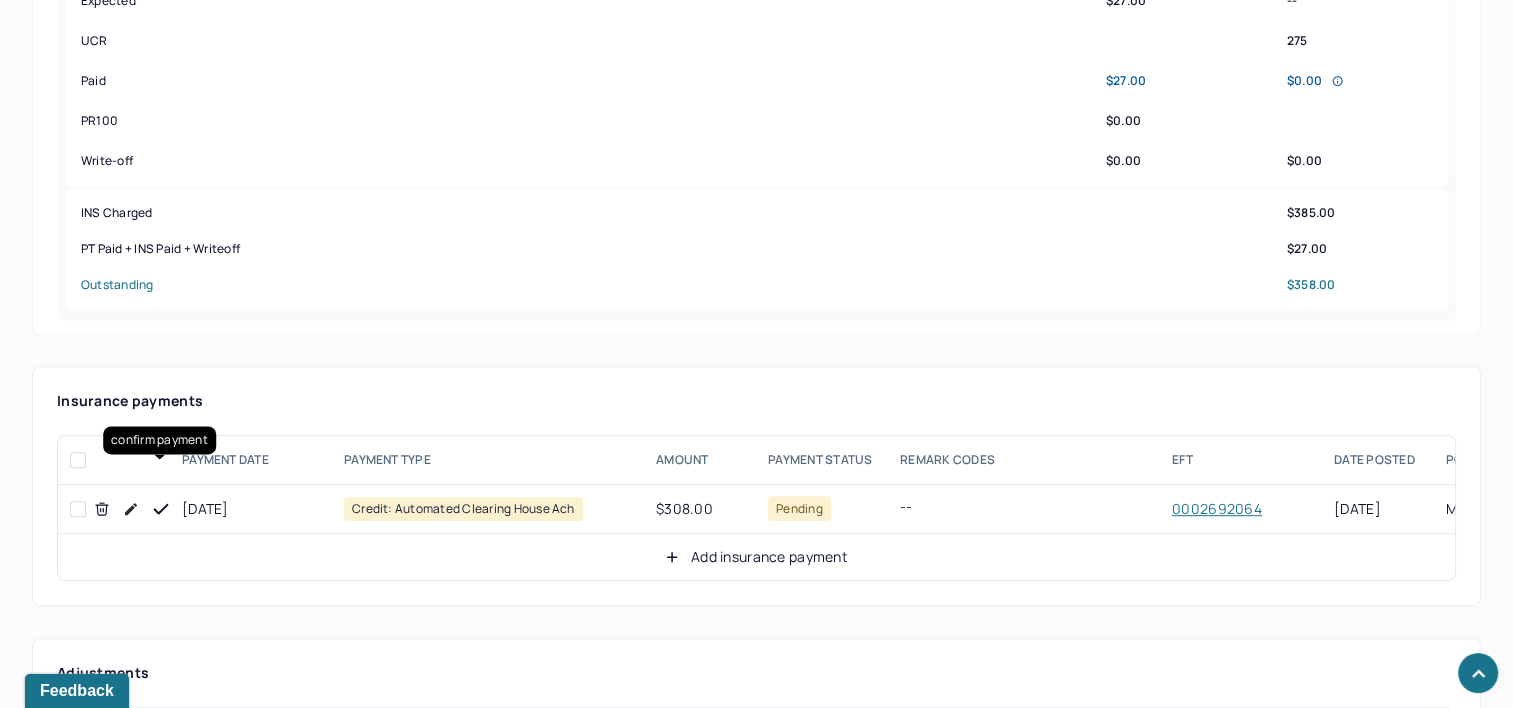 click 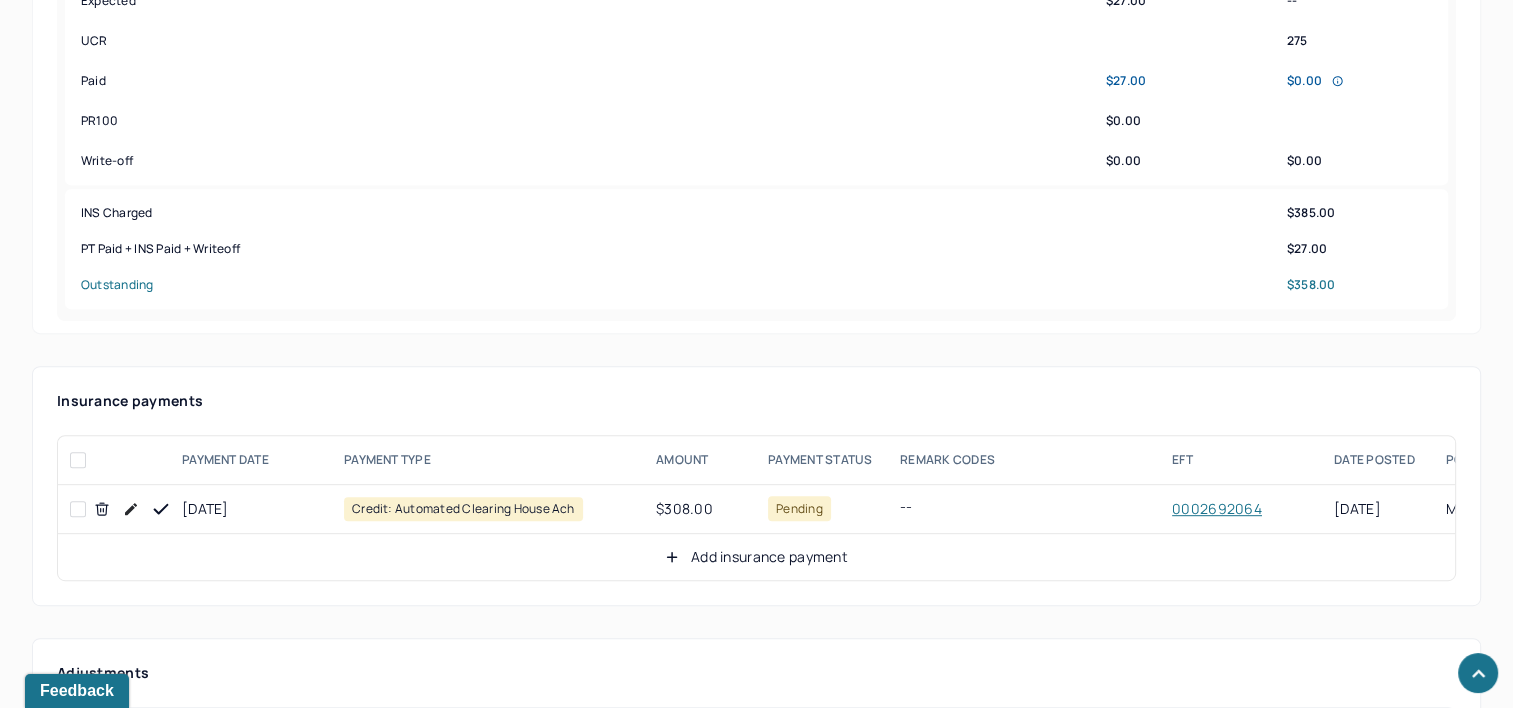 click on "Add insurance payment" at bounding box center [756, 557] 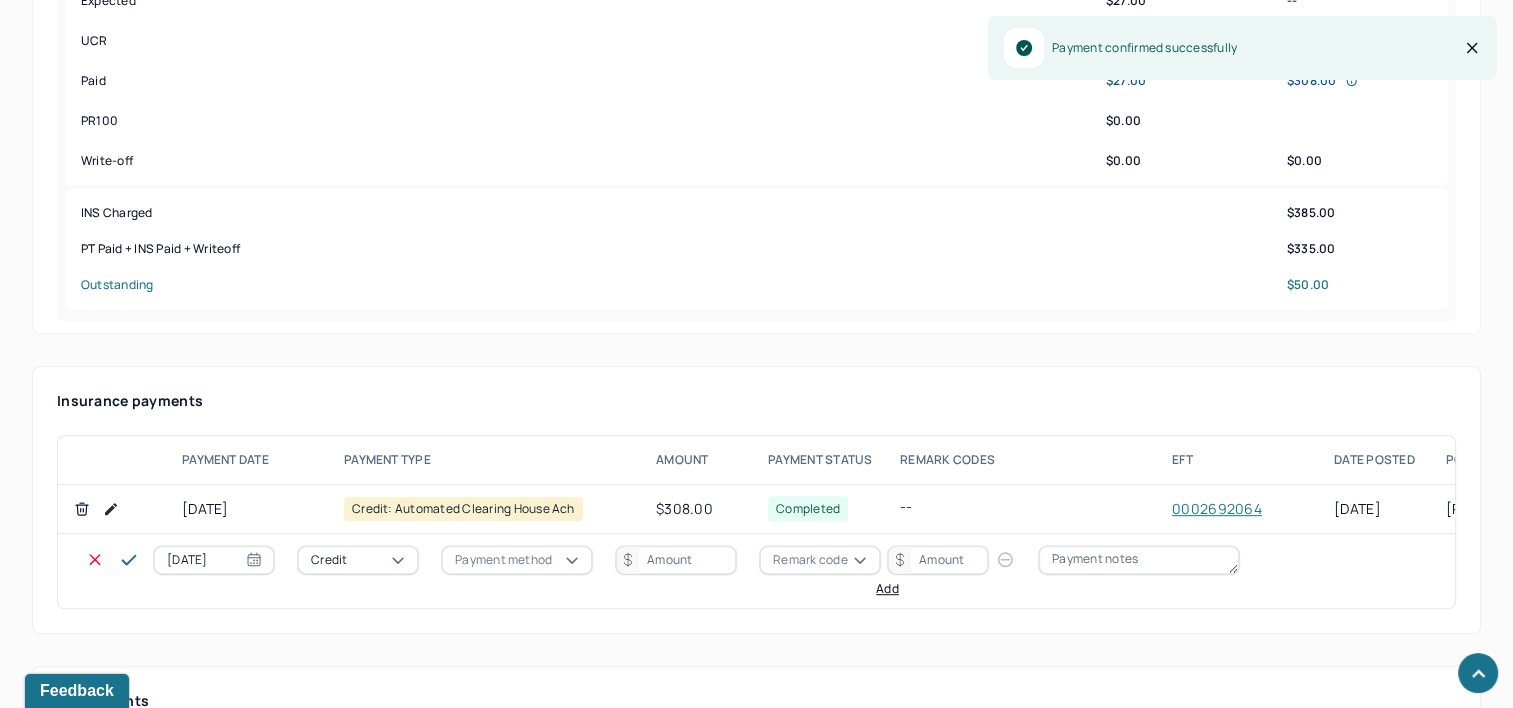 click on "[DATE]" at bounding box center [214, 560] 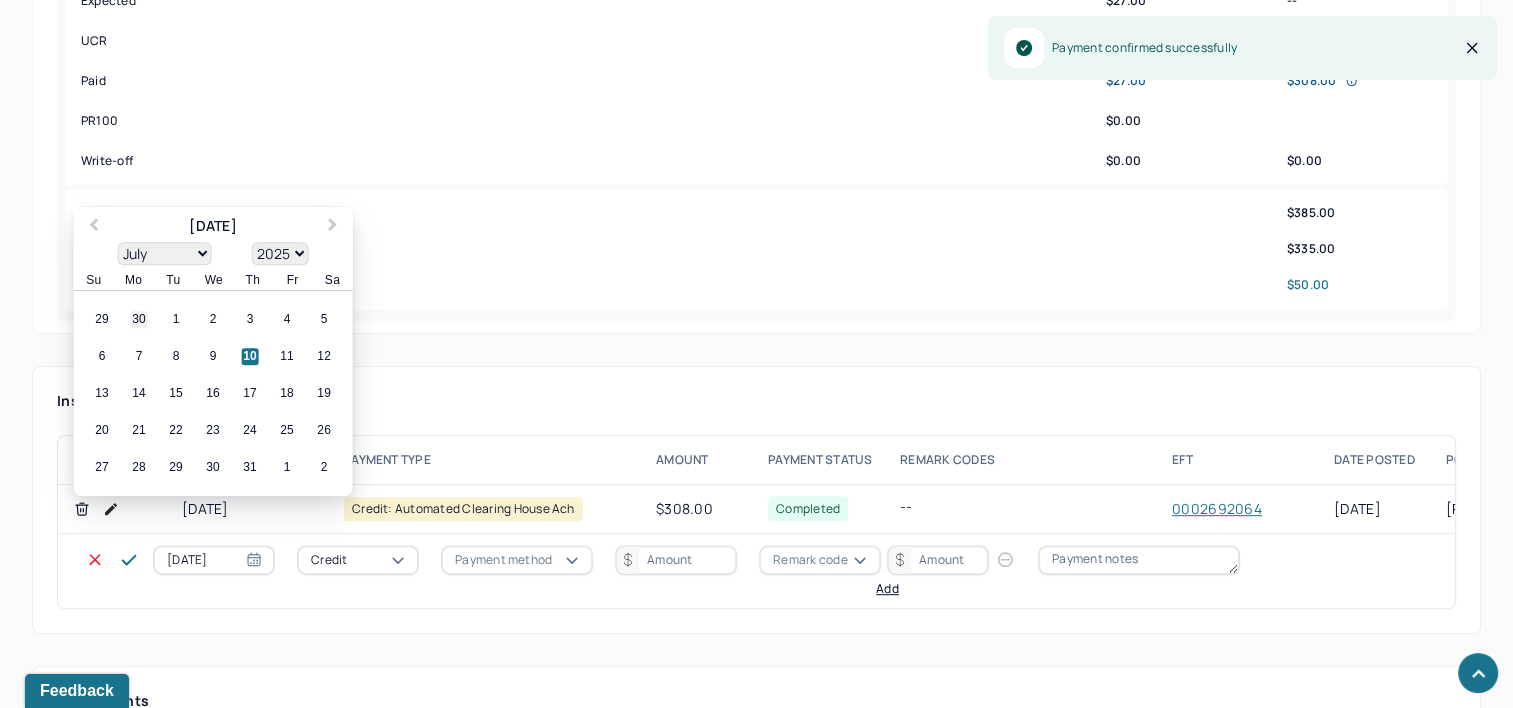 click on "30" at bounding box center (139, 320) 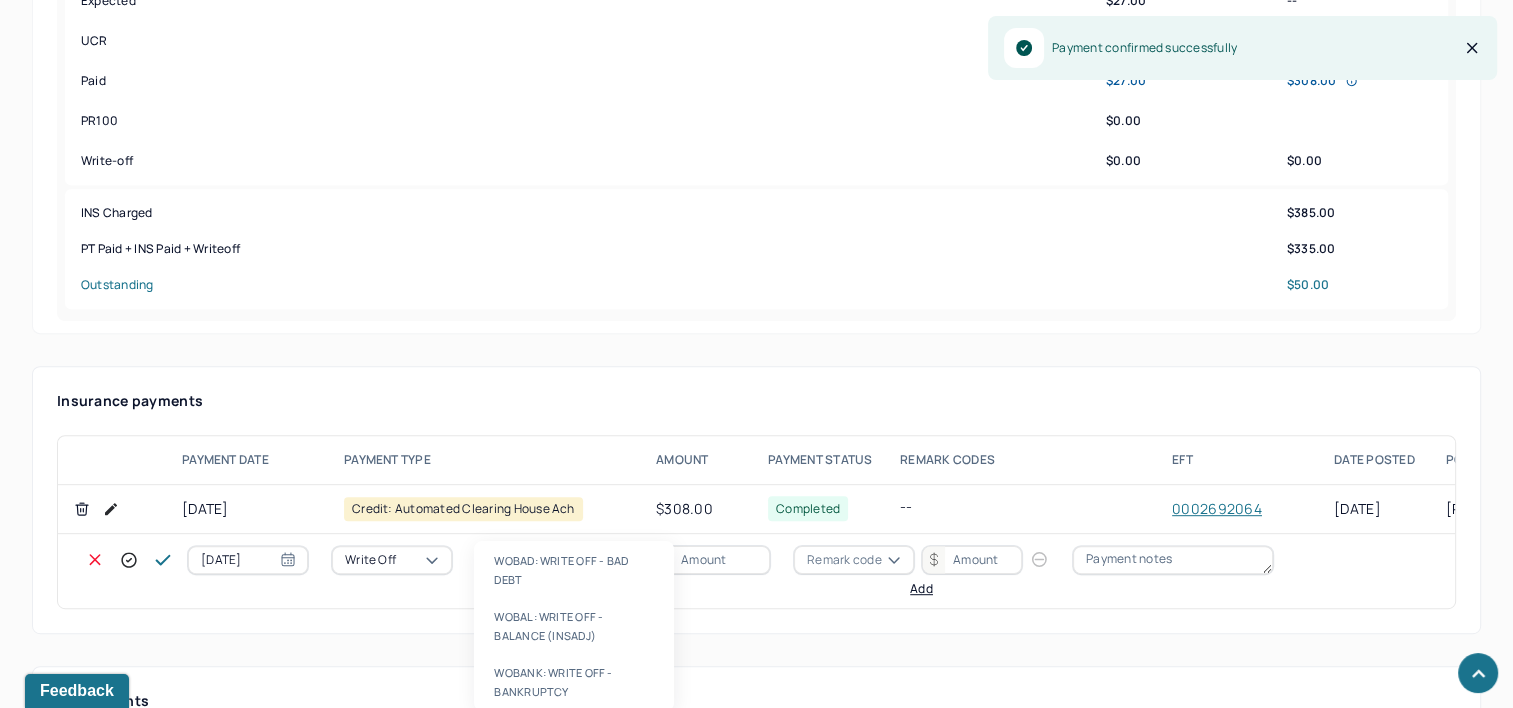 type on "WOBAL" 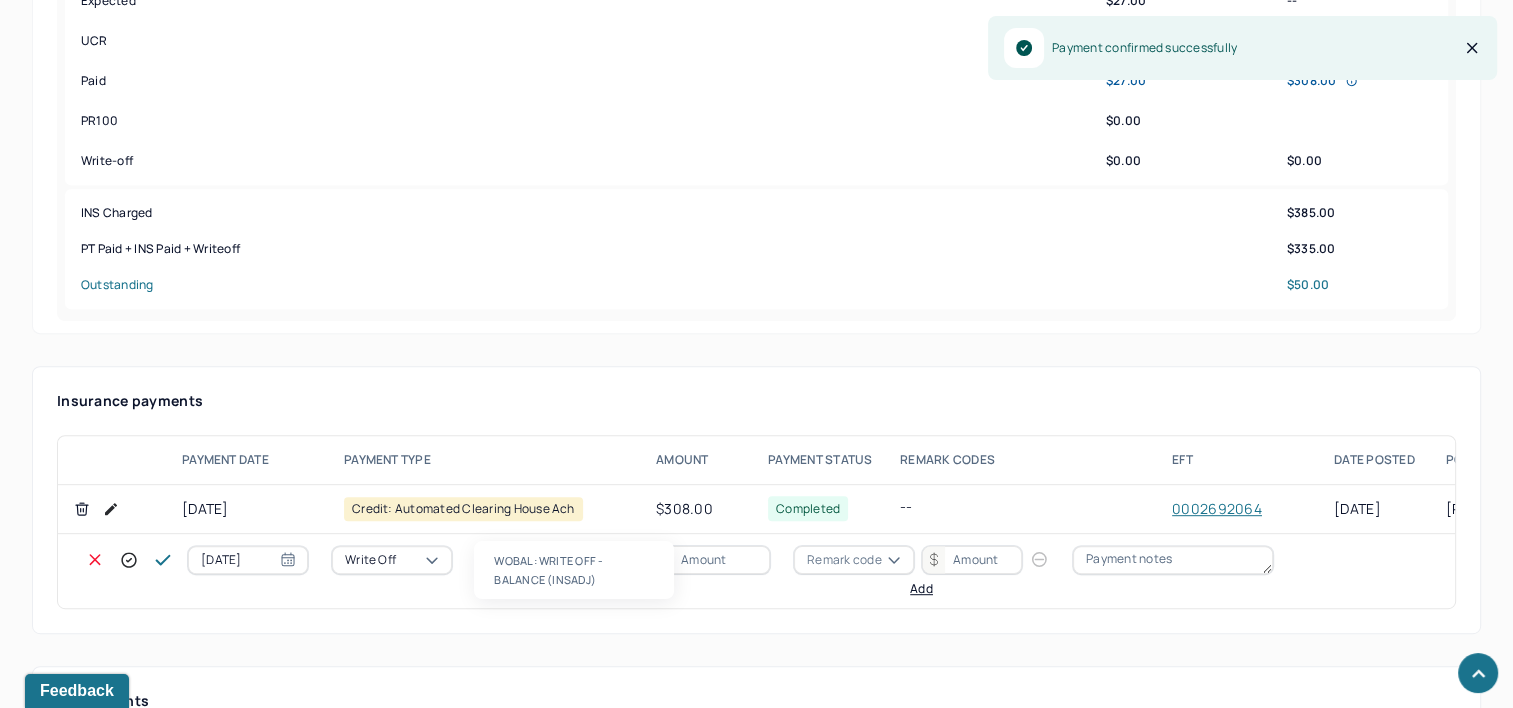 type 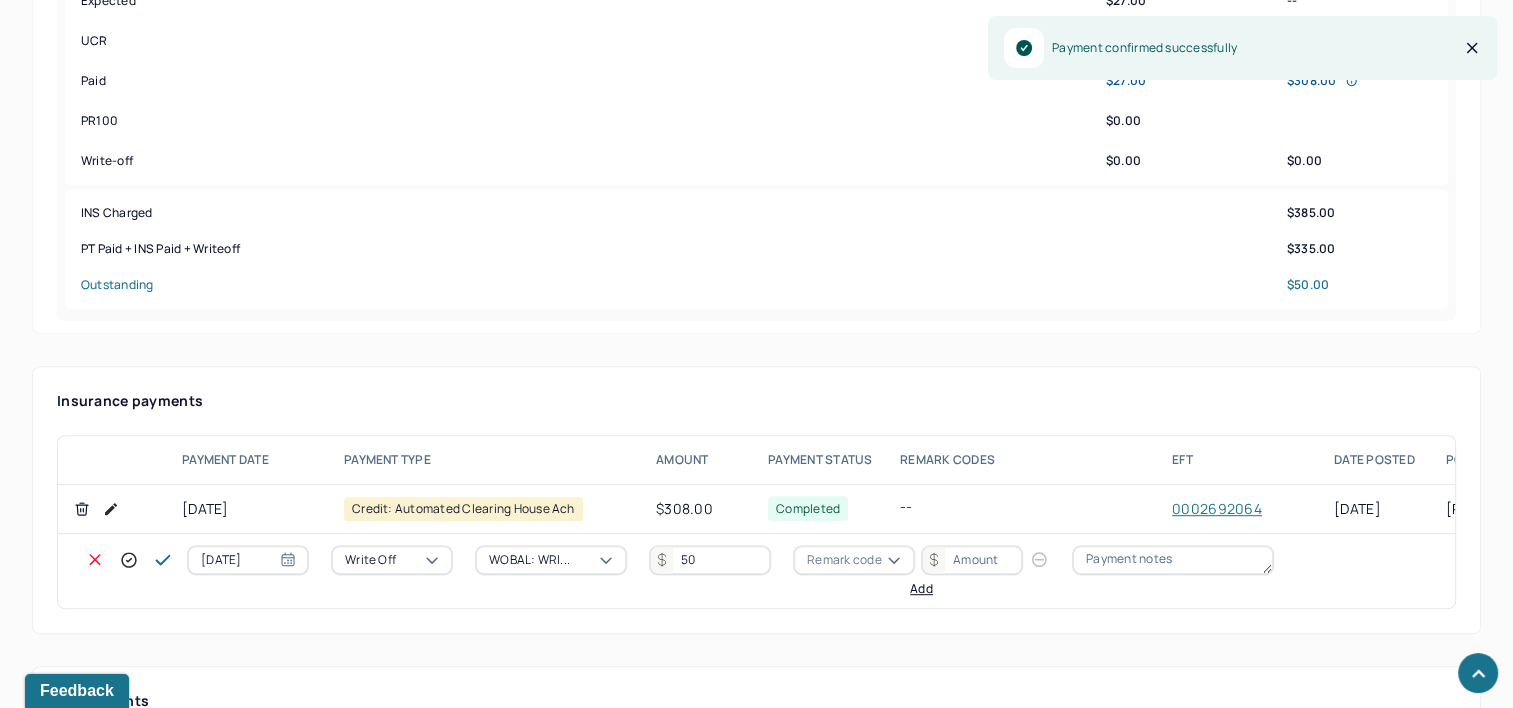 type on "50" 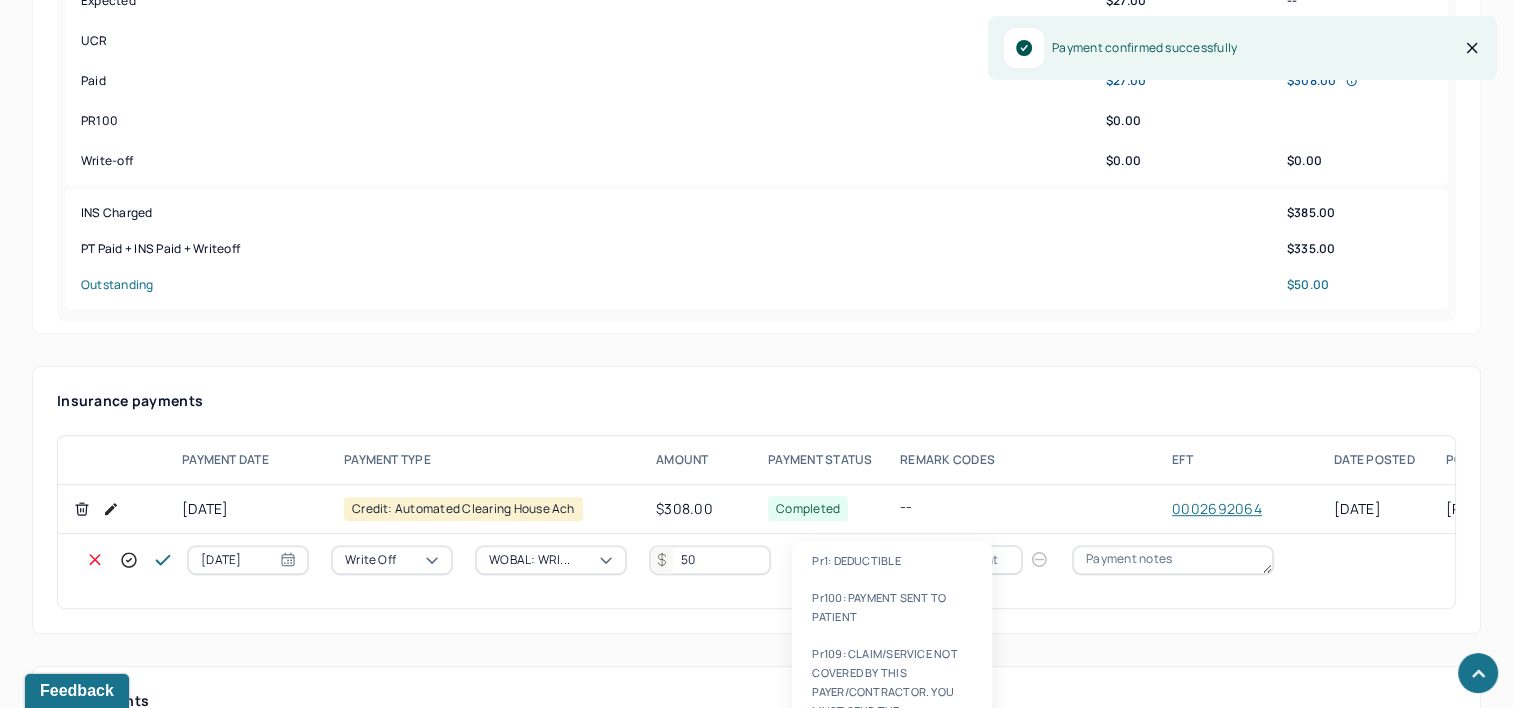 type on "PR32" 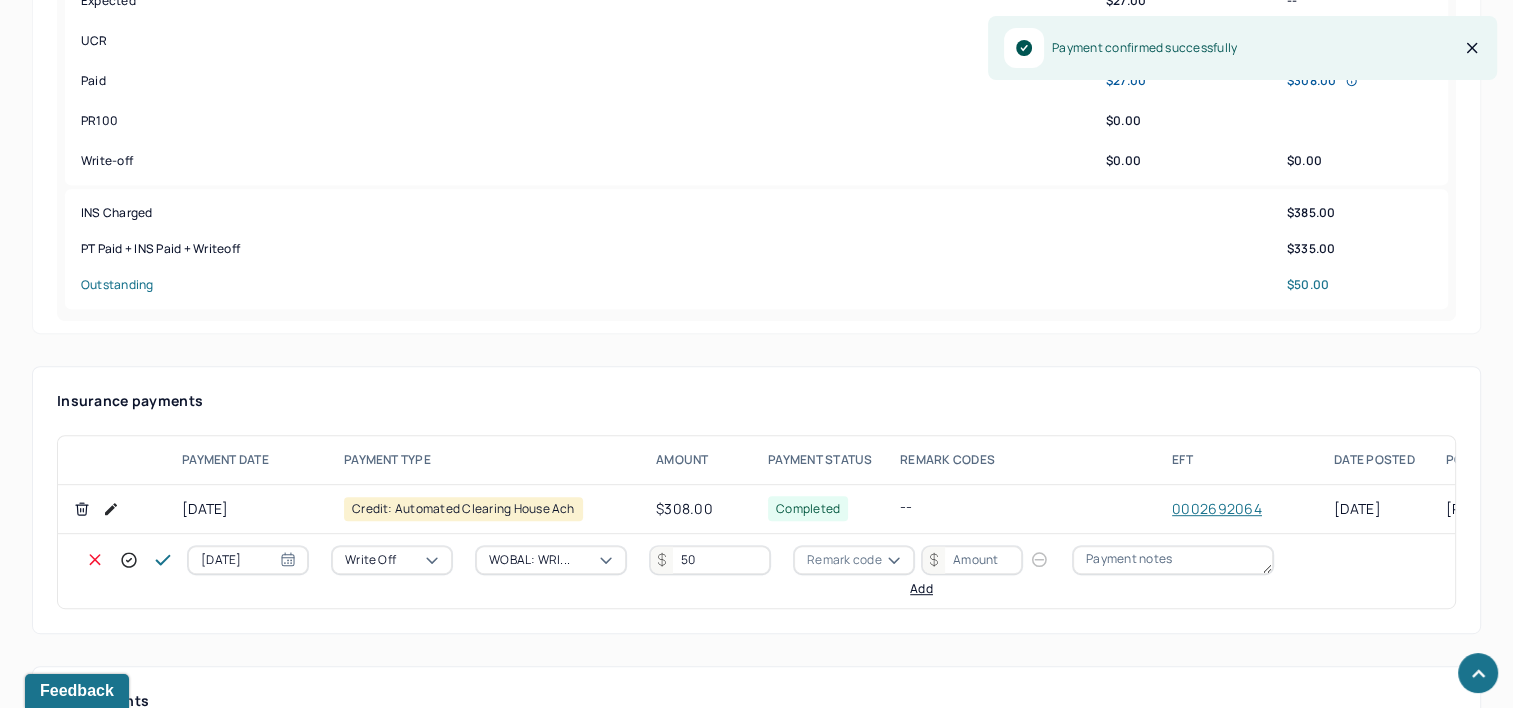 click on "[DATE] Write off WOBAL: WRI... 50 Remark code       Add" at bounding box center (756, 571) 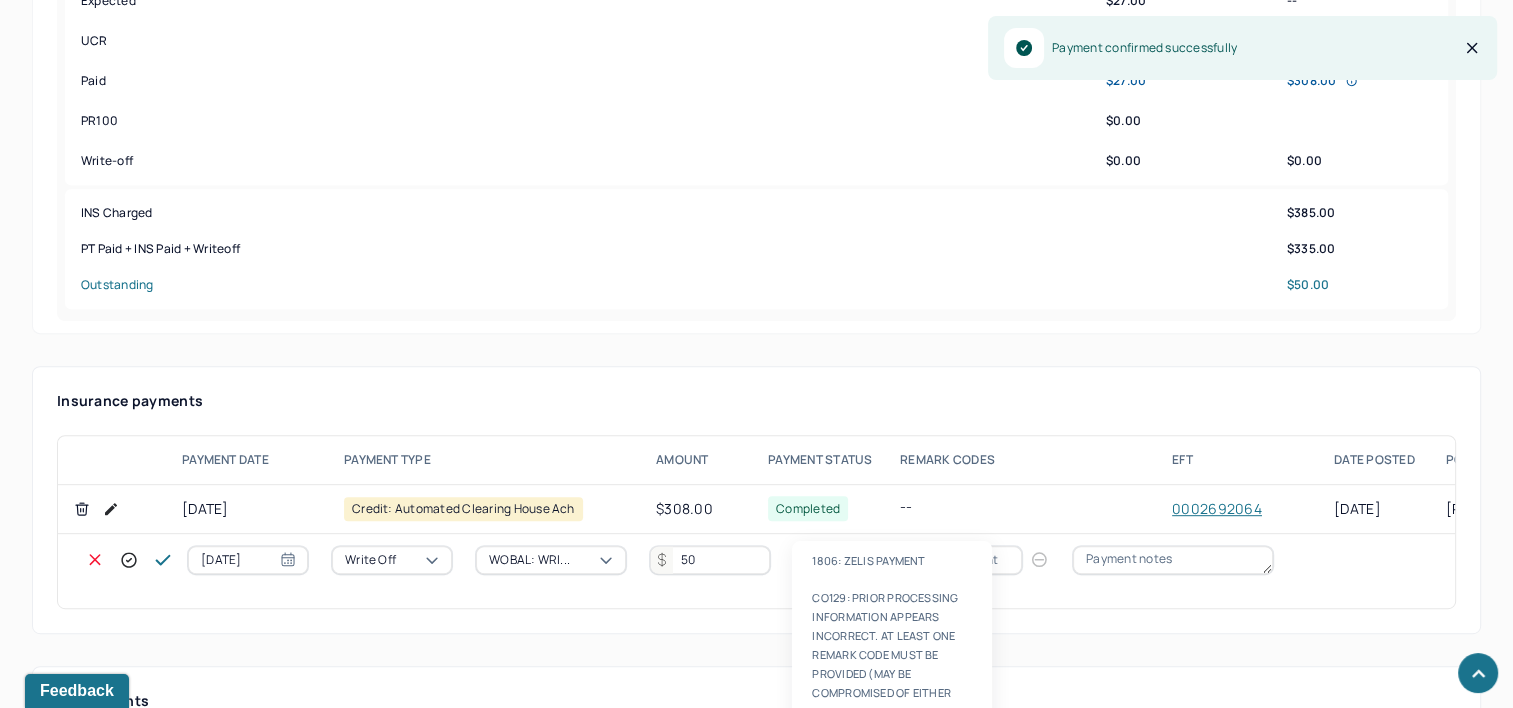 scroll, scrollTop: 124, scrollLeft: 0, axis: vertical 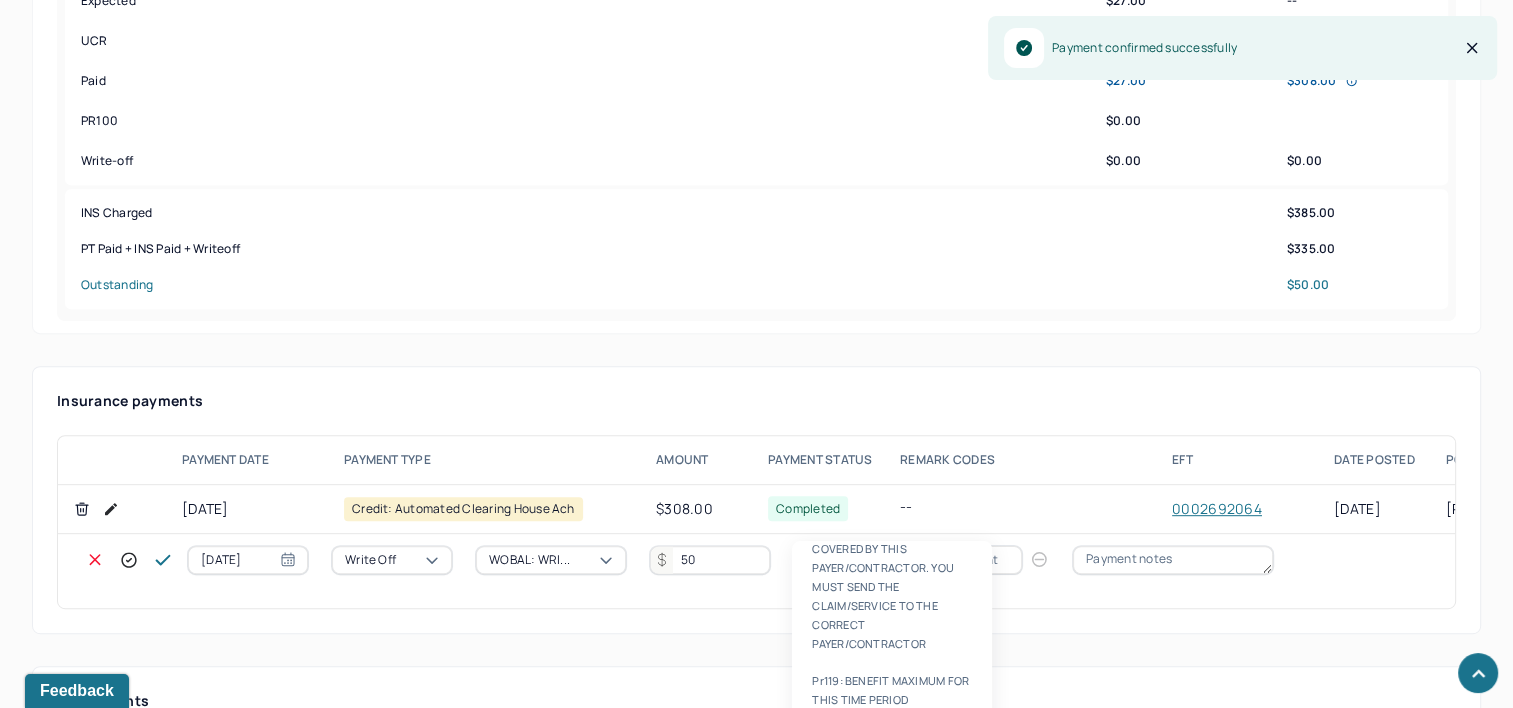 type on "PR2" 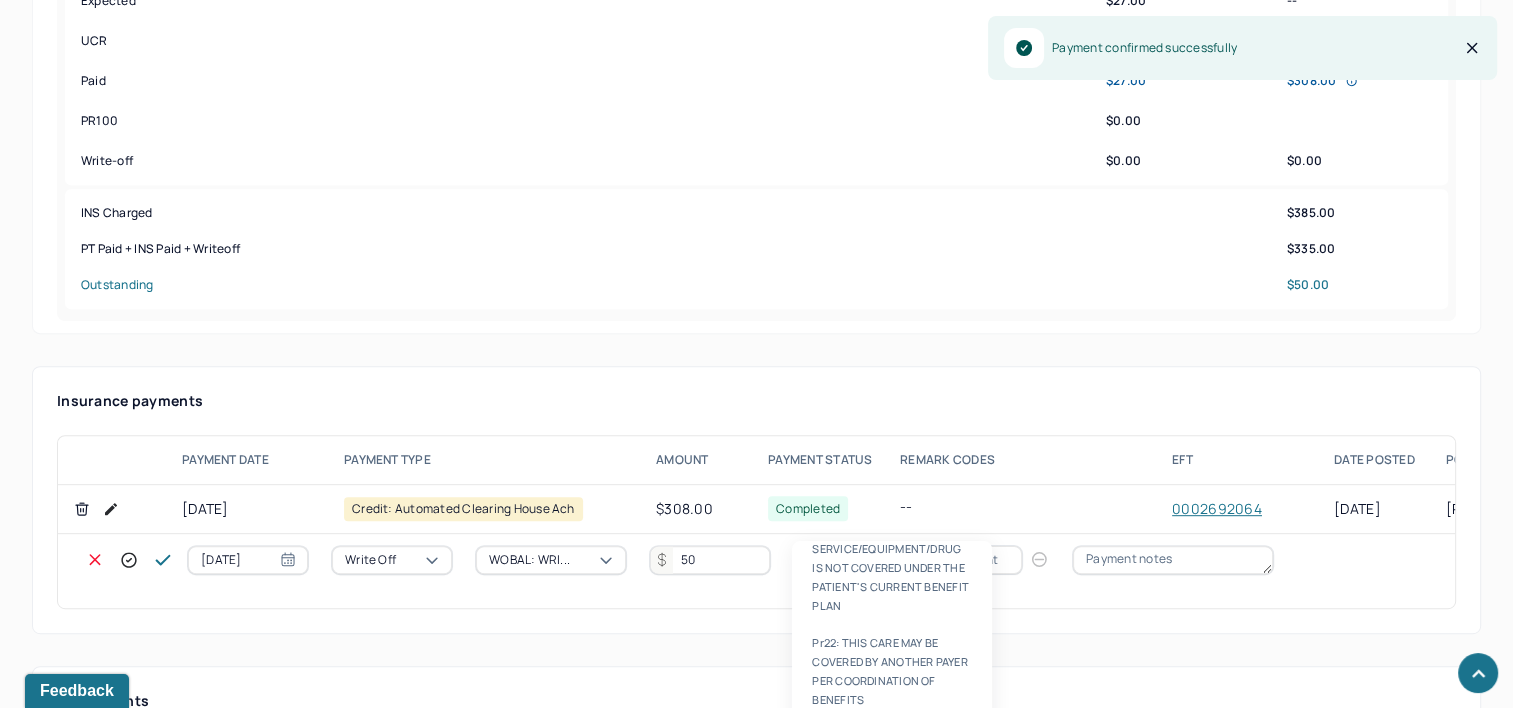type 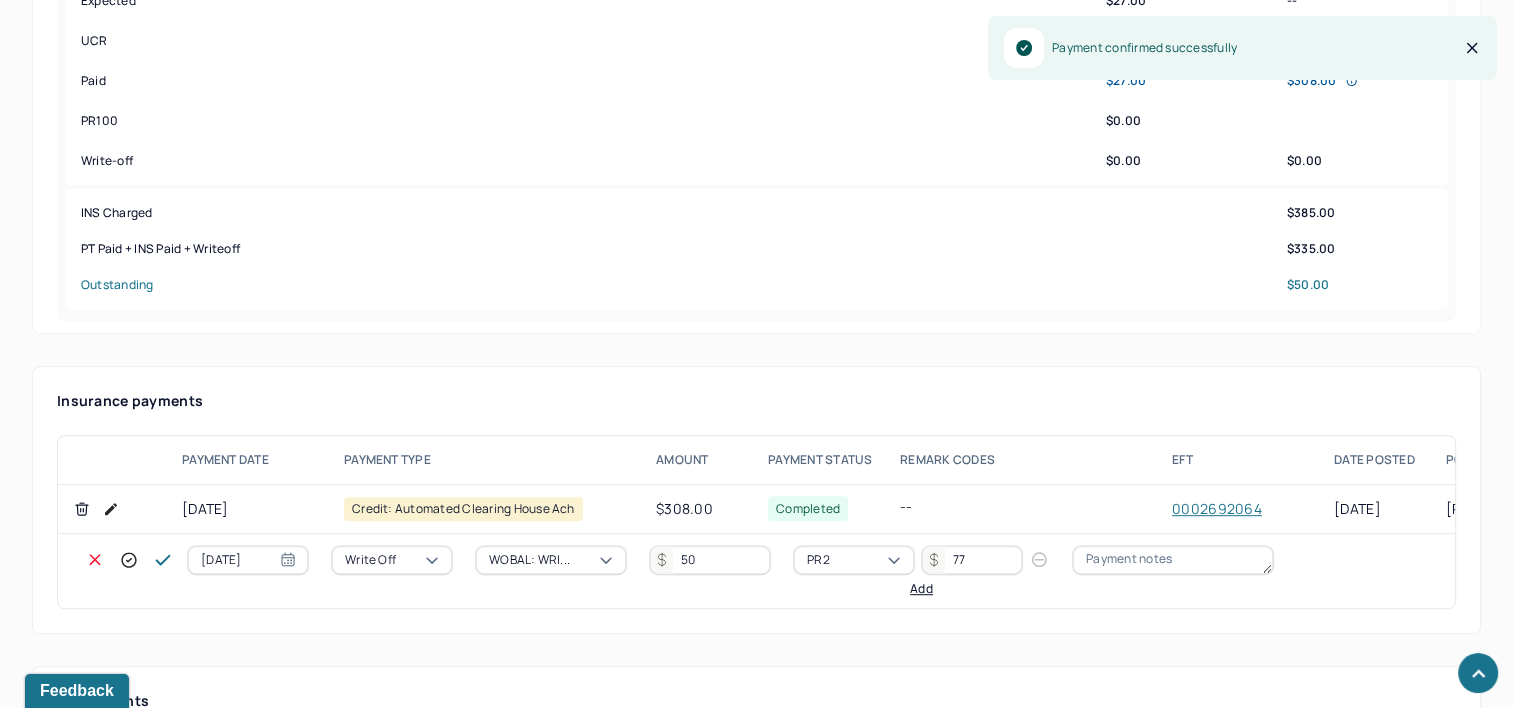 type on "77" 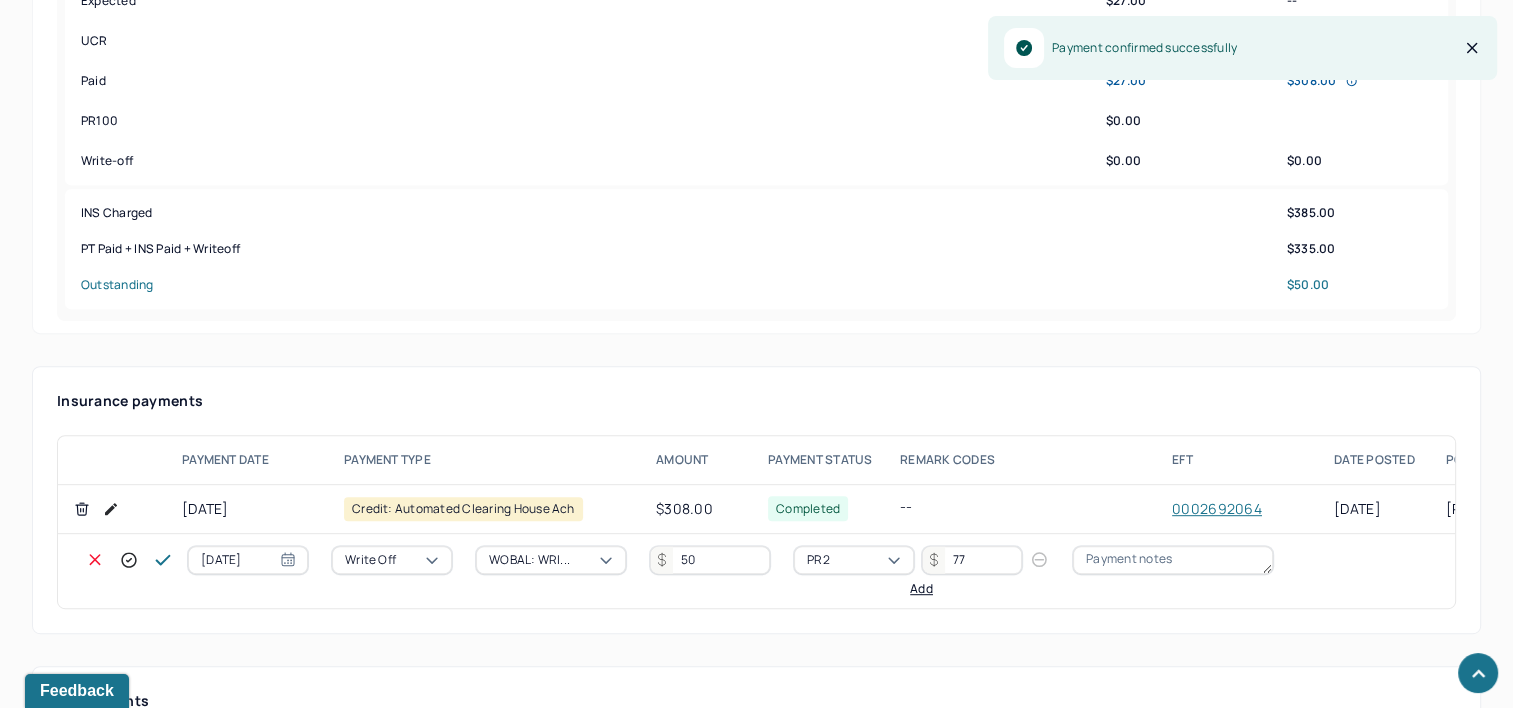 click 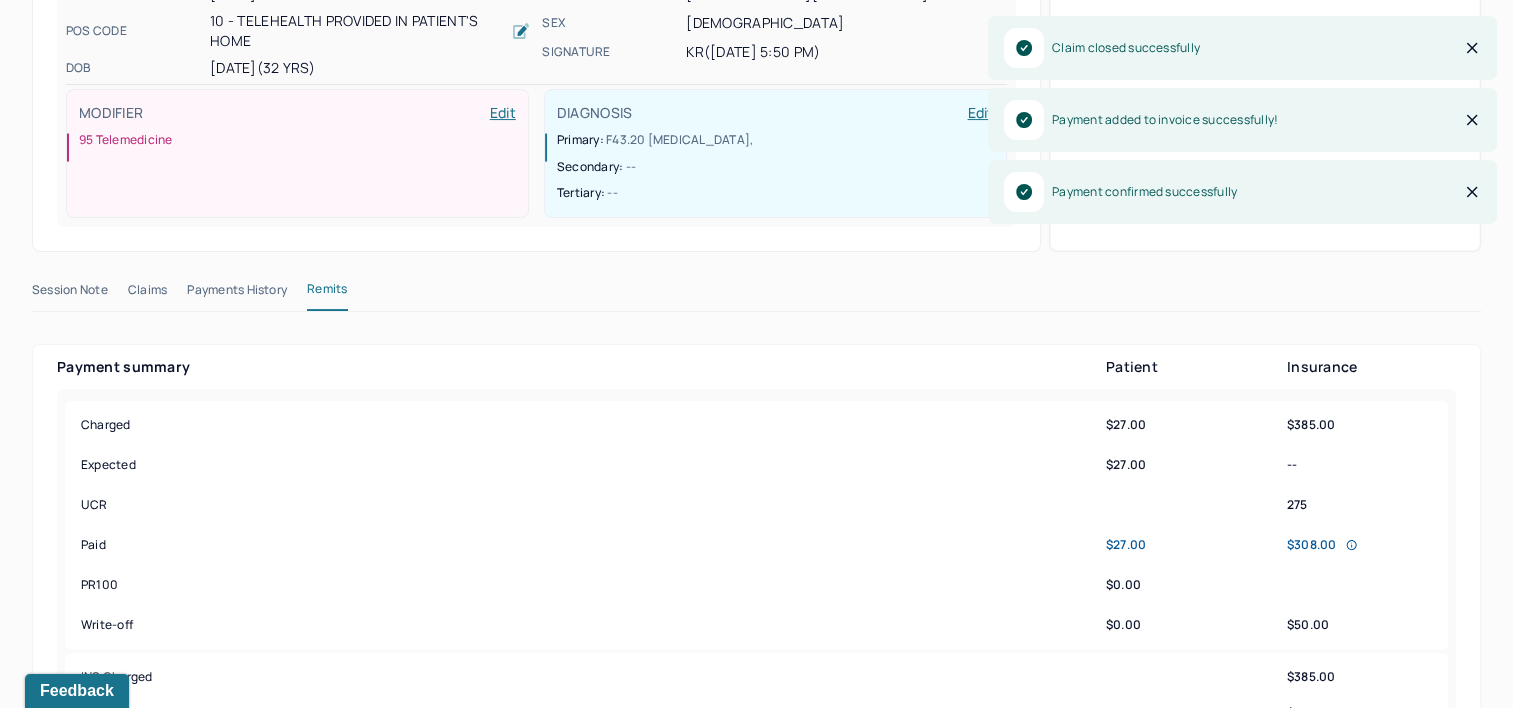 scroll, scrollTop: 0, scrollLeft: 0, axis: both 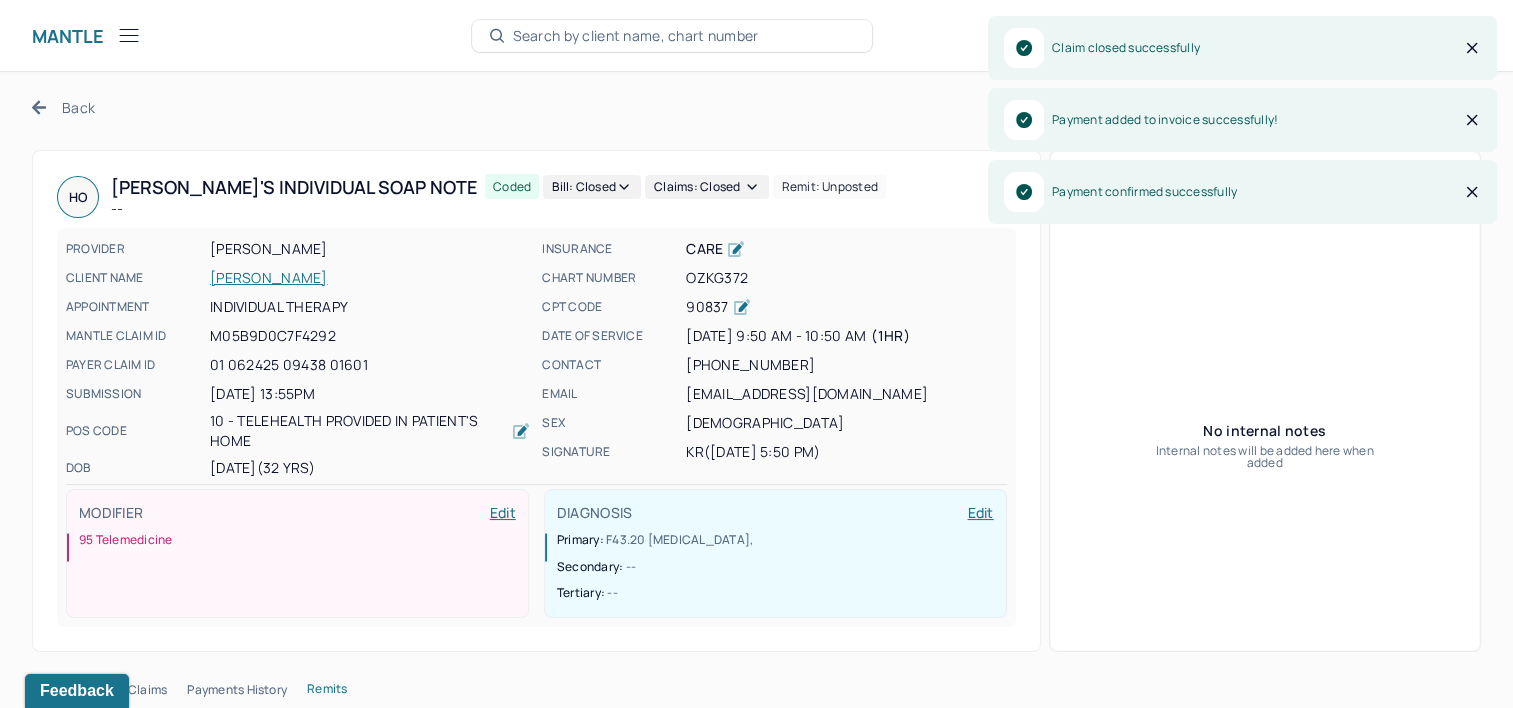 click 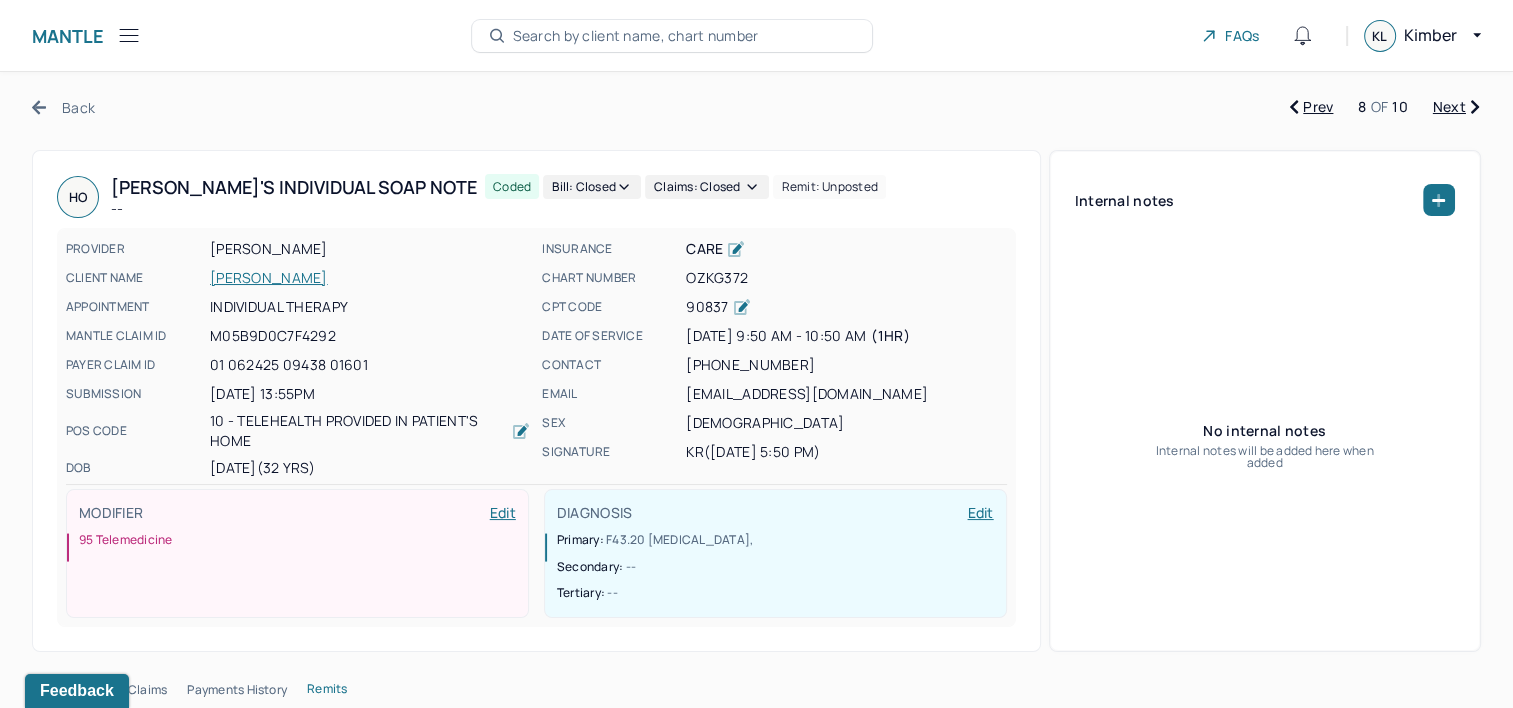 click on "Next" at bounding box center [1456, 107] 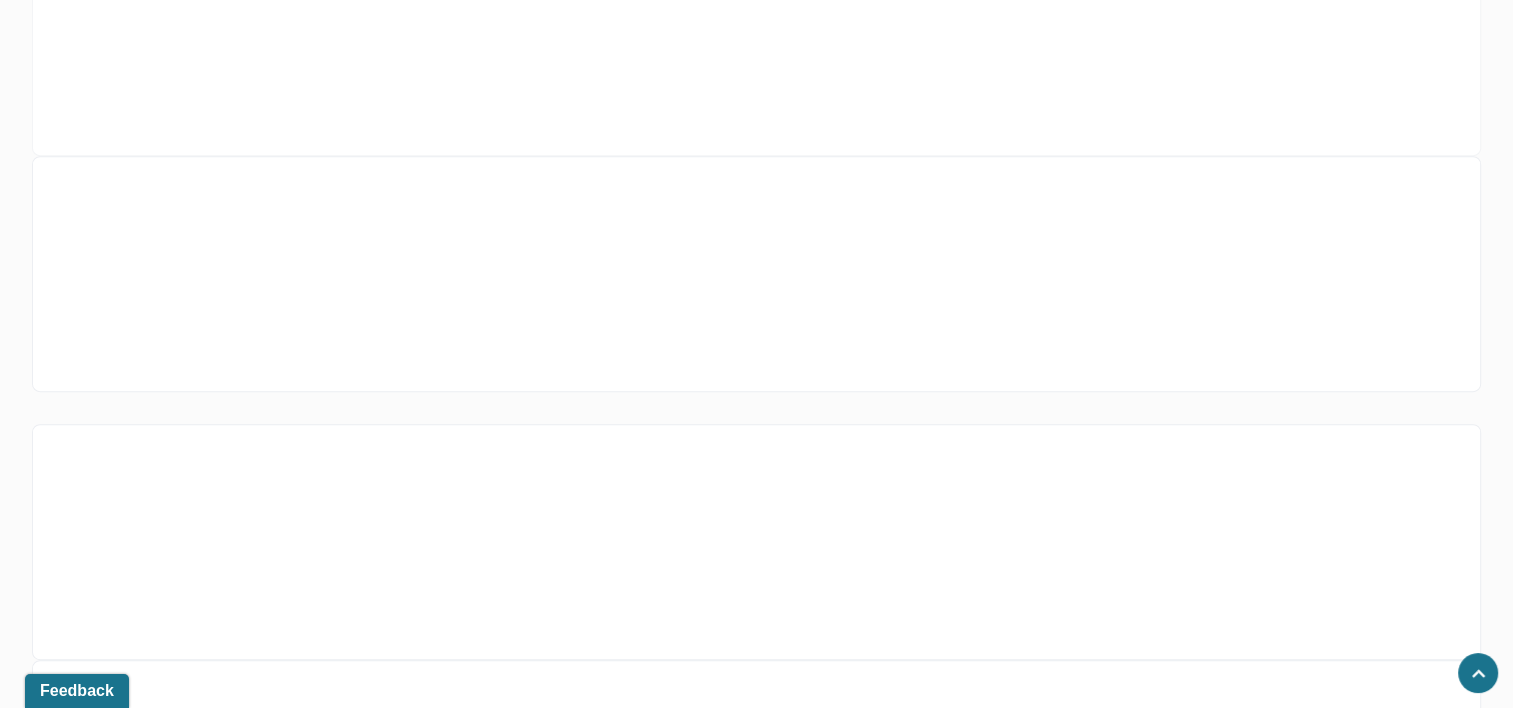 scroll, scrollTop: 1000, scrollLeft: 0, axis: vertical 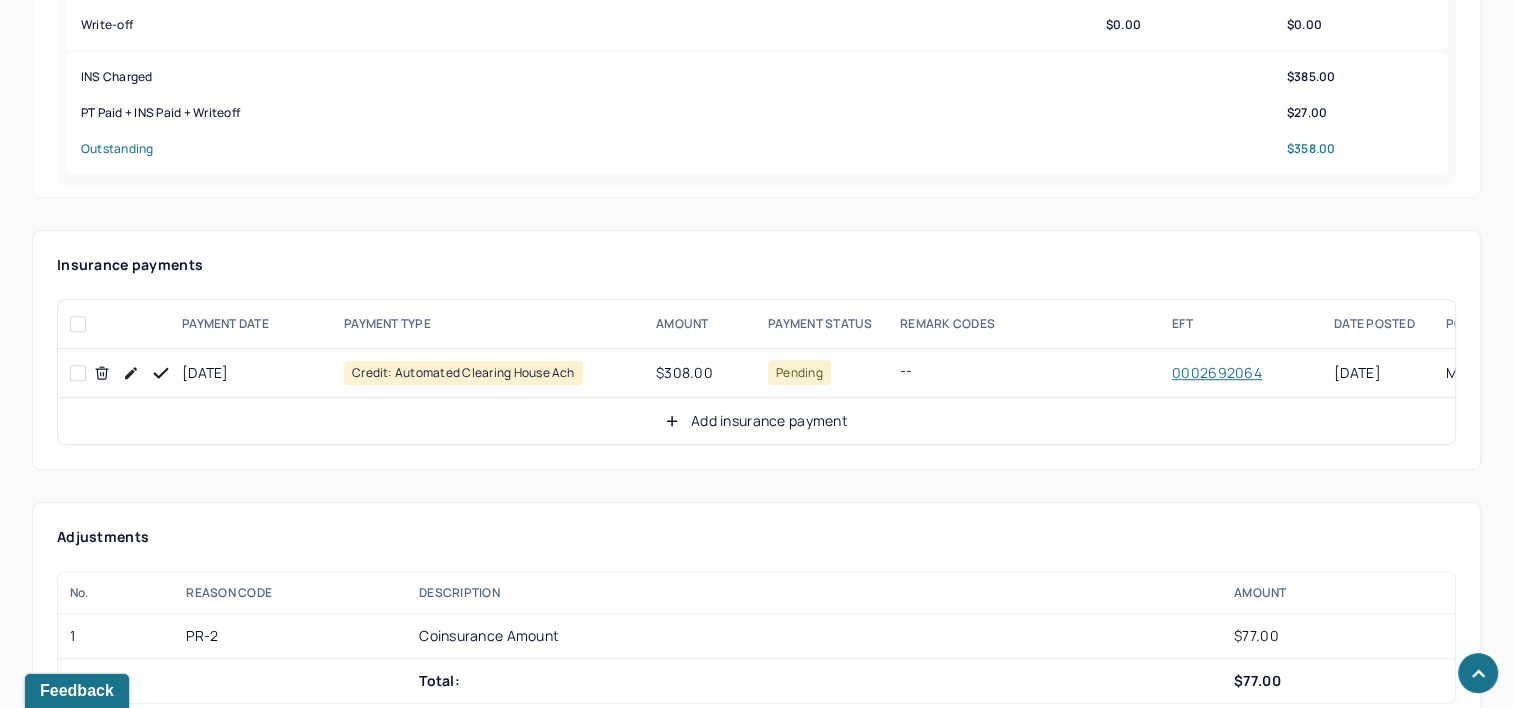 click 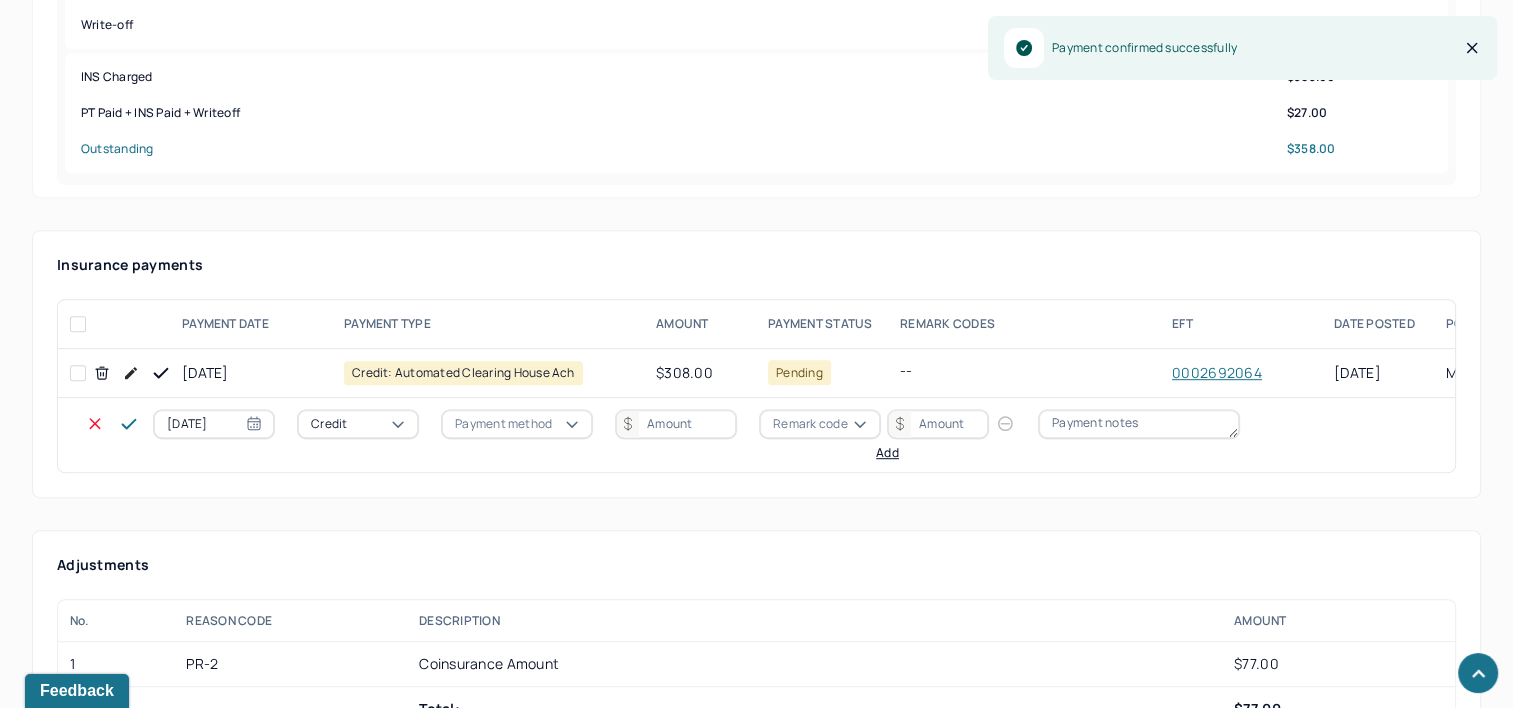 select on "6" 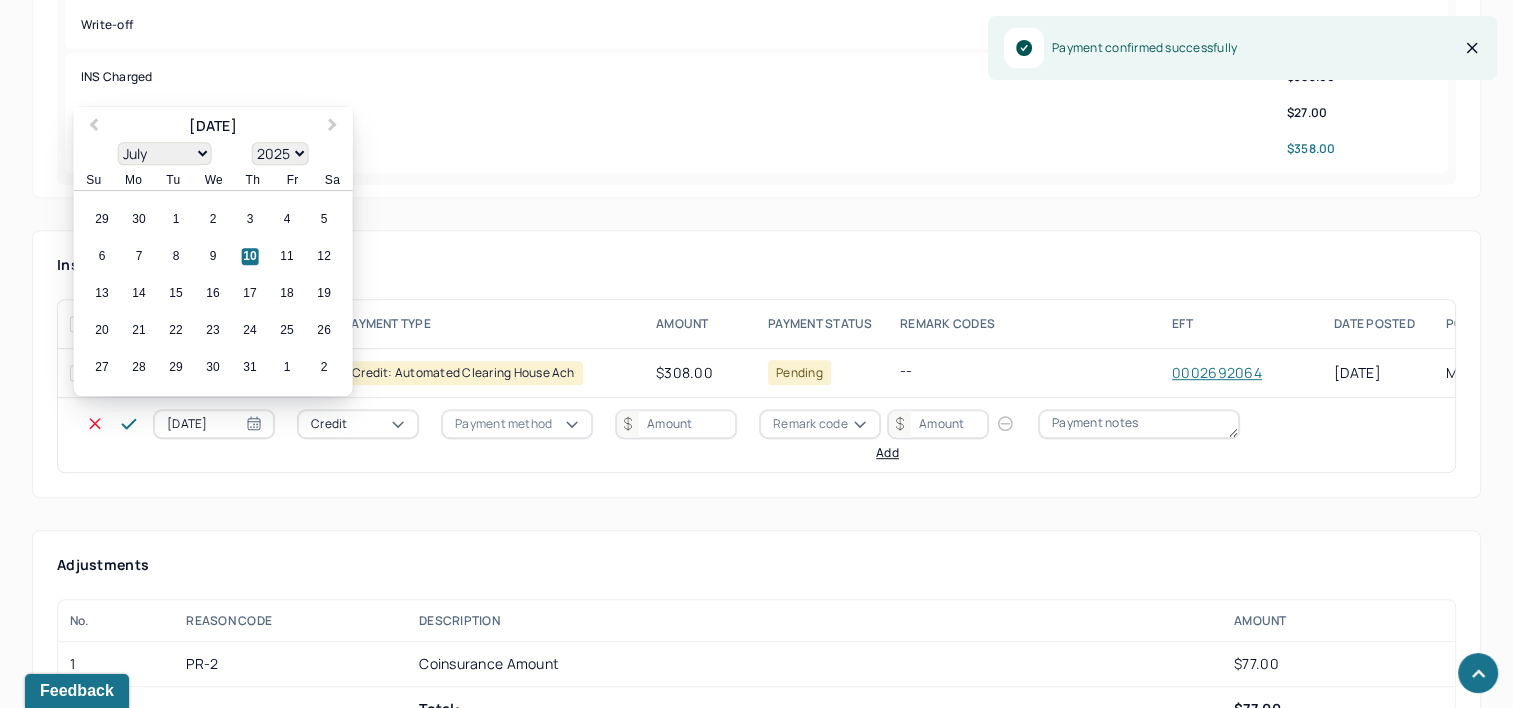 click on "[DATE]" at bounding box center [214, 424] 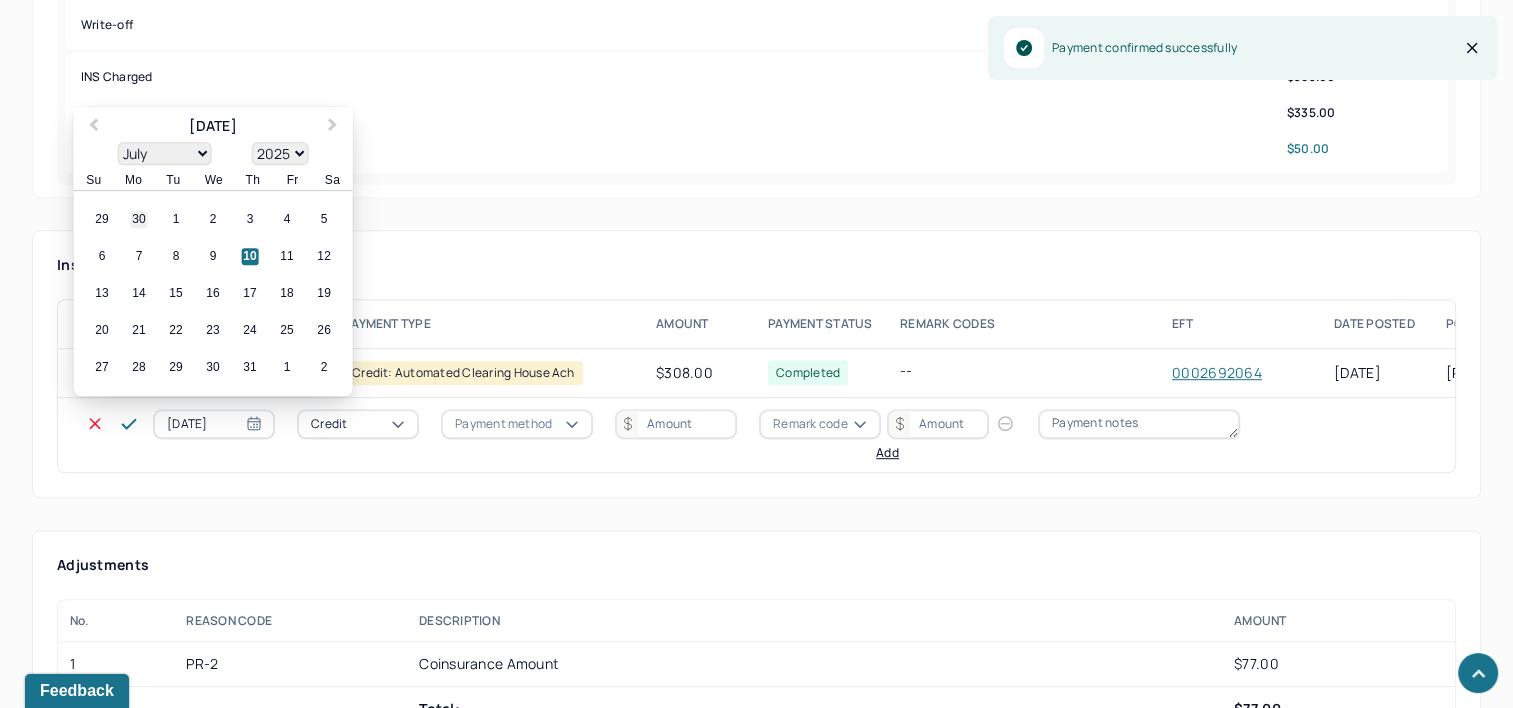 click on "30" at bounding box center [139, 220] 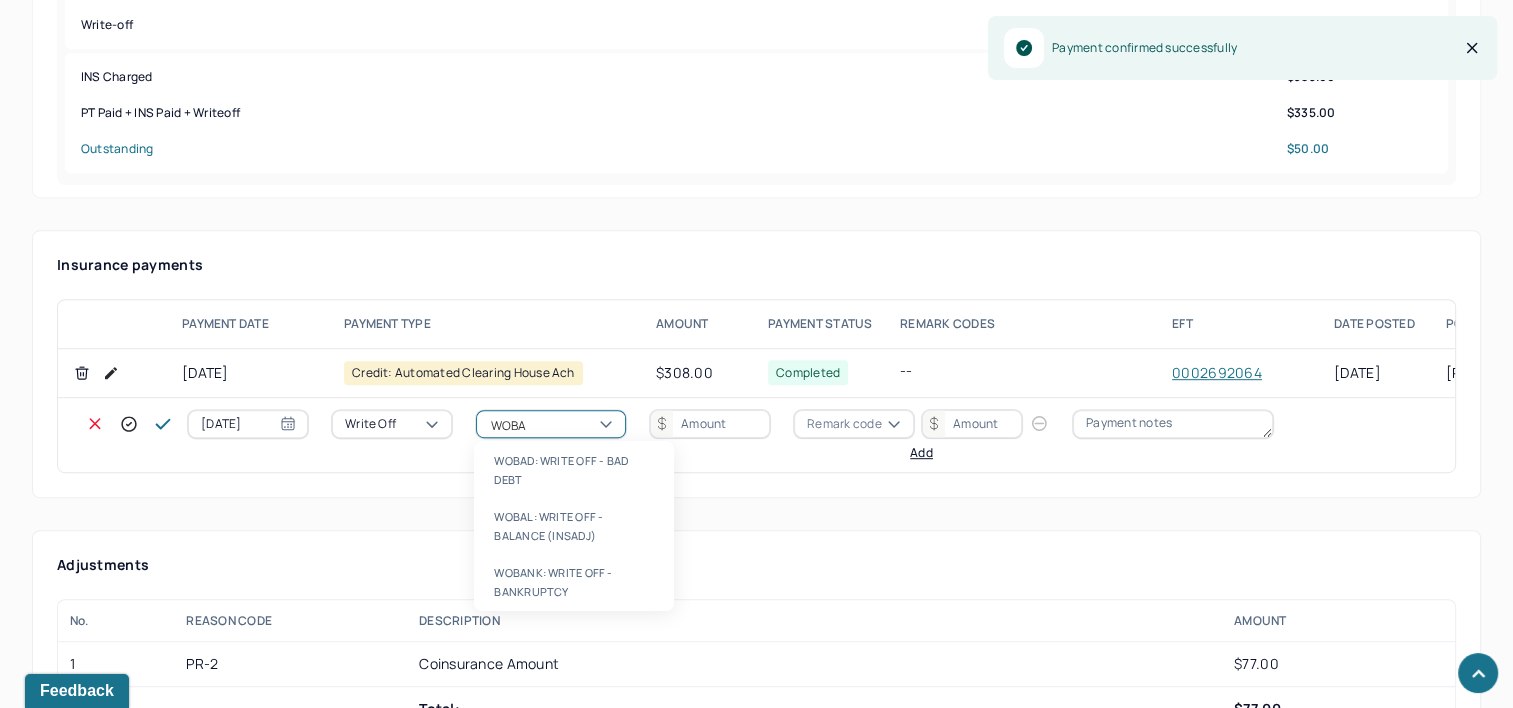 type on "WOBAL" 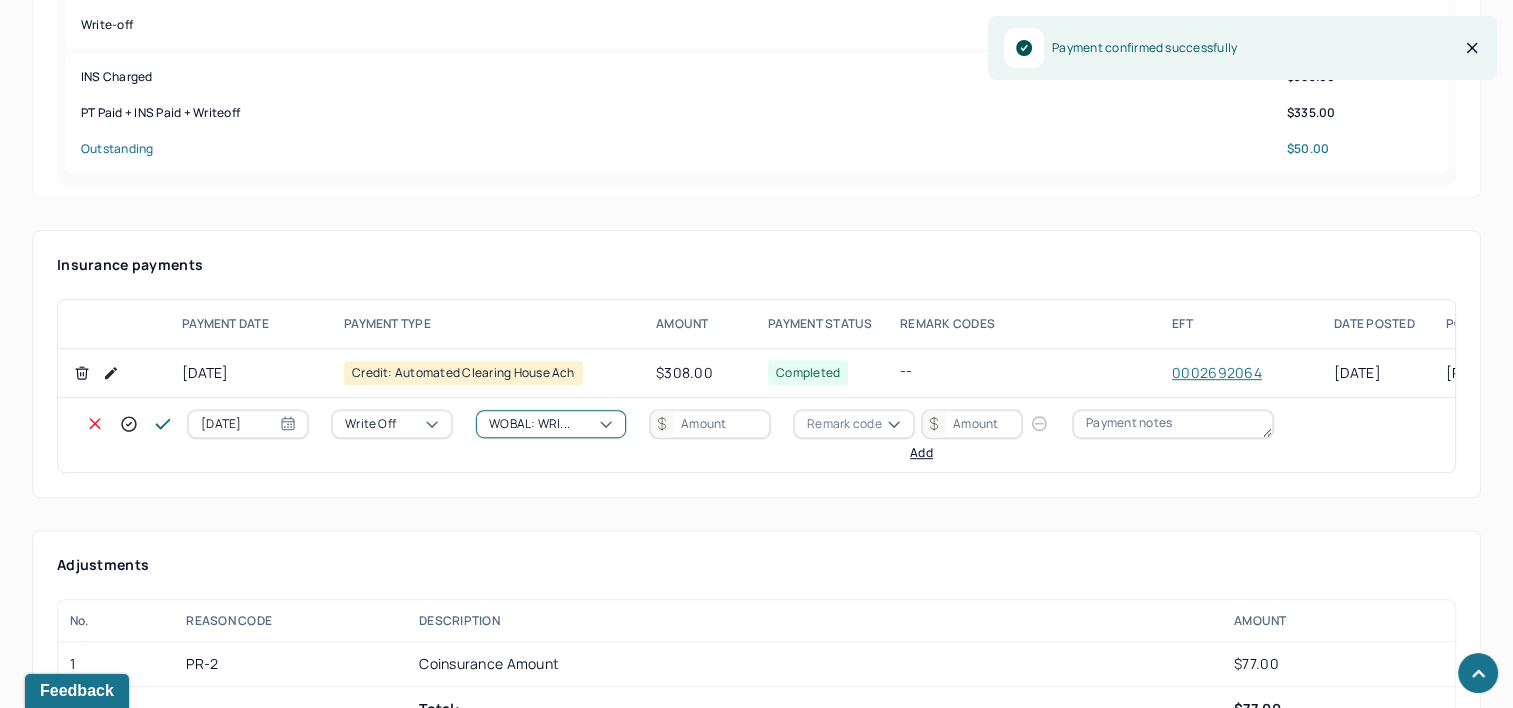 type 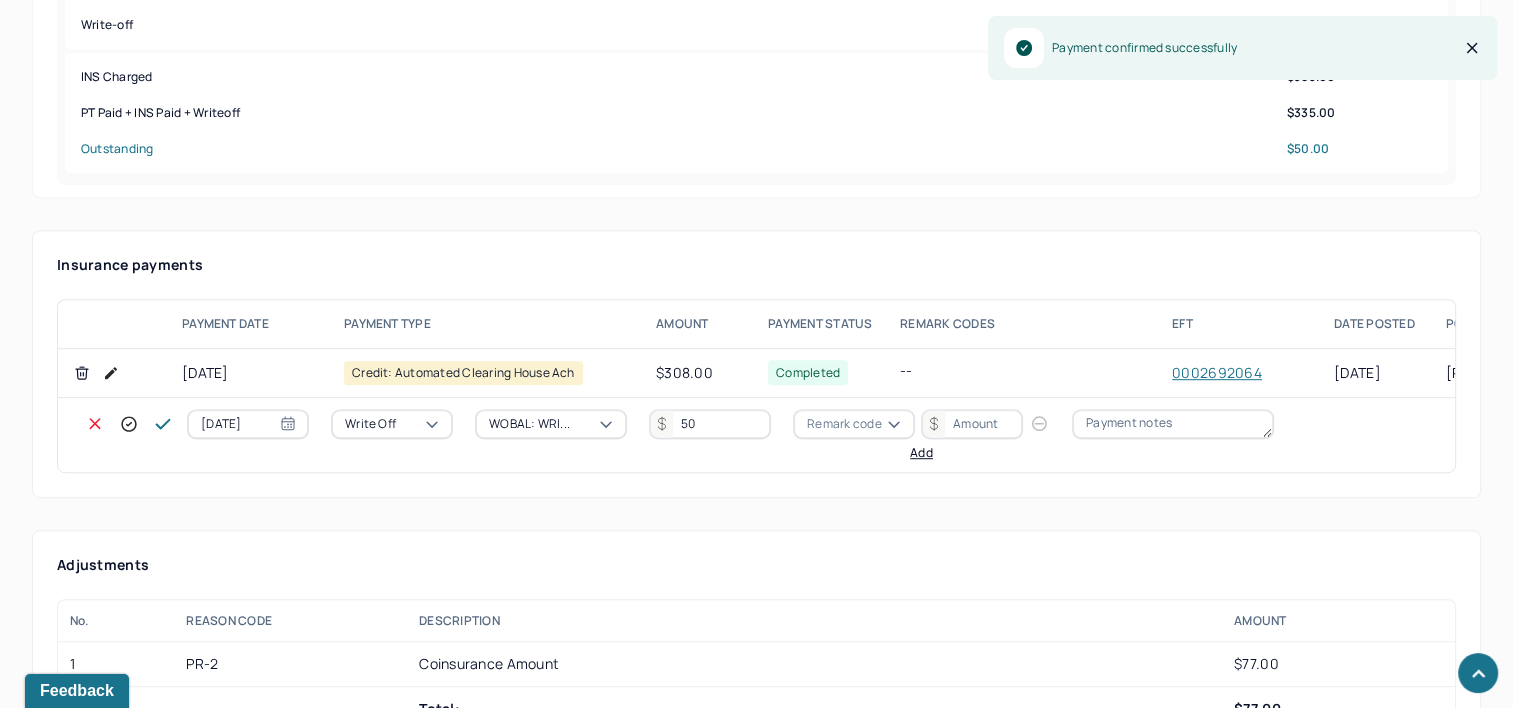 type on "50" 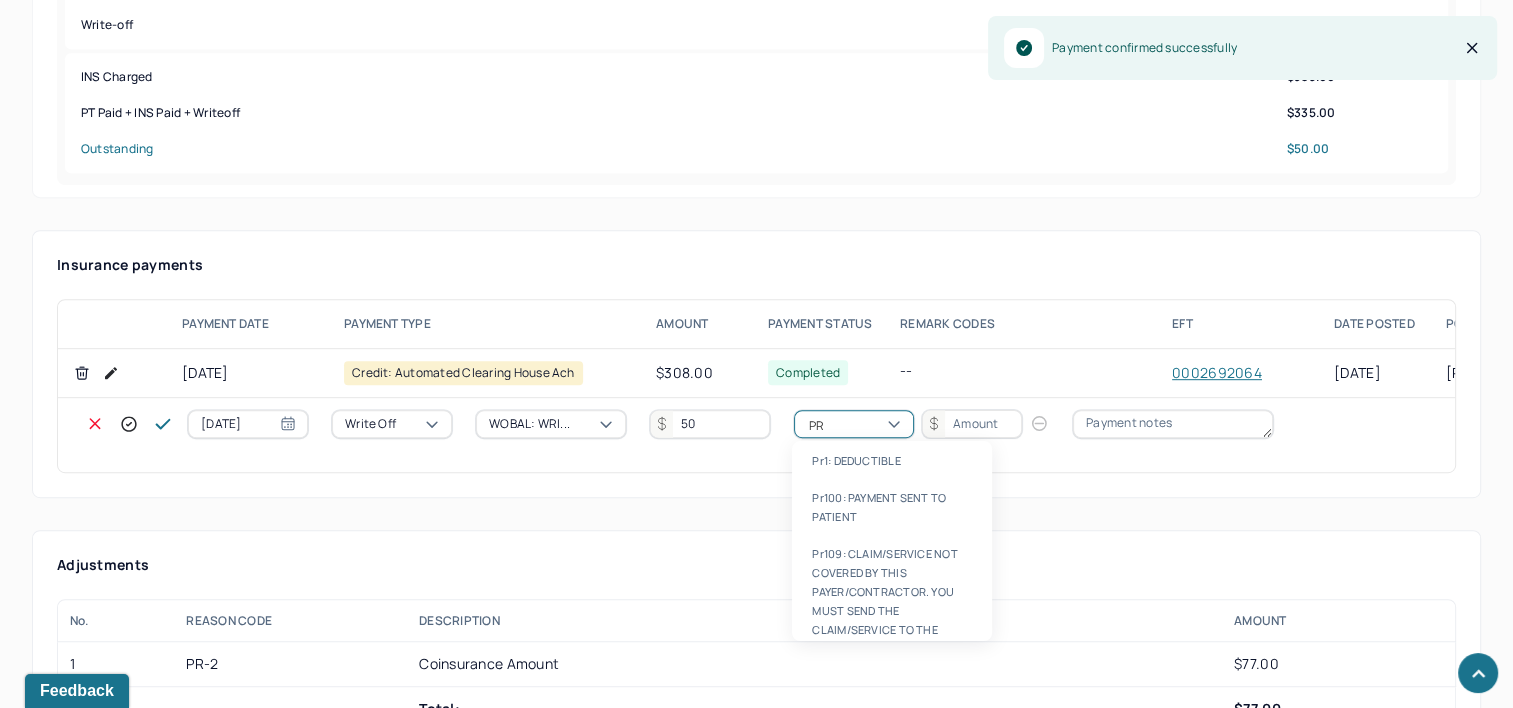 type on "PR2" 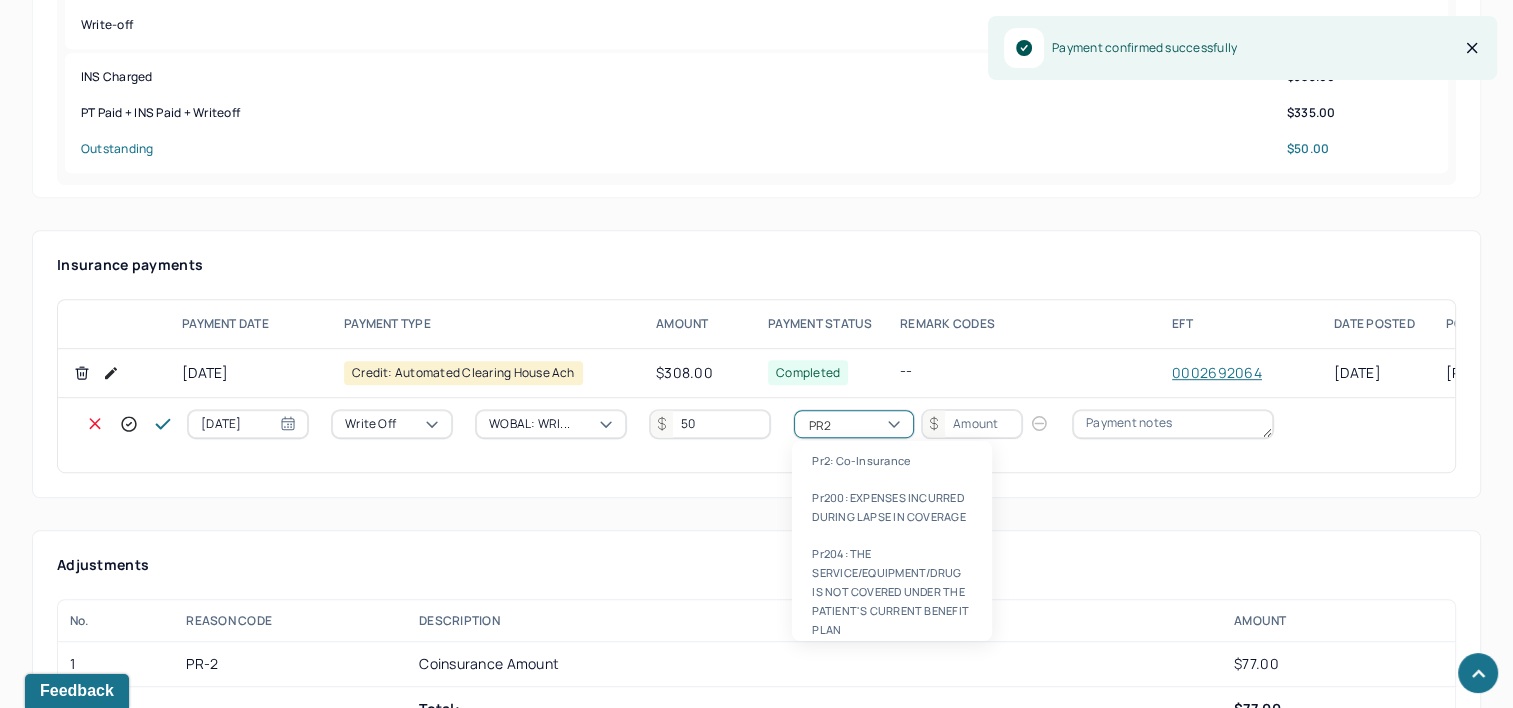type 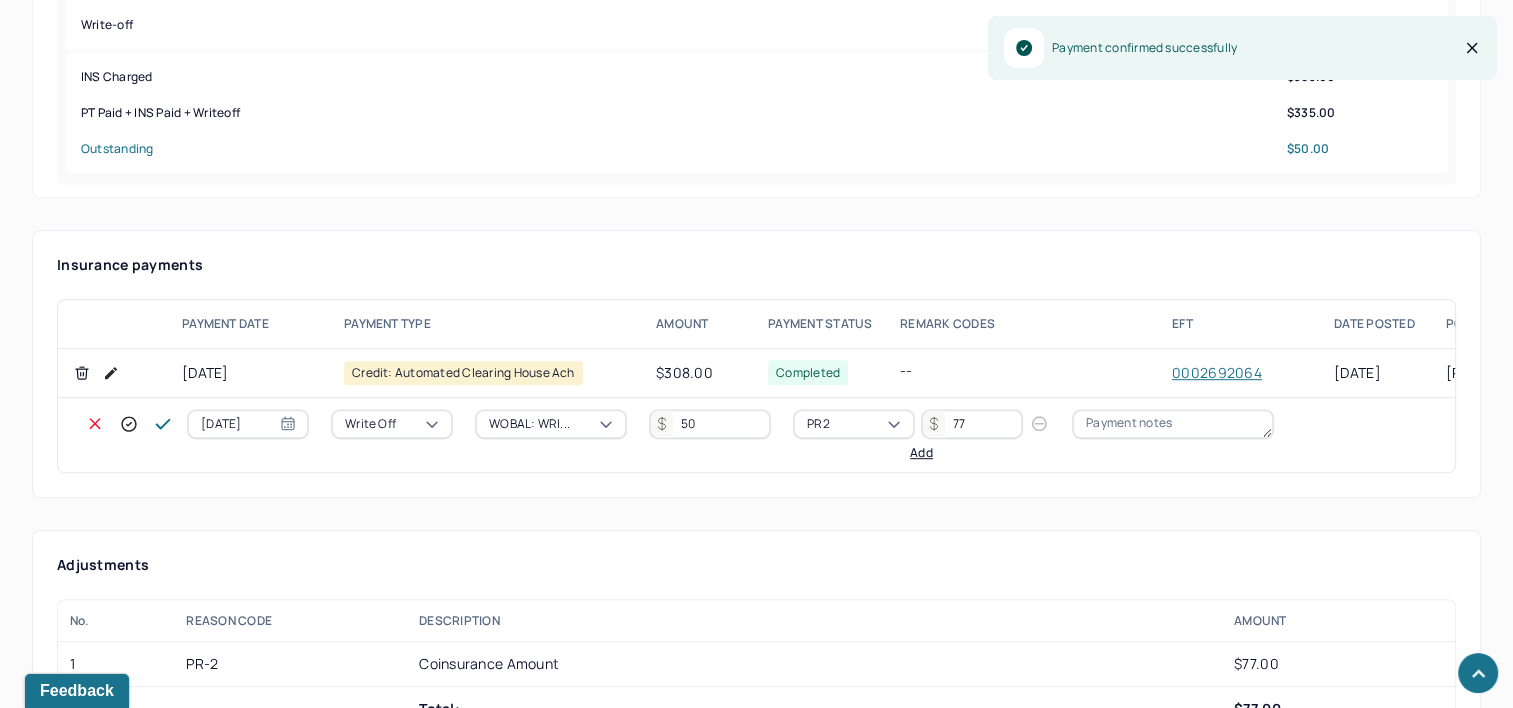type on "77" 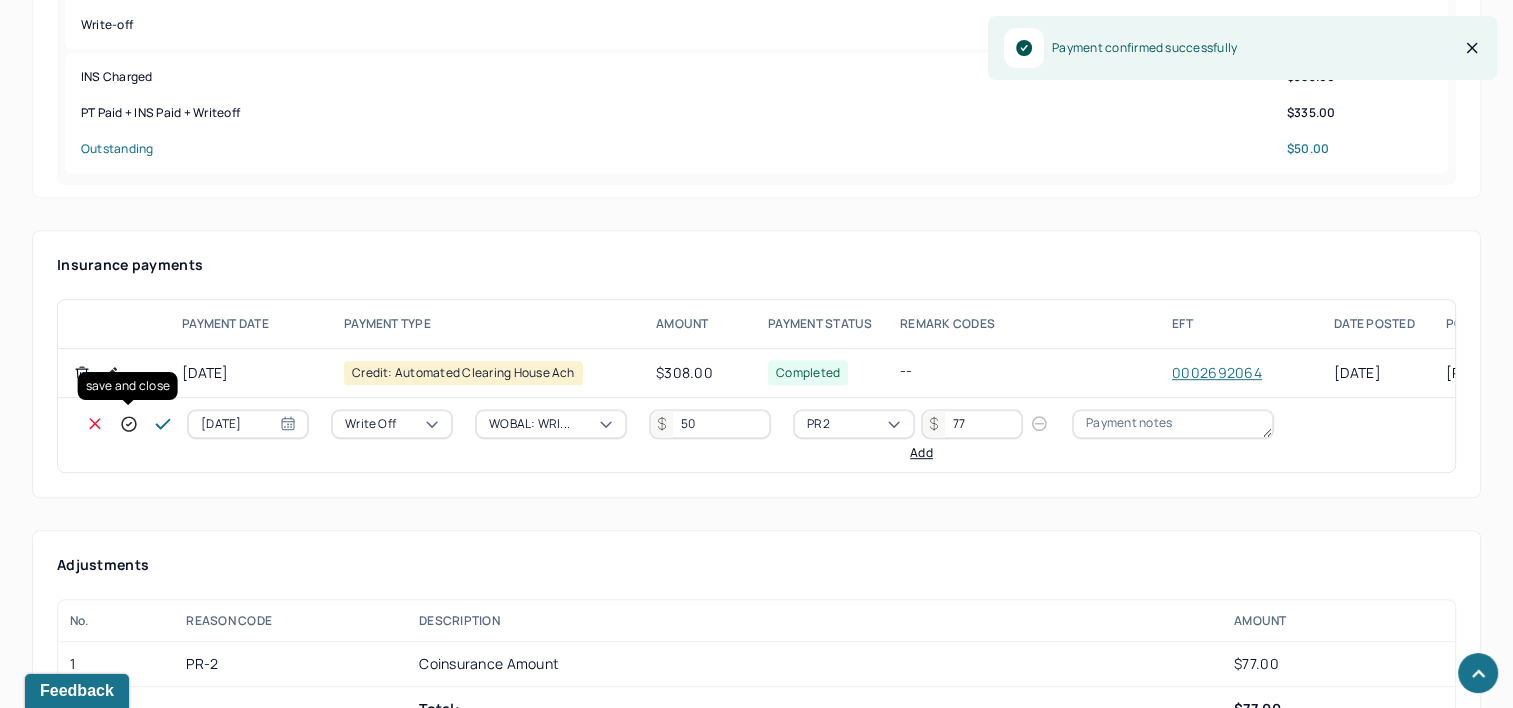 click 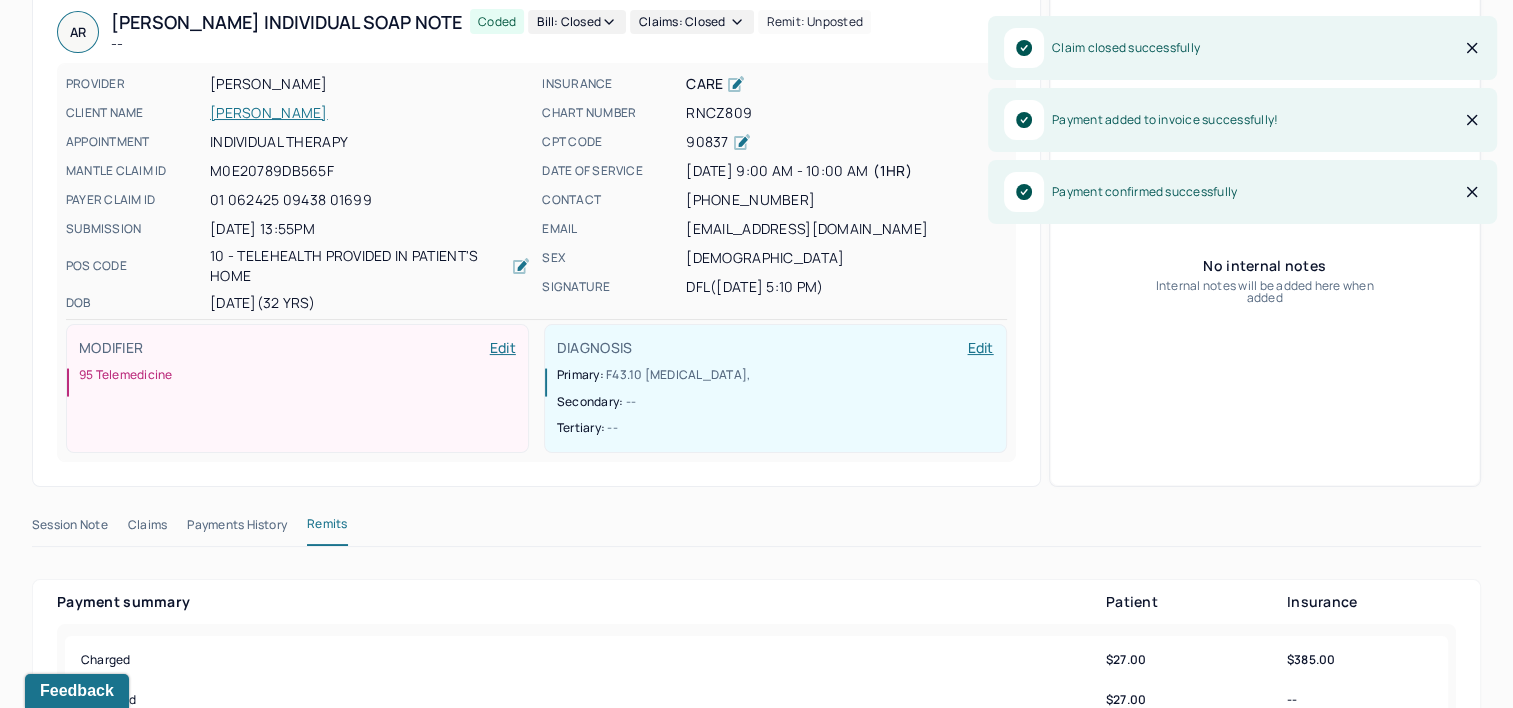 scroll, scrollTop: 0, scrollLeft: 0, axis: both 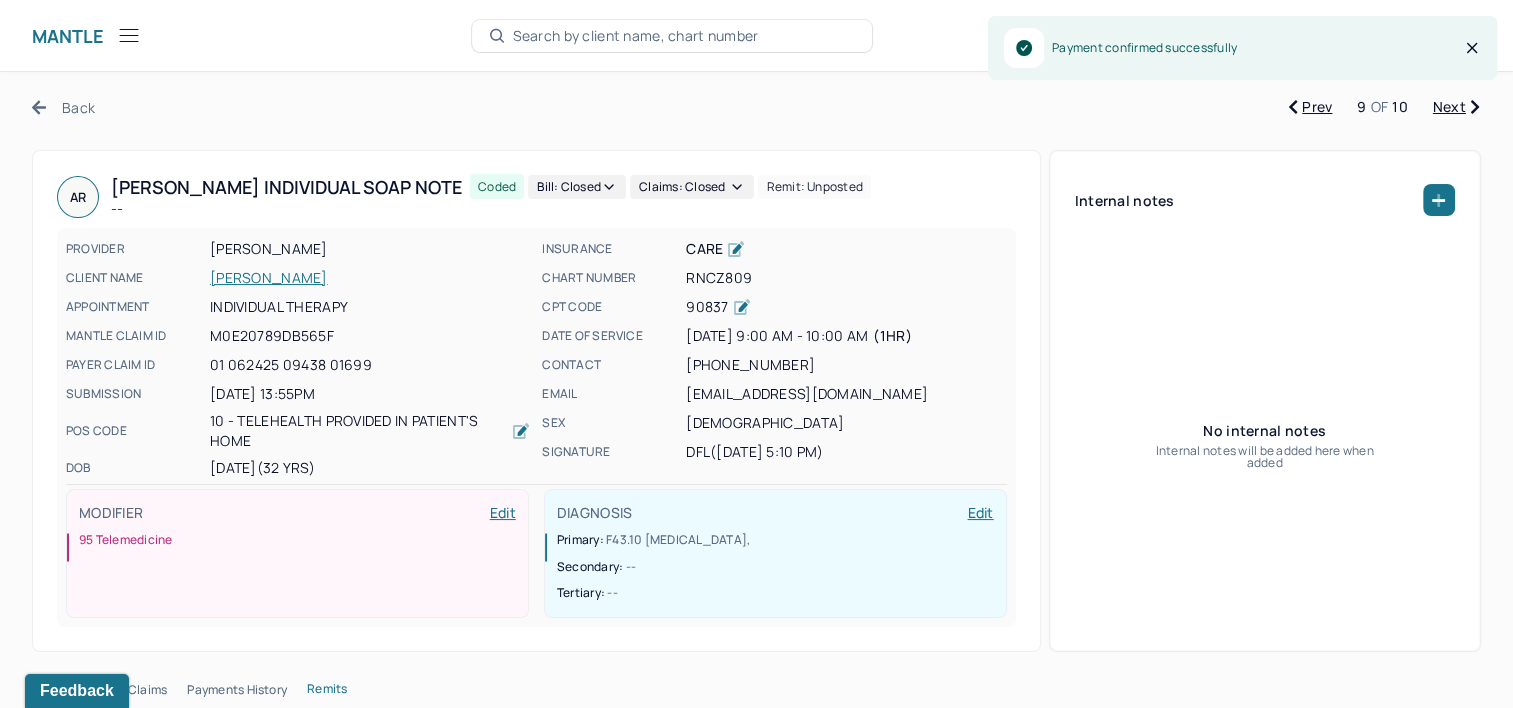 click on "Back    Prev   9 OF 10   Next   AR [PERSON_NAME]   Individual soap note -- Coded   Bill: Closed     Claims: closed   Remit: unposted PROVIDER [PERSON_NAME] CLIENT NAME [PERSON_NAME] APPOINTMENT Individual therapy   MANTLE CLAIM ID M0E20789DB565F PAYER CLAIM ID 01   062425 09438 01699 SUBMISSION [DATE] 13:55PM POS CODE 10 - Telehealth Provided in Patient's Home     DOB [DEMOGRAPHIC_DATA]  (32 Yrs) INSURANCE CARE     CHART NUMBER RNCZ809 CPT CODE 90837     DATE OF SERVICE [DATE]   9:00 AM   -   10:00 AM ( 1hr ) CONTACT [PHONE_NUMBER] EMAIL [EMAIL_ADDRESS][DOMAIN_NAME] SEX [DEMOGRAPHIC_DATA] SIGNATURE DFL  ([DATE] 5:10 PM) MODIFIER   Edit   95 Telemedicine DIAGNOSIS   Edit   Primary:   F43.10 [MEDICAL_DATA] ,  Secondary:   -- Tertiary:   -- Internal notes     No internal notes Internal notes will be added here when added   Session Note     Claims     Payments History     Remits   Payment summary Patient Insurance Charged $27.00 $385.00 Expected $27.00 -- UCR 275 Paid $27.00 $308.00     PR100 $0.00 Write-off" at bounding box center (756, 2193) 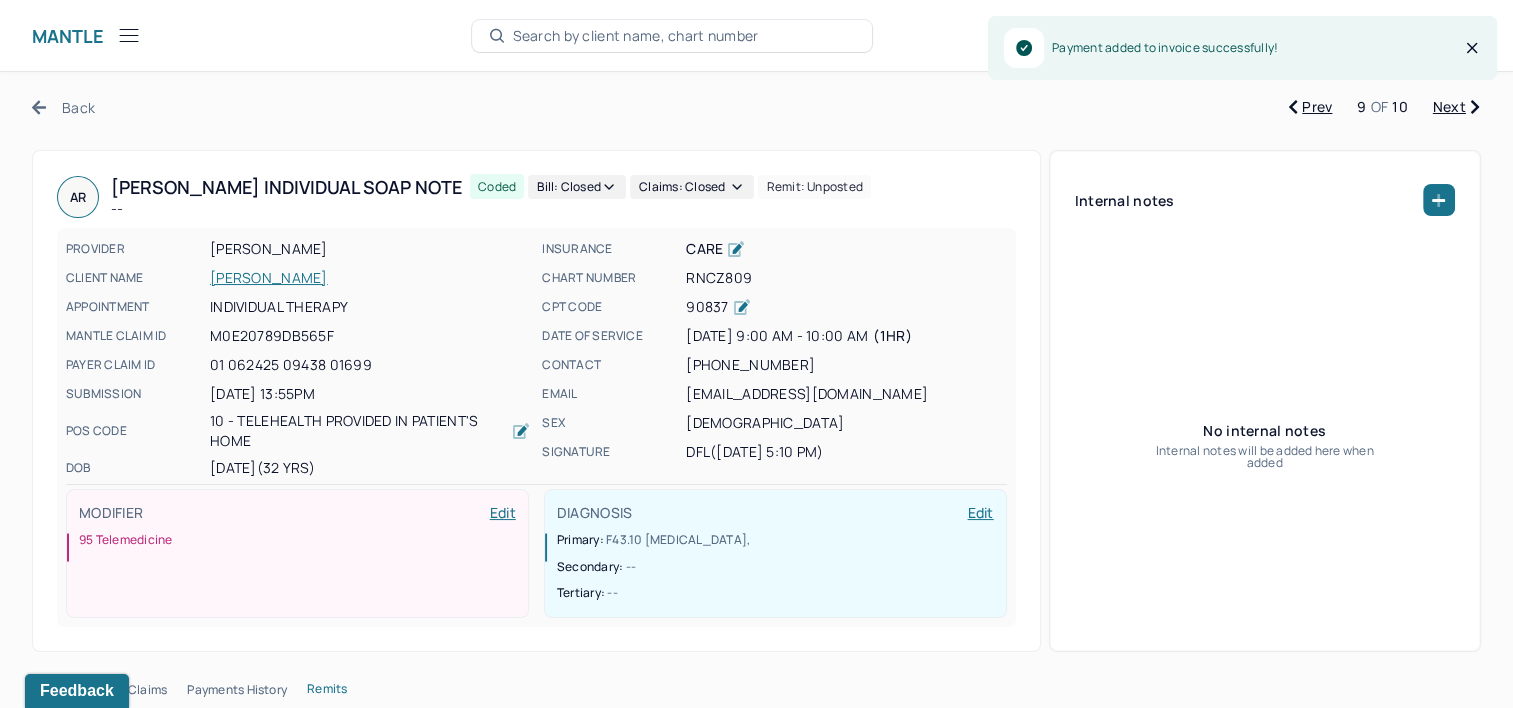click on "Back    Prev   9 OF 10   Next   AR [PERSON_NAME]   Individual soap note -- Coded   Bill: Closed     Claims: closed   Remit: unposted PROVIDER [PERSON_NAME] CLIENT NAME [PERSON_NAME] APPOINTMENT Individual therapy   MANTLE CLAIM ID M0E20789DB565F PAYER CLAIM ID 01   062425 09438 01699 SUBMISSION [DATE] 13:55PM POS CODE 10 - Telehealth Provided in Patient's Home     DOB [DEMOGRAPHIC_DATA]  (32 Yrs) INSURANCE CARE     CHART NUMBER RNCZ809 CPT CODE 90837     DATE OF SERVICE [DATE]   9:00 AM   -   10:00 AM ( 1hr ) CONTACT [PHONE_NUMBER] EMAIL [EMAIL_ADDRESS][DOMAIN_NAME] SEX [DEMOGRAPHIC_DATA] SIGNATURE DFL  ([DATE] 5:10 PM) MODIFIER   Edit   95 Telemedicine DIAGNOSIS   Edit   Primary:   F43.10 [MEDICAL_DATA] ,  Secondary:   -- Tertiary:   -- Internal notes     No internal notes Internal notes will be added here when added   Session Note     Claims     Payments History     Remits   Payment summary Patient Insurance Charged $27.00 $385.00 Expected $27.00 -- UCR 275 Paid $27.00 $308.00     PR100 $0.00 Write-off" at bounding box center (756, 2193) 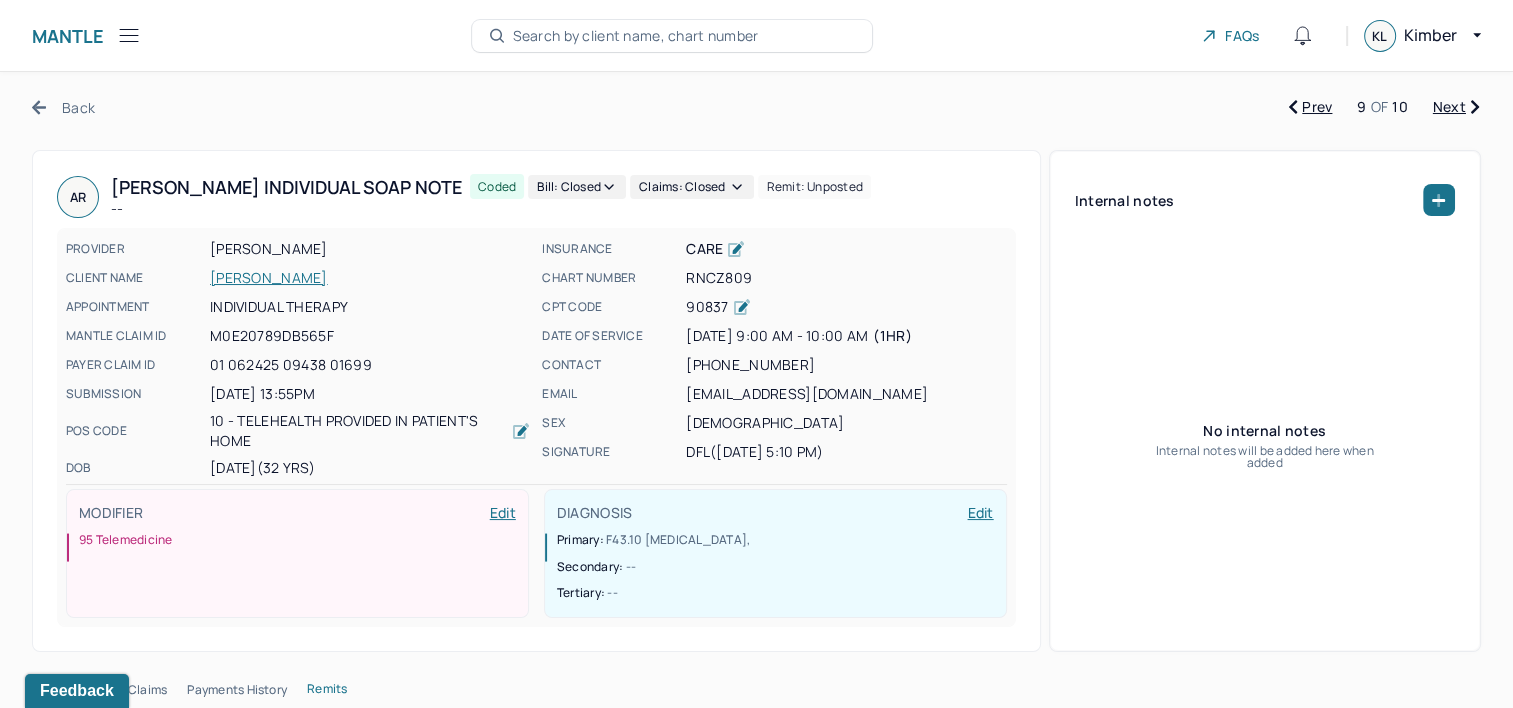 click on "Next" at bounding box center (1456, 107) 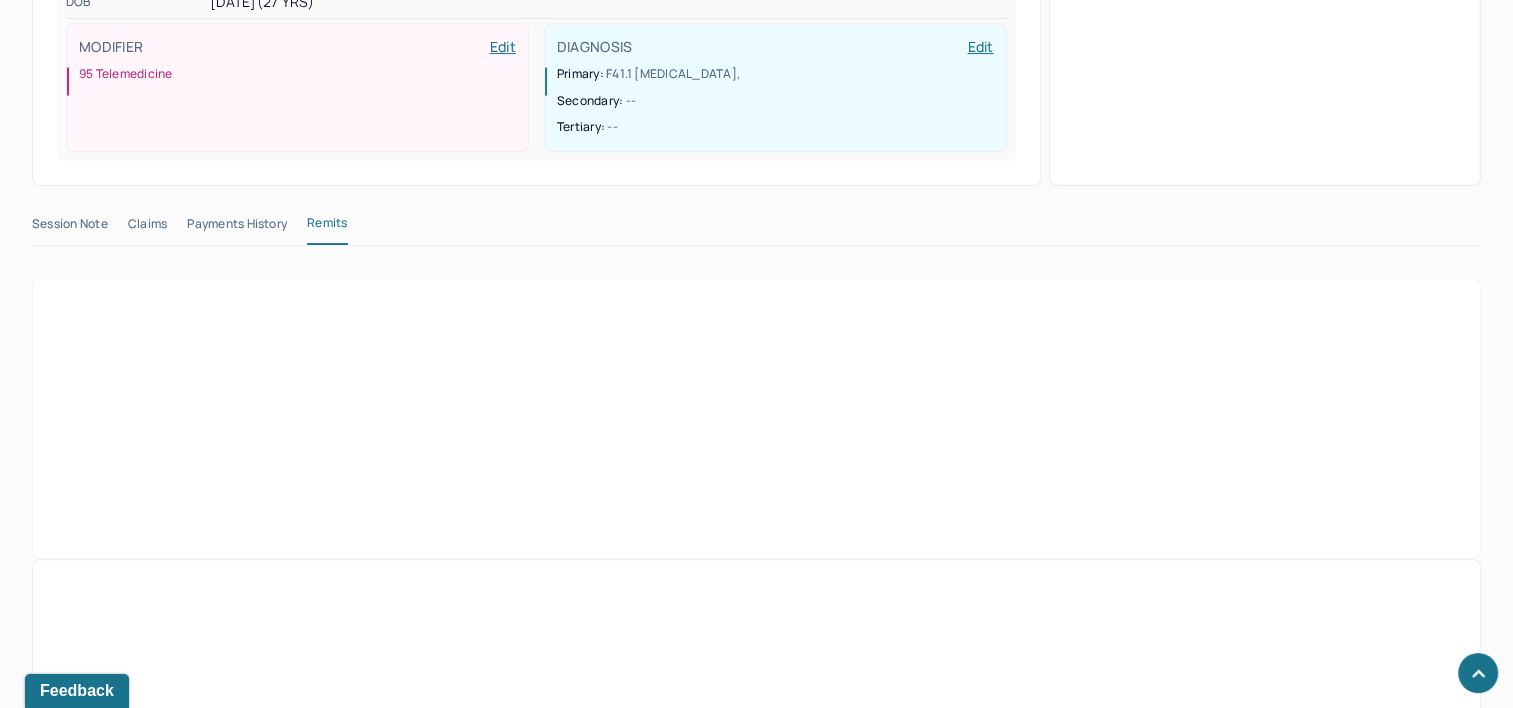scroll, scrollTop: 1000, scrollLeft: 0, axis: vertical 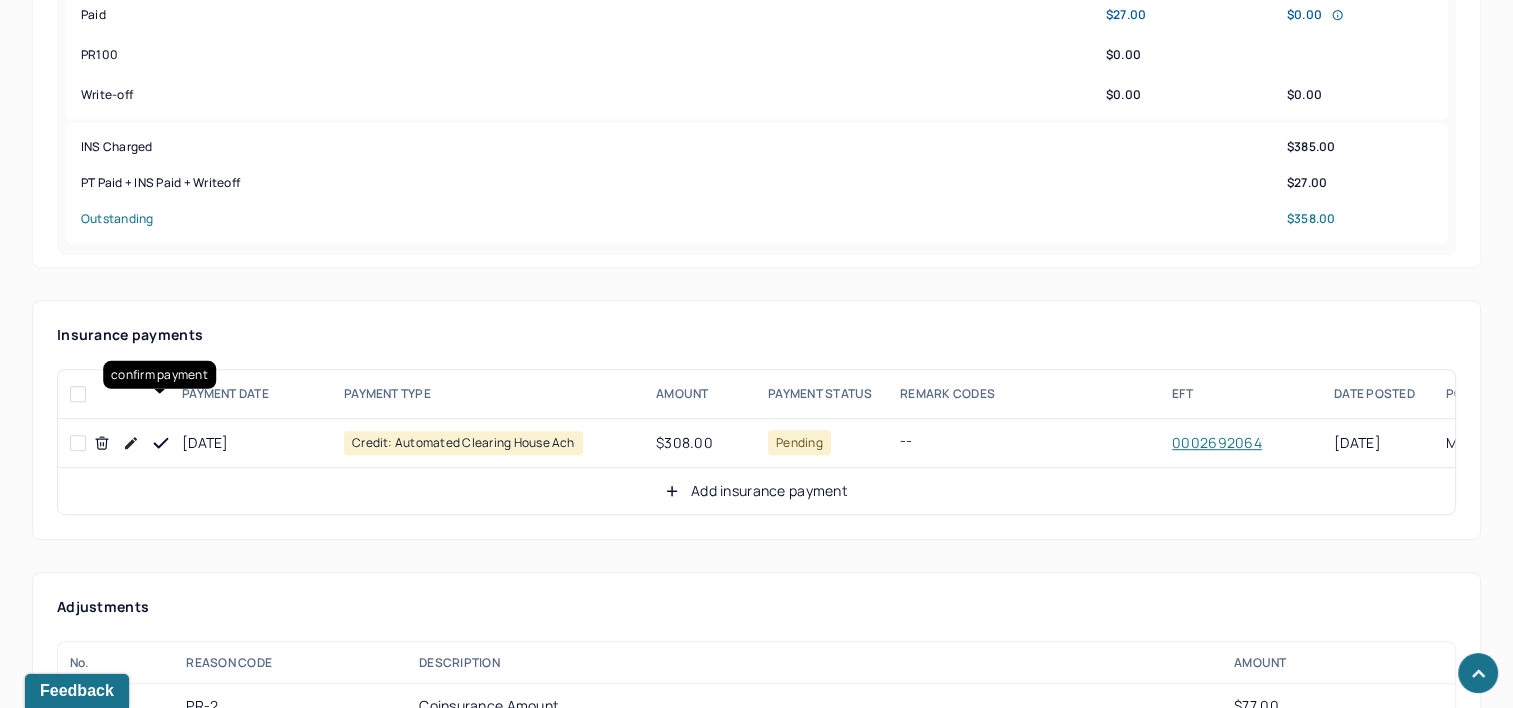 click 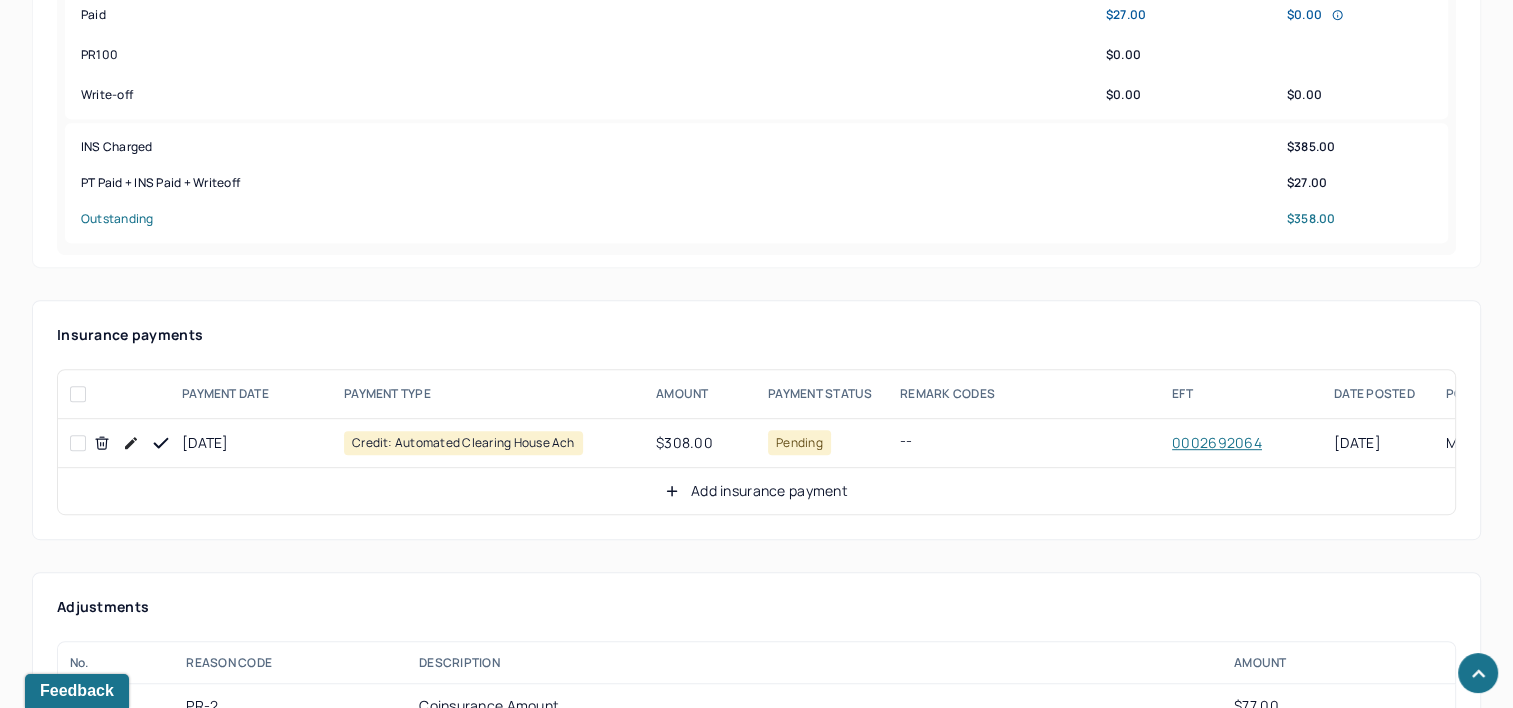 click on "Add insurance payment" at bounding box center [756, 491] 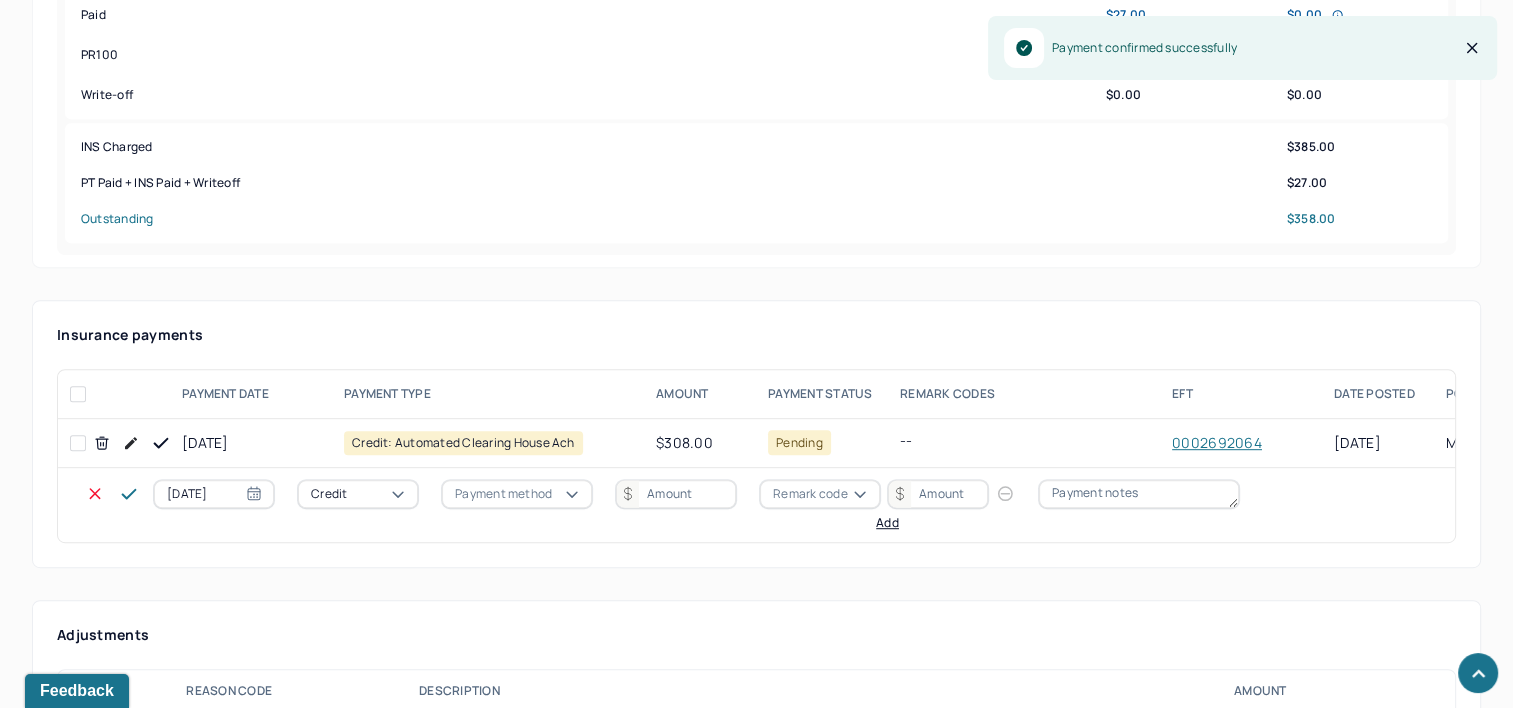click on "[DATE]" at bounding box center [214, 494] 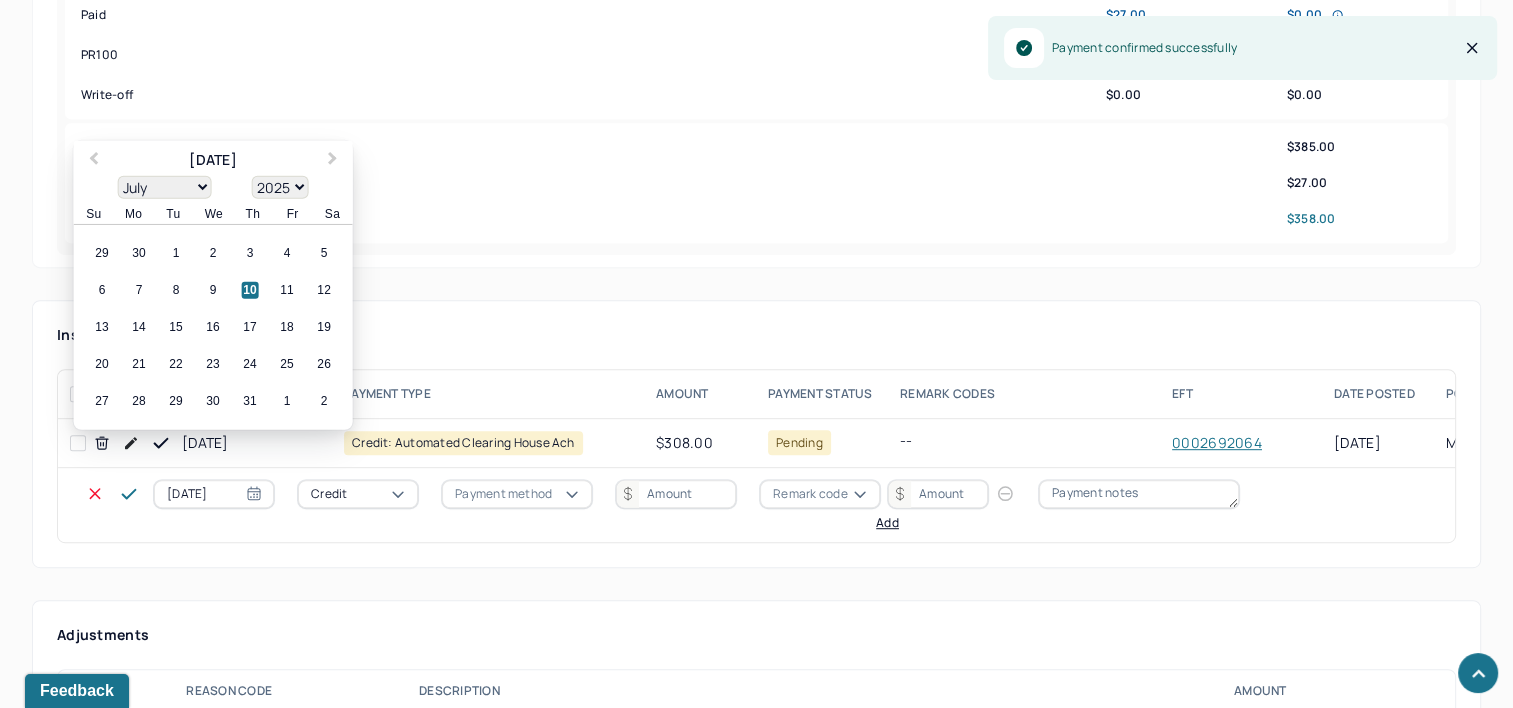 select on "6" 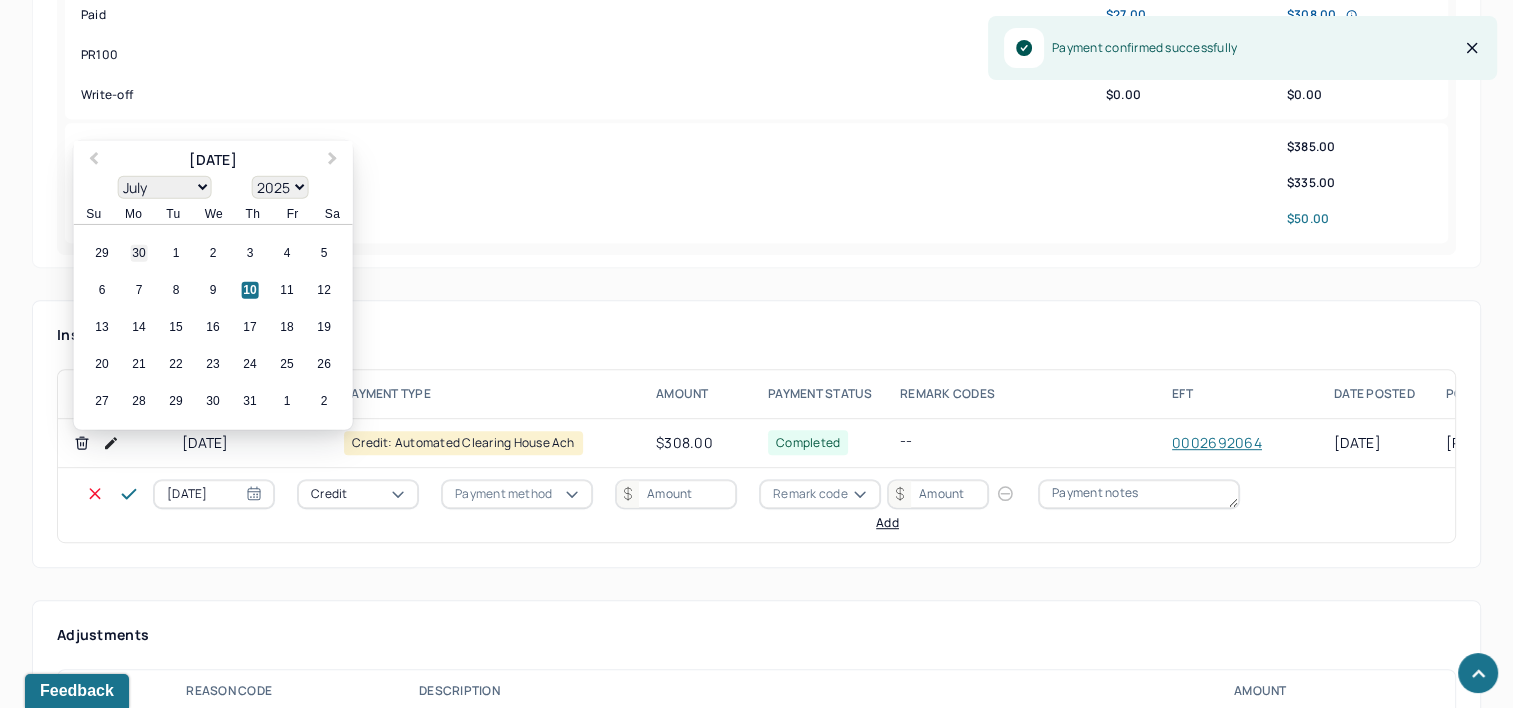 click on "30" at bounding box center (139, 253) 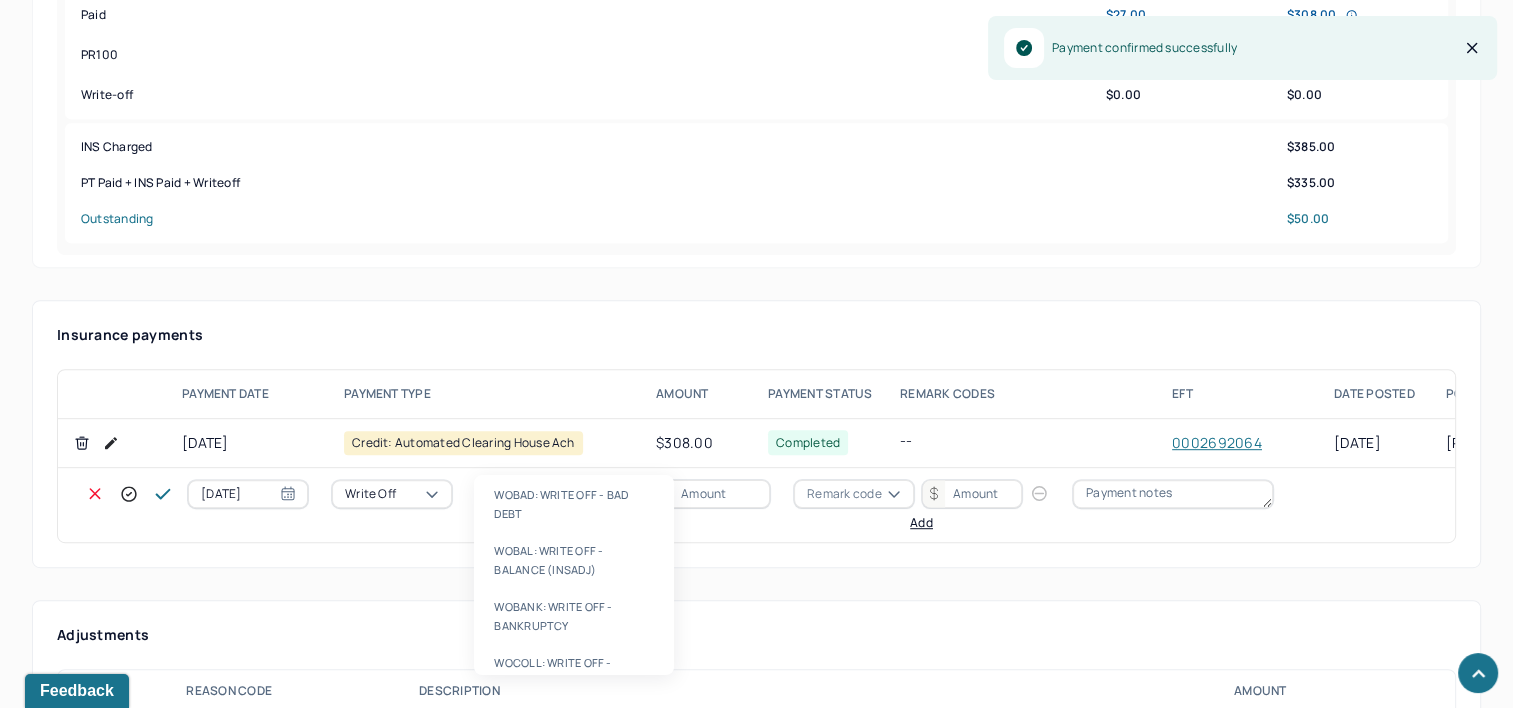 type on "WOBAL" 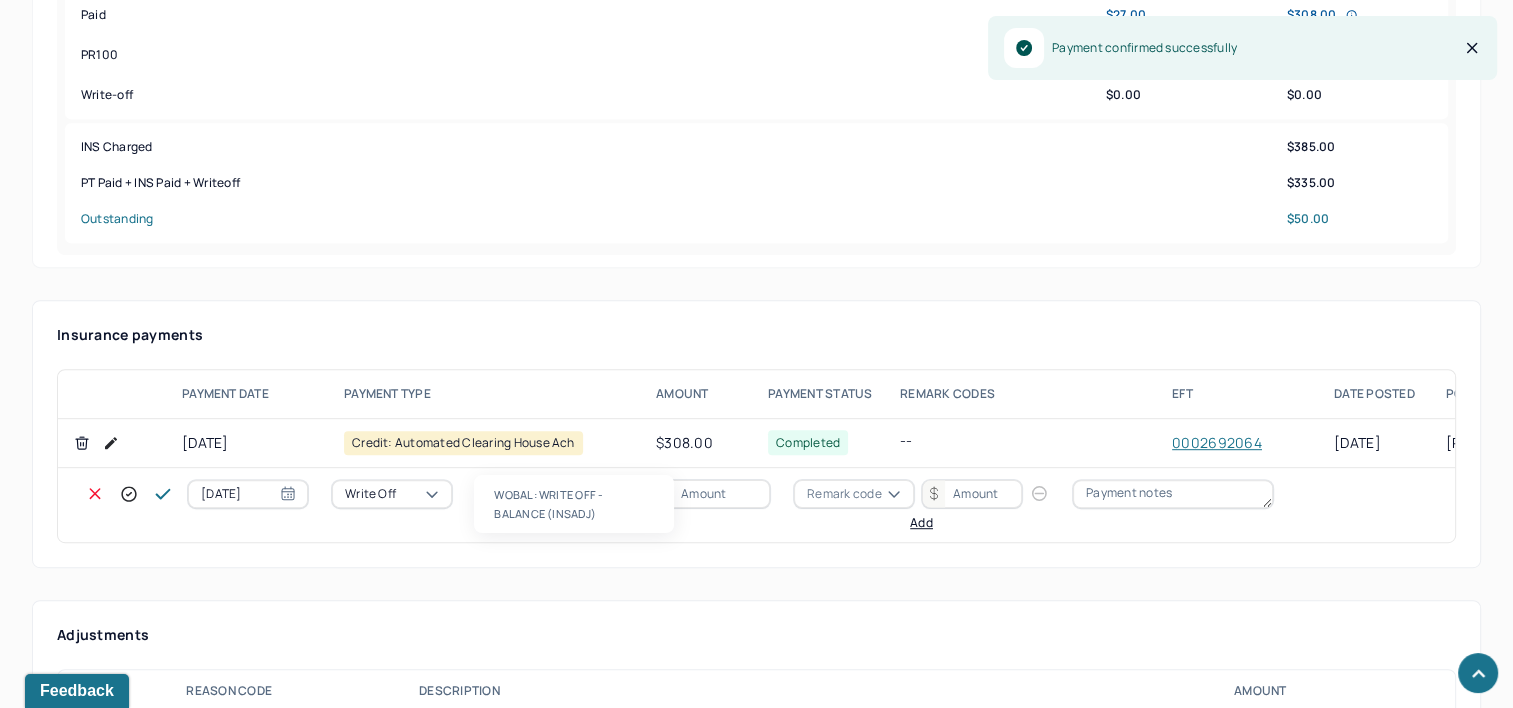 type 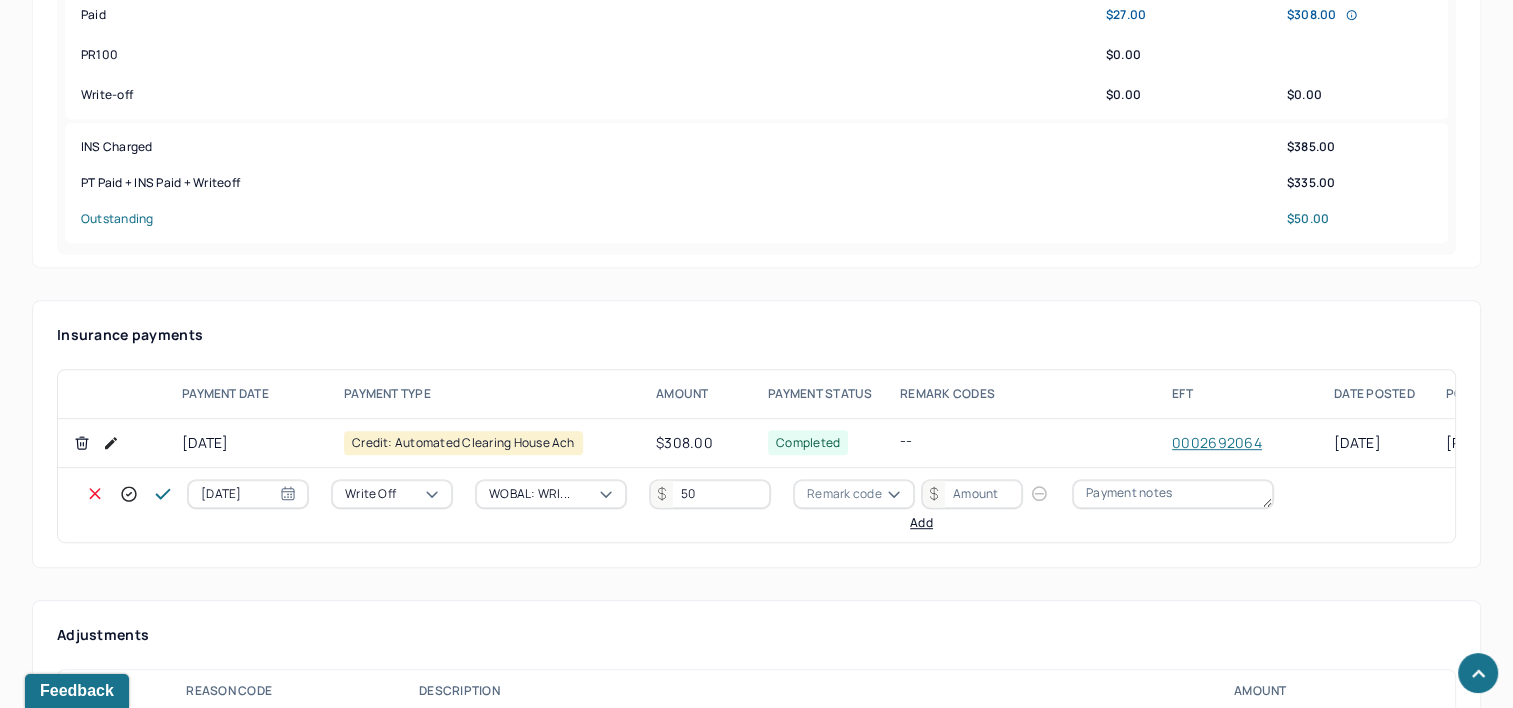 type on "50" 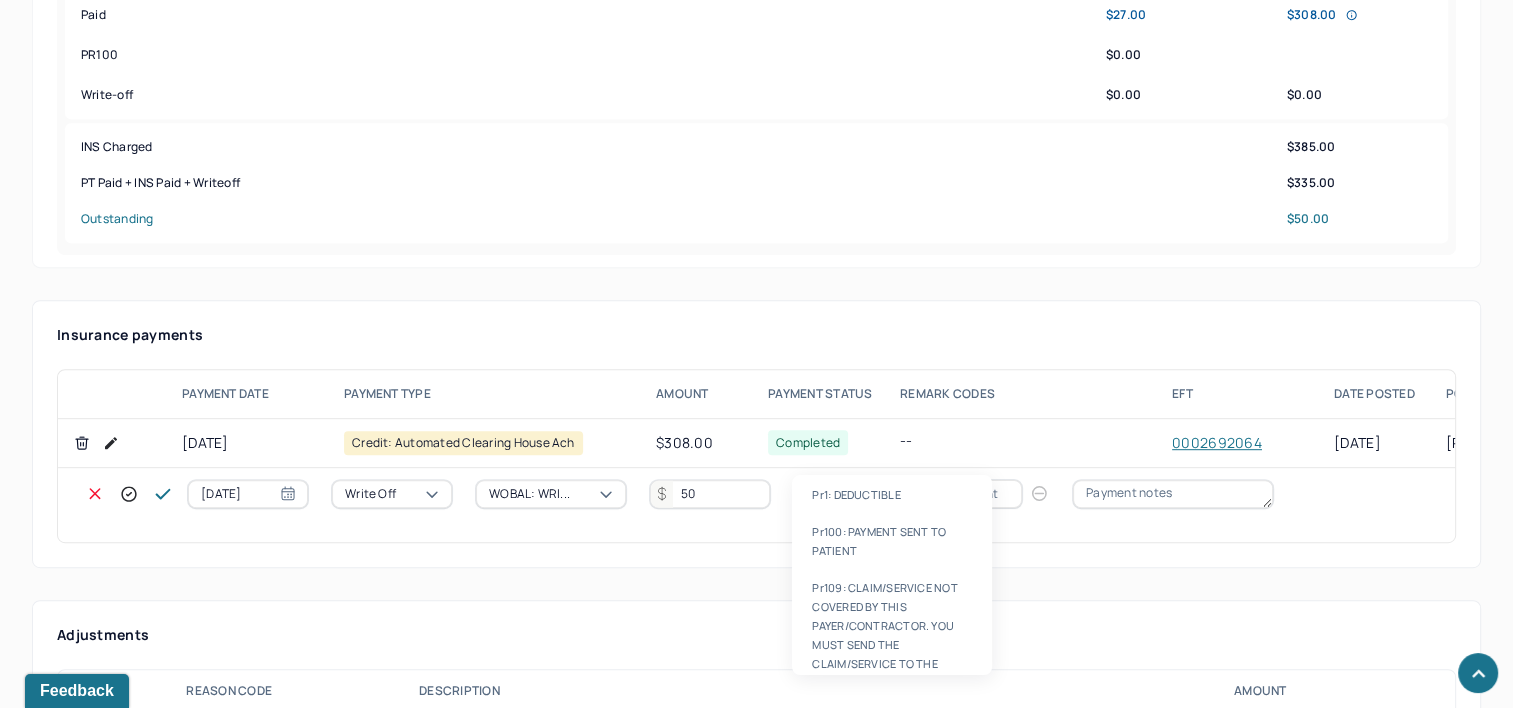 type on "PR2" 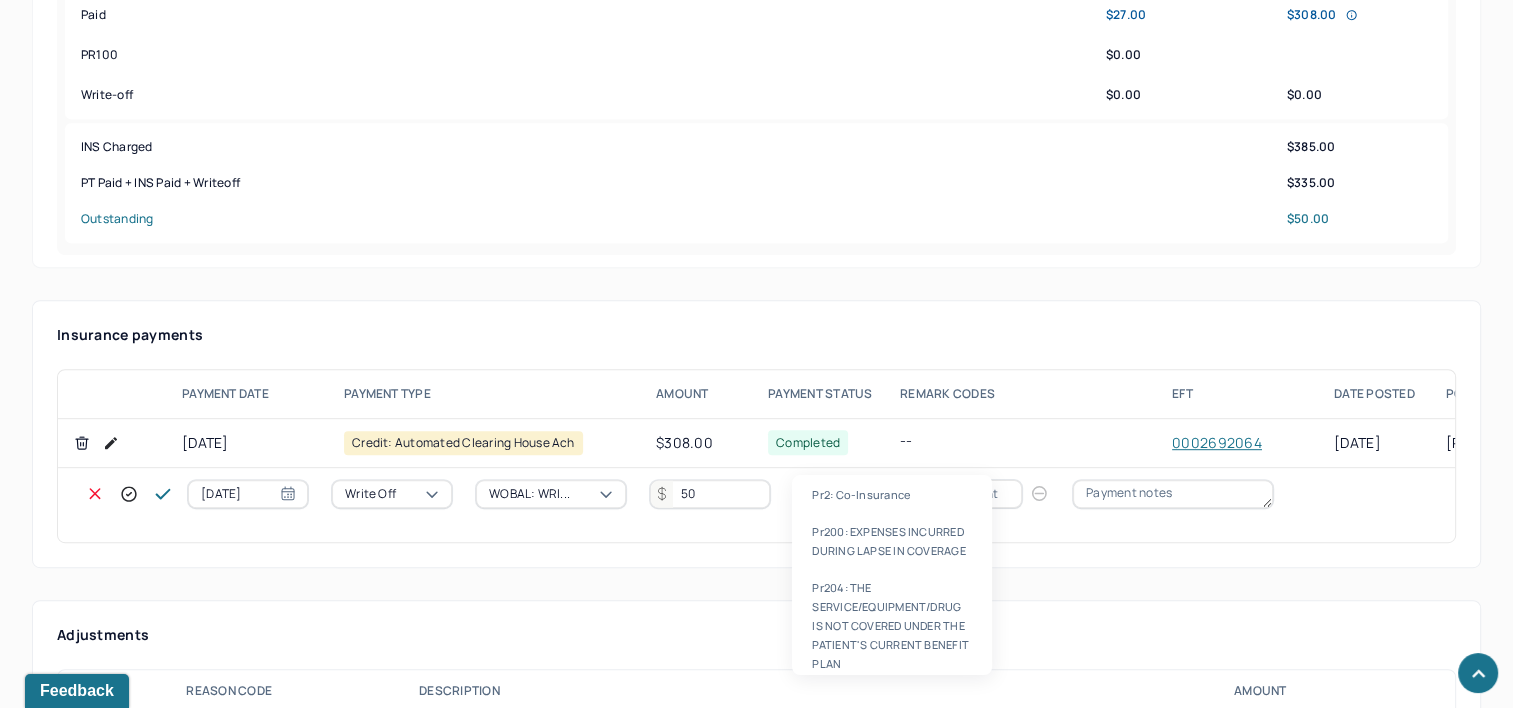 type 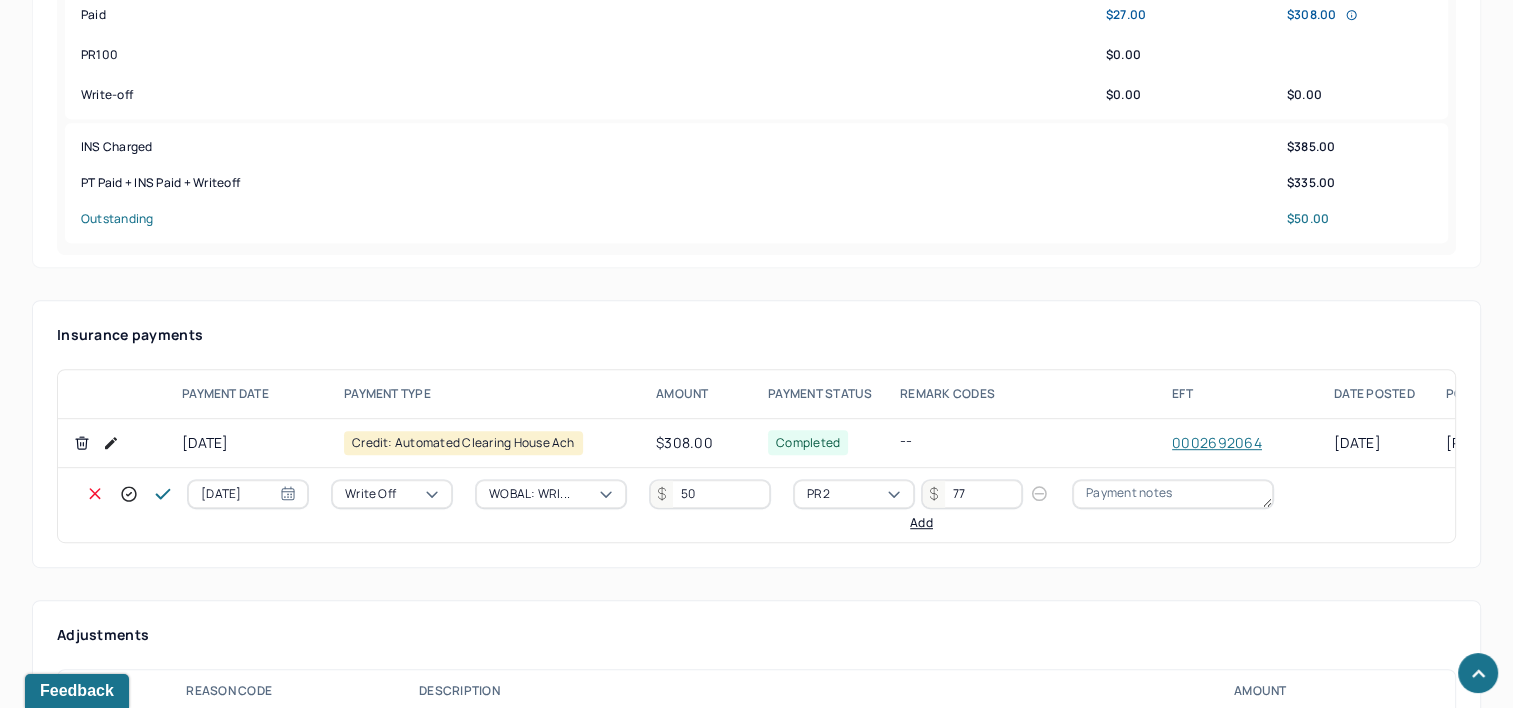 type on "77" 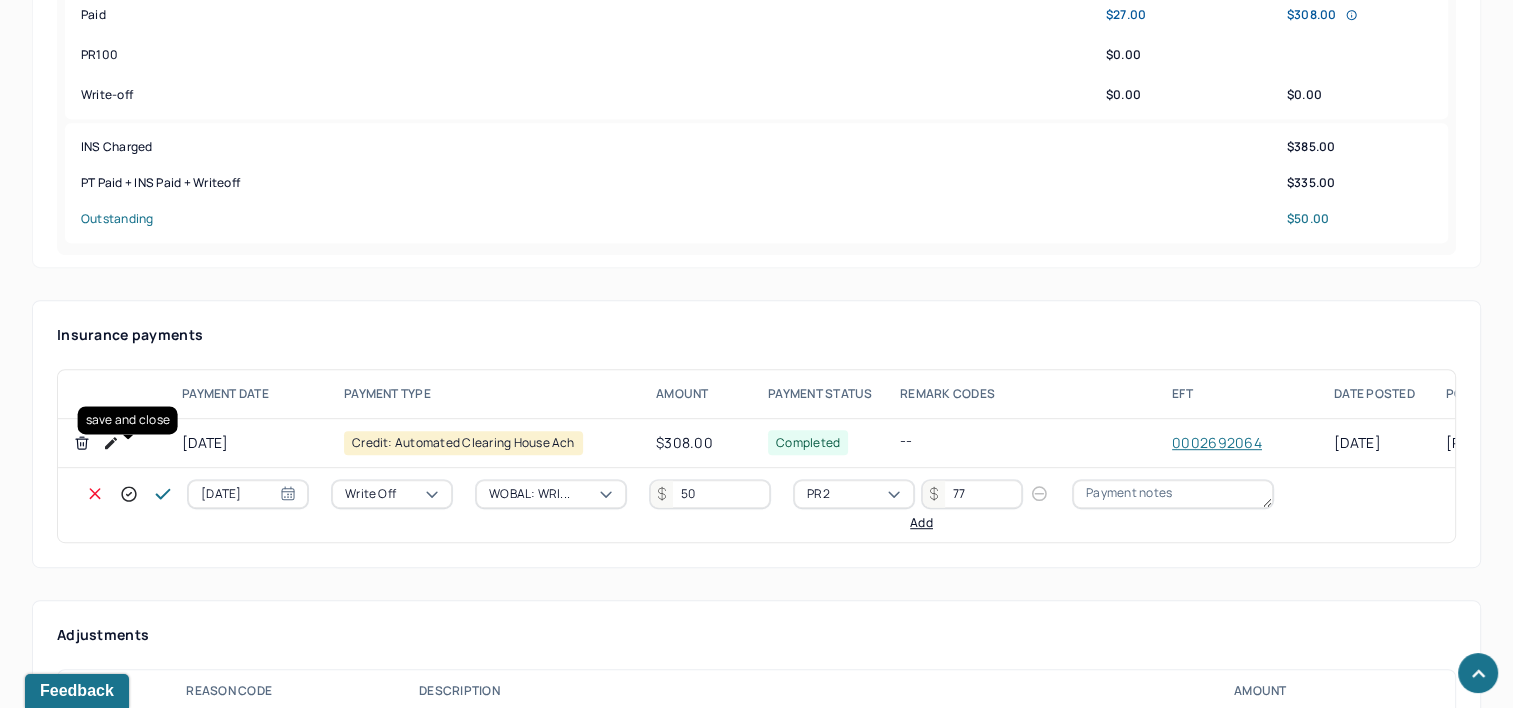 click 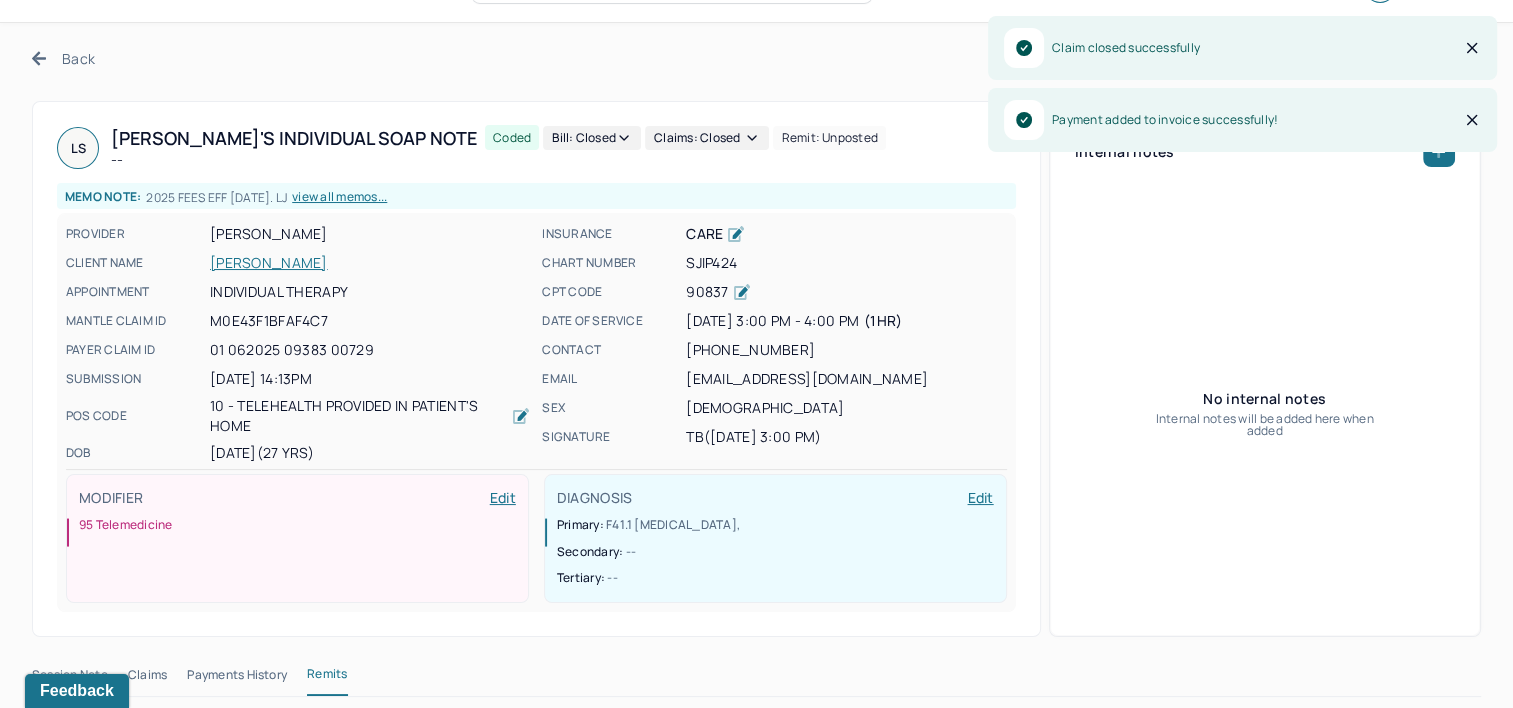 scroll, scrollTop: 0, scrollLeft: 0, axis: both 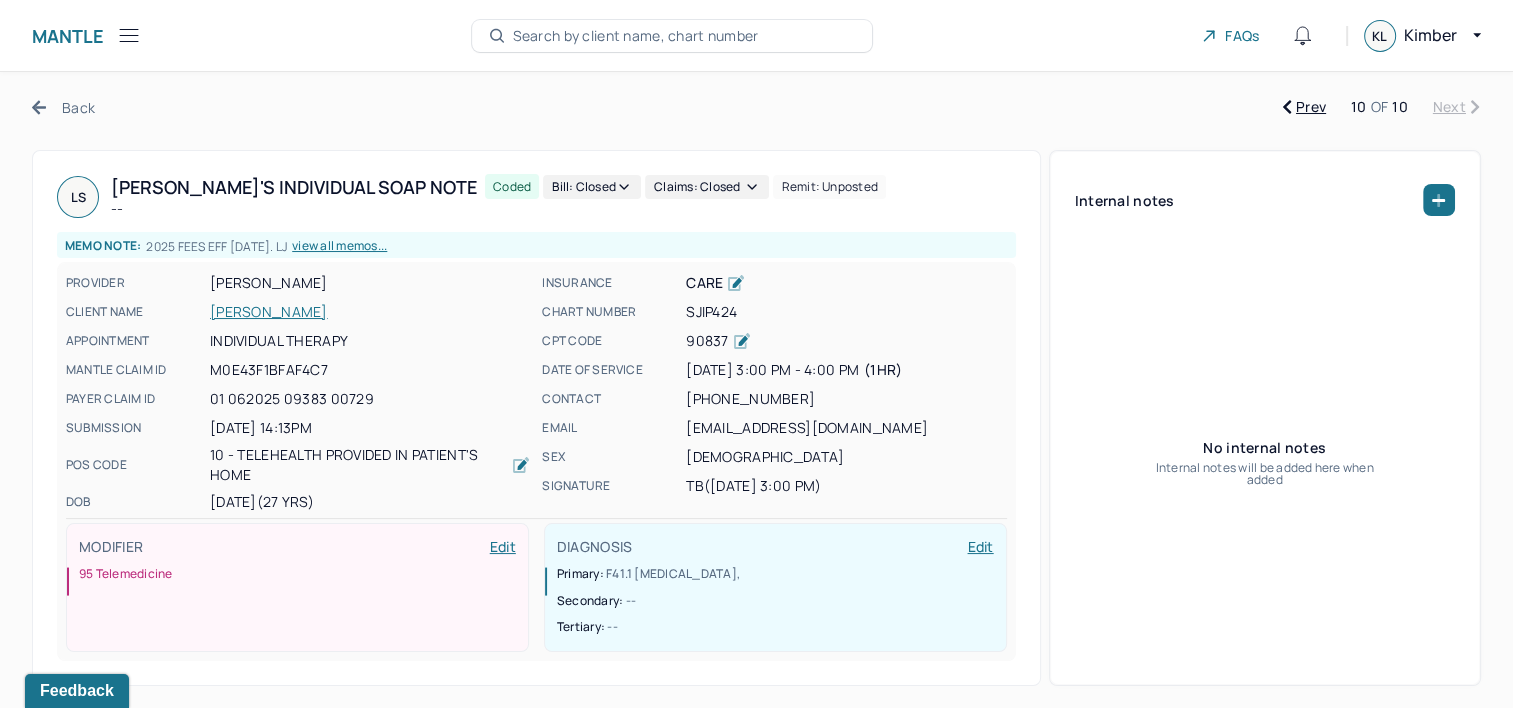 click on "Back" at bounding box center [63, 107] 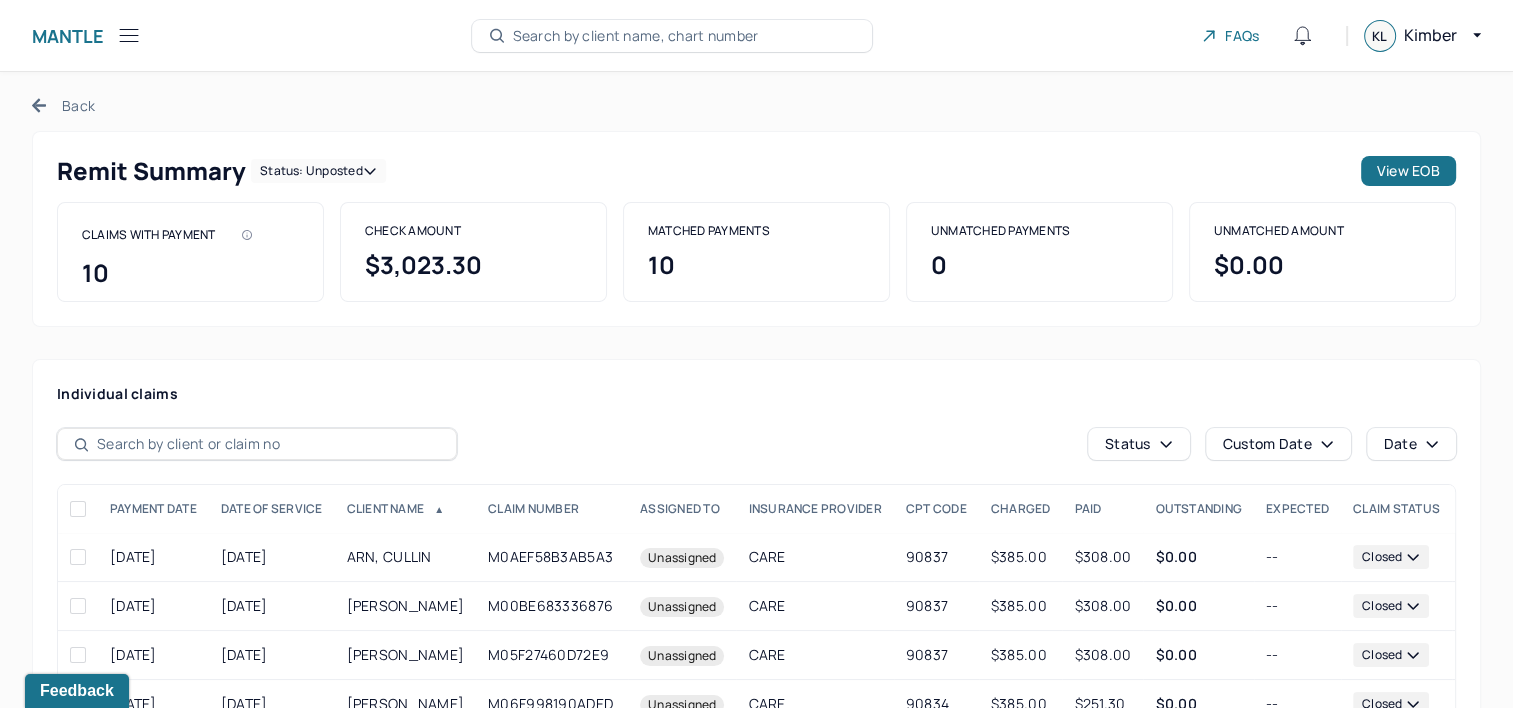 click on "Back" at bounding box center [63, 105] 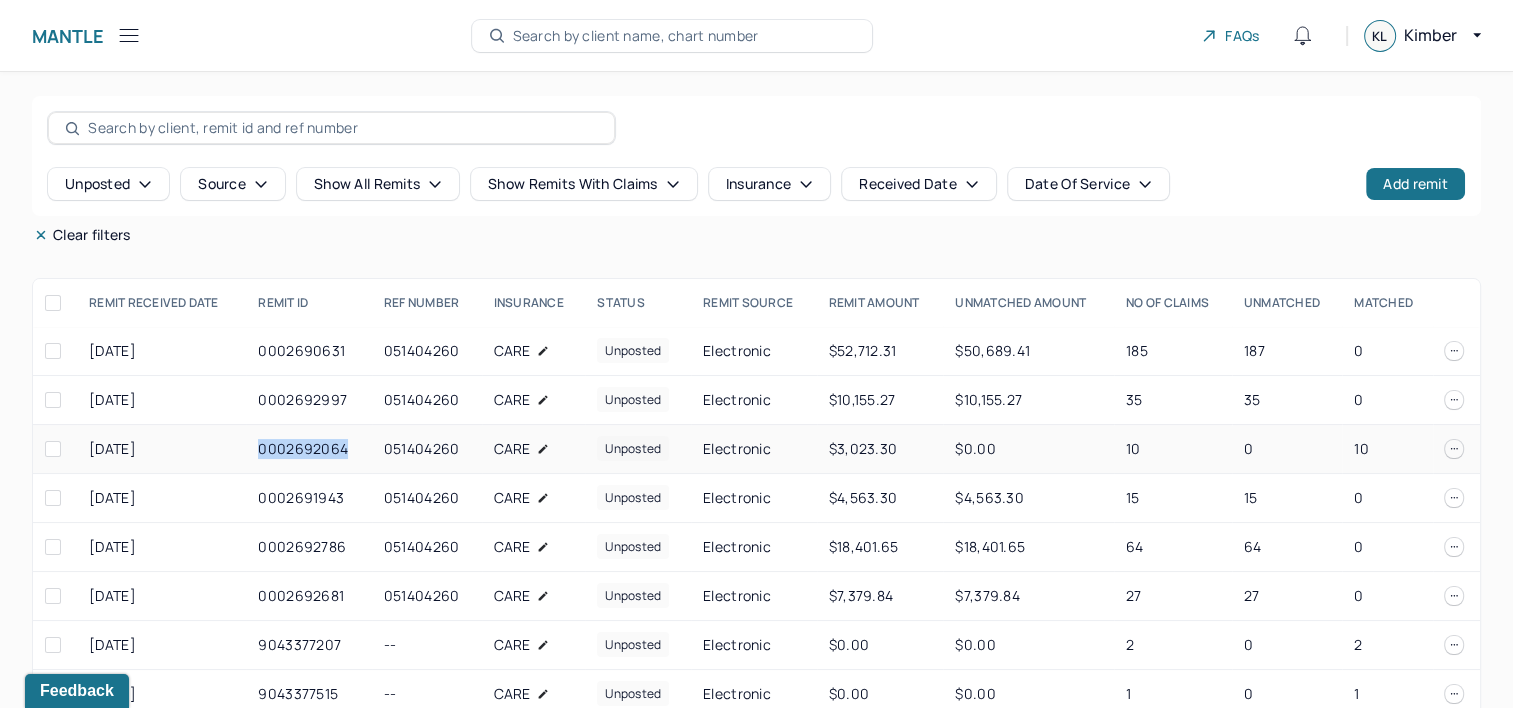 drag, startPoint x: 261, startPoint y: 449, endPoint x: 345, endPoint y: 452, distance: 84.05355 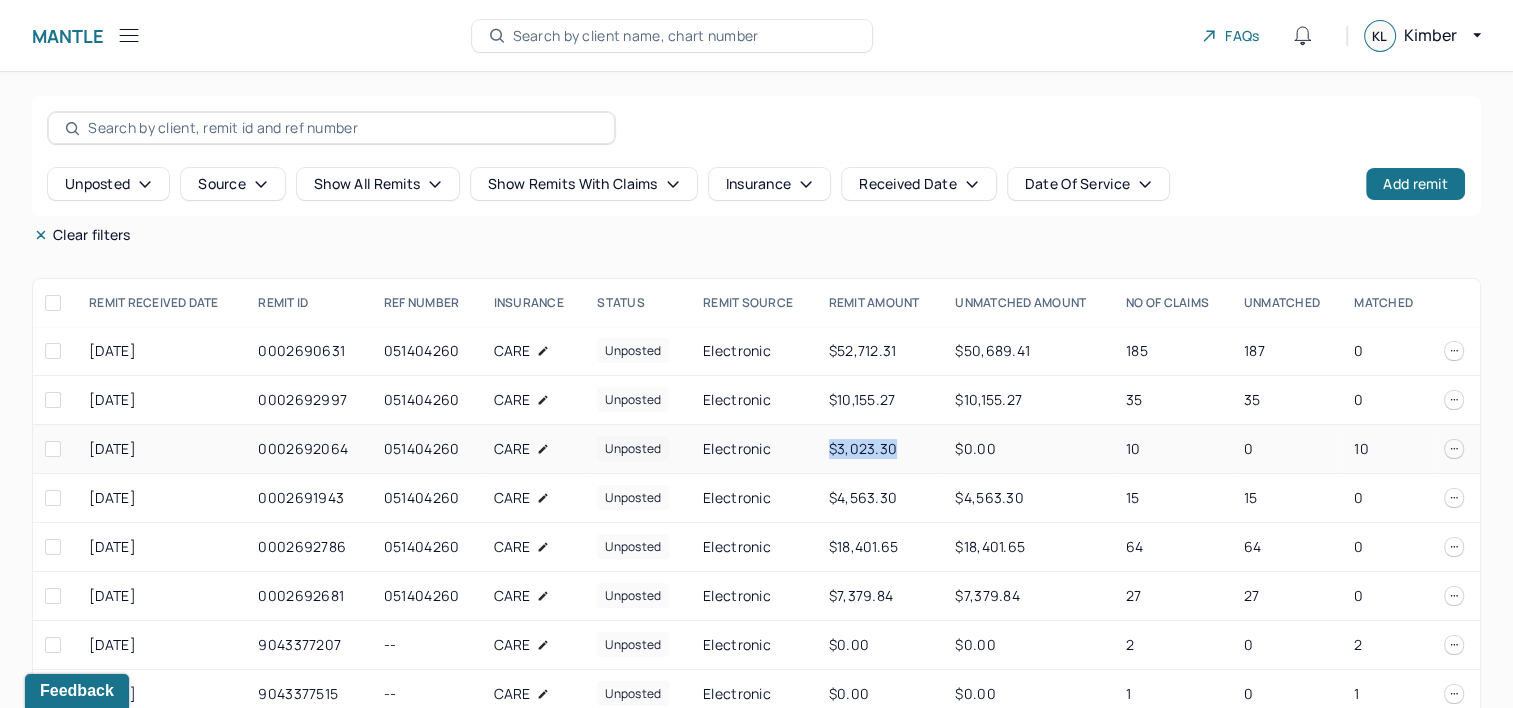 drag, startPoint x: 824, startPoint y: 448, endPoint x: 896, endPoint y: 450, distance: 72.02777 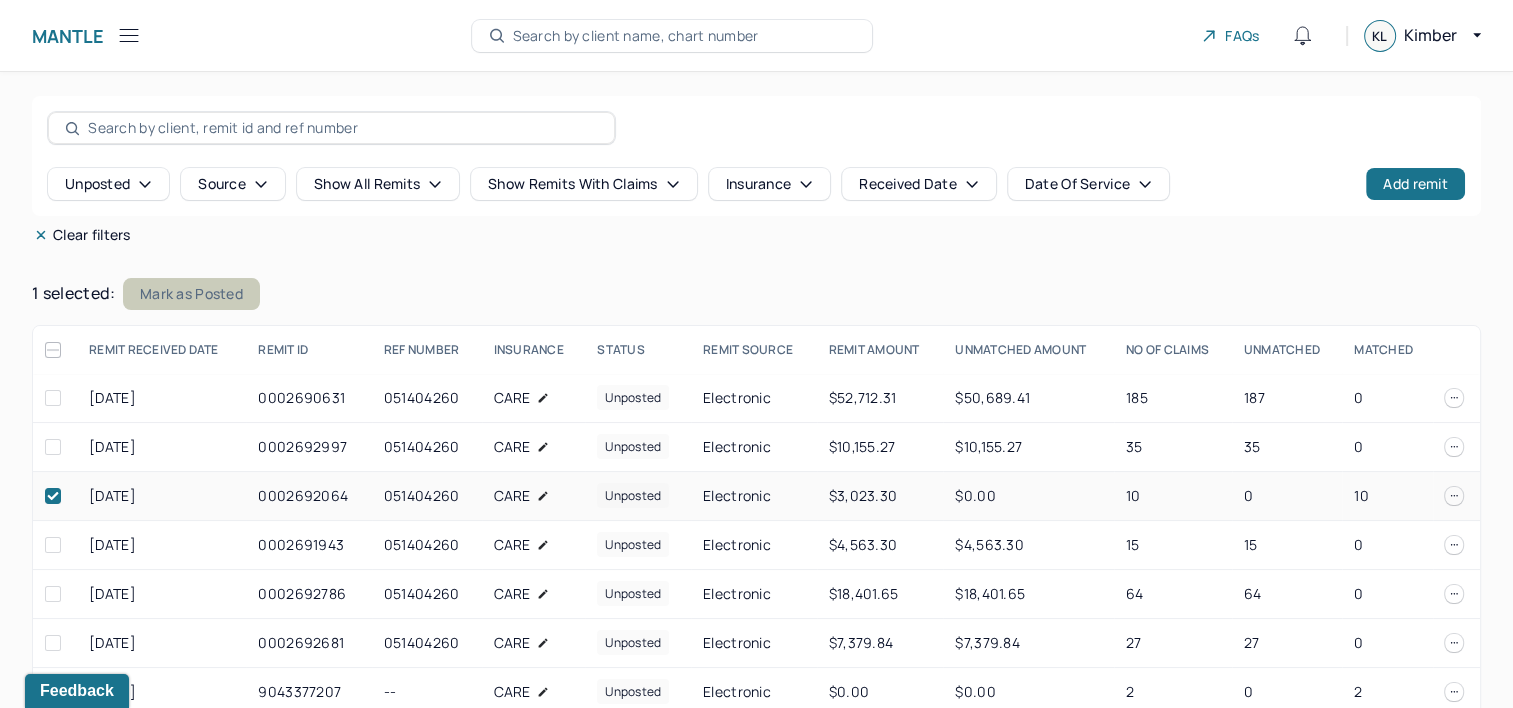 click on "Mark as Posted" at bounding box center [191, 294] 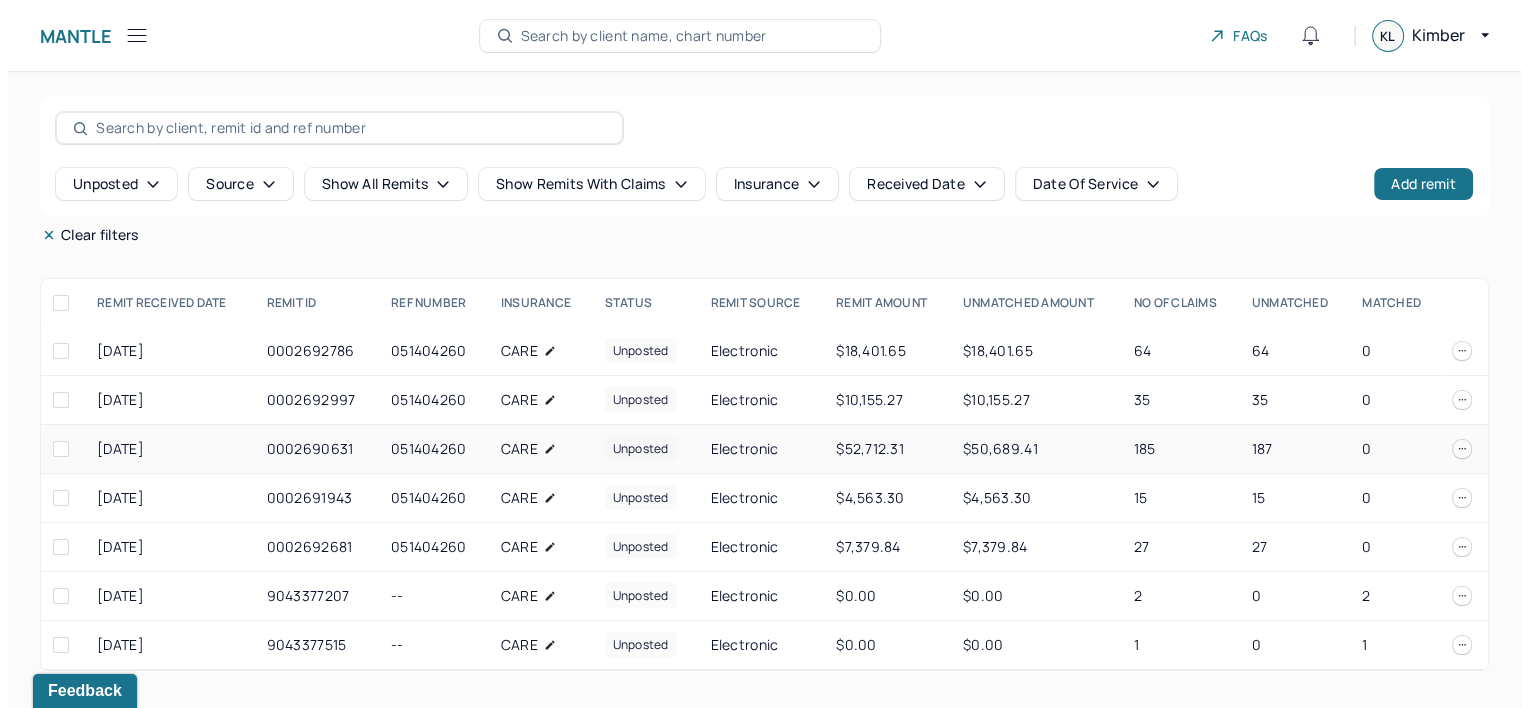 scroll, scrollTop: 0, scrollLeft: 0, axis: both 